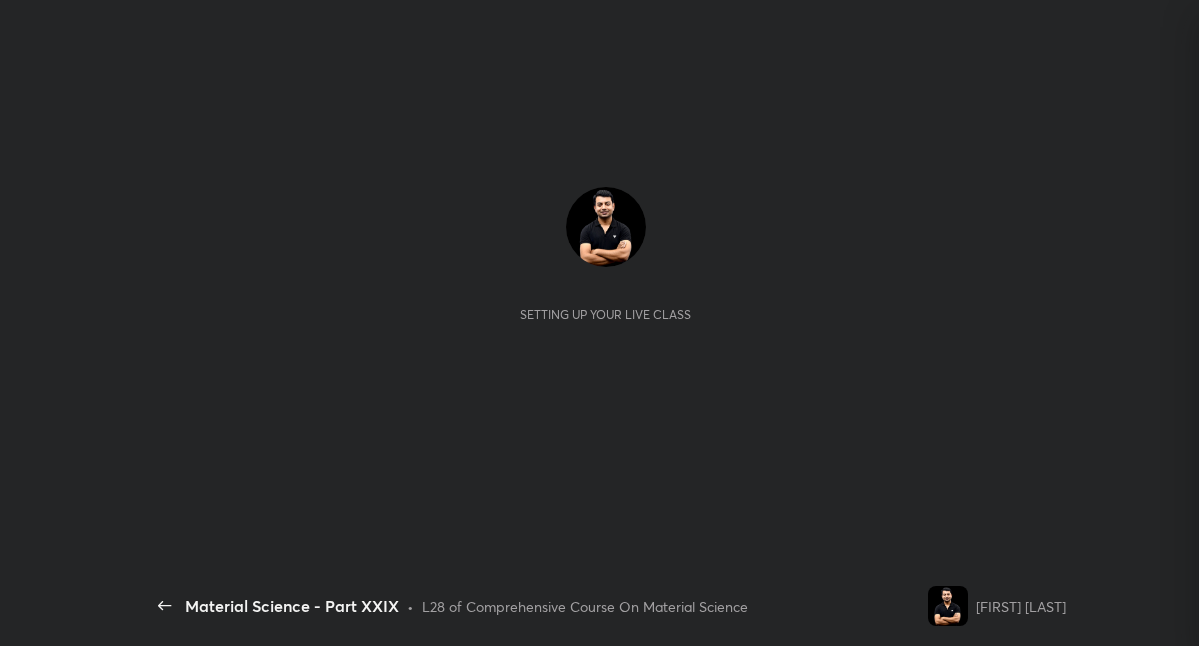 scroll, scrollTop: 0, scrollLeft: 0, axis: both 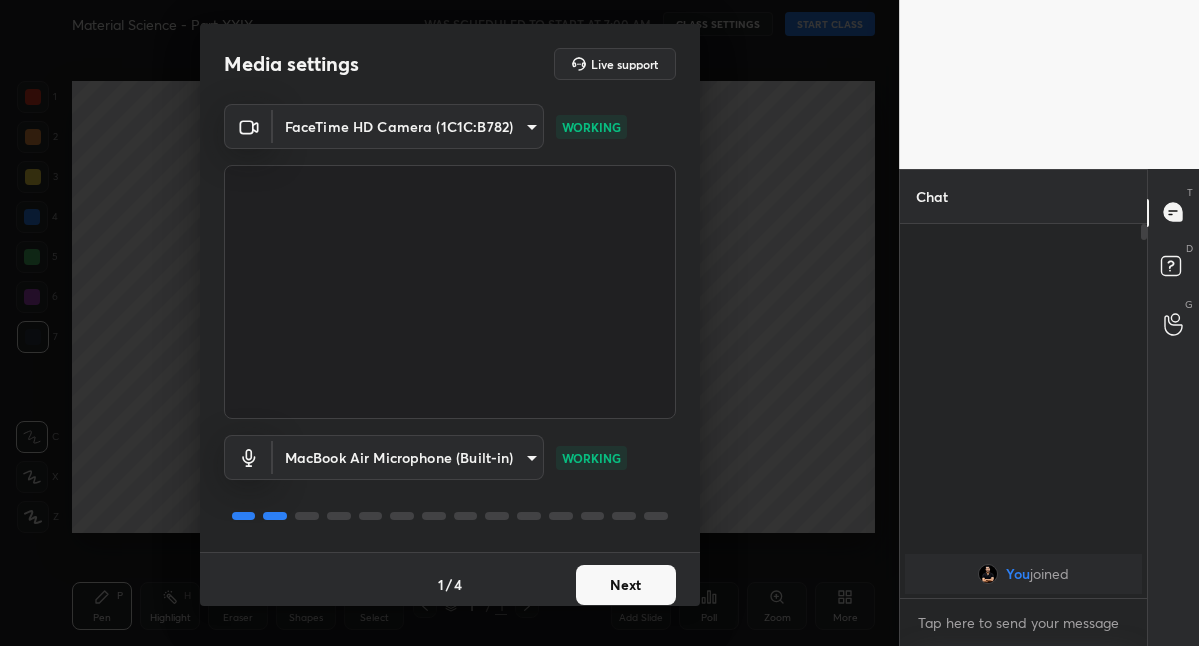 click on "Next" at bounding box center [626, 585] 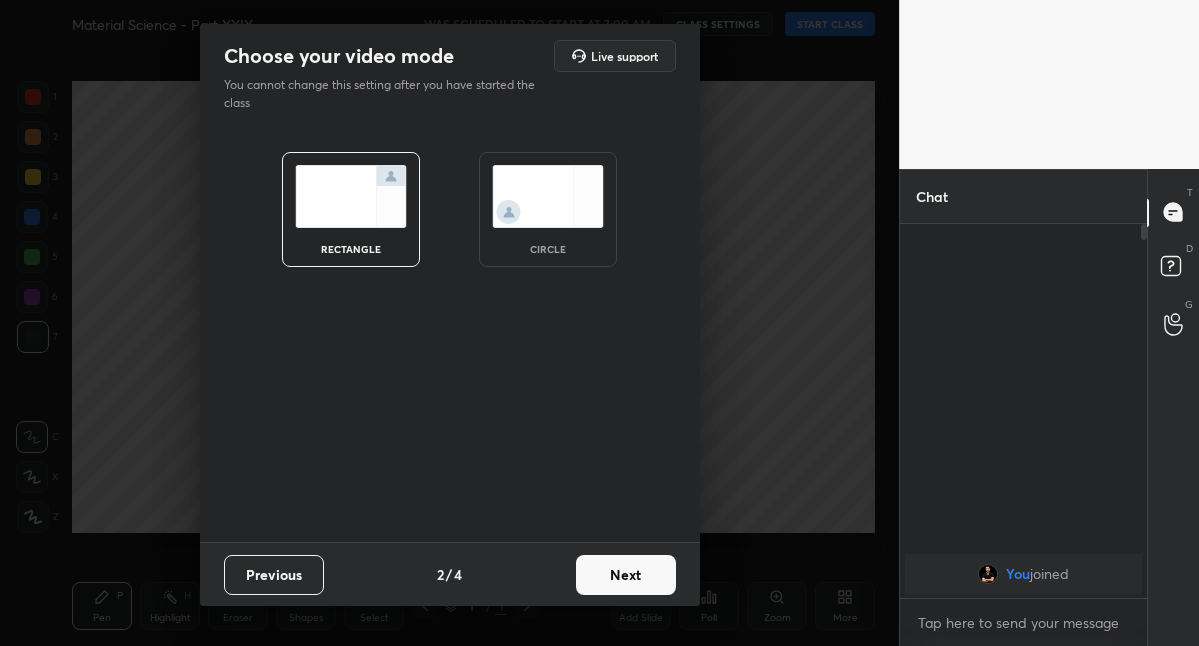 click on "Previous 2 / 4 Next" at bounding box center (450, 574) 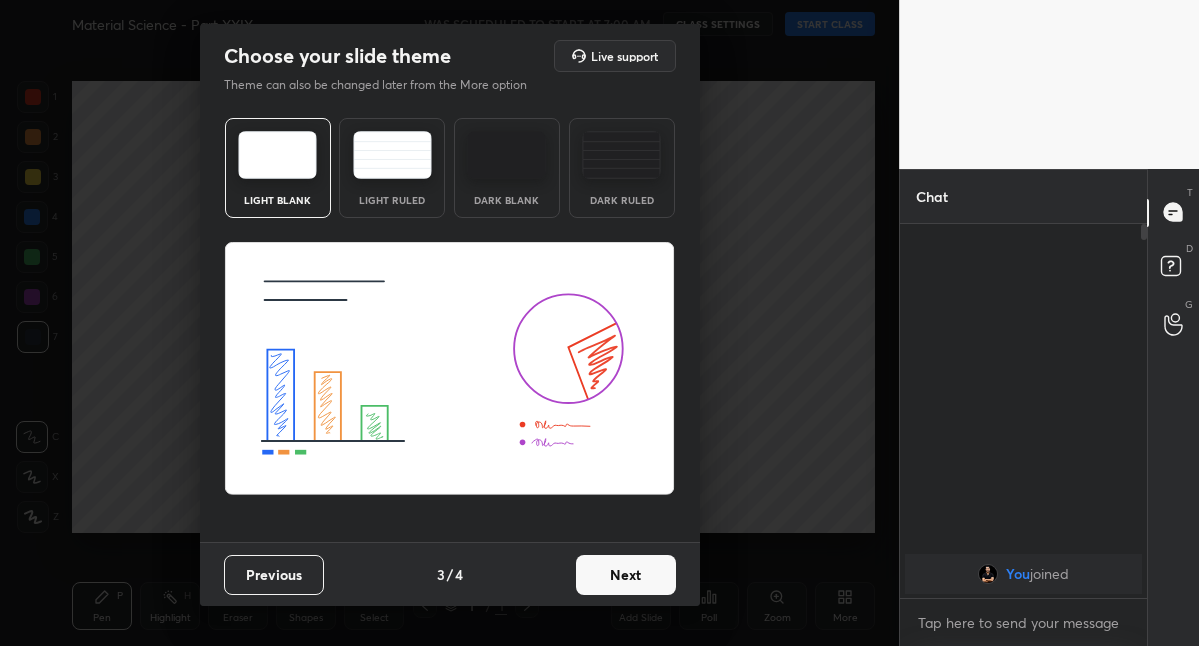click on "Next" at bounding box center [626, 575] 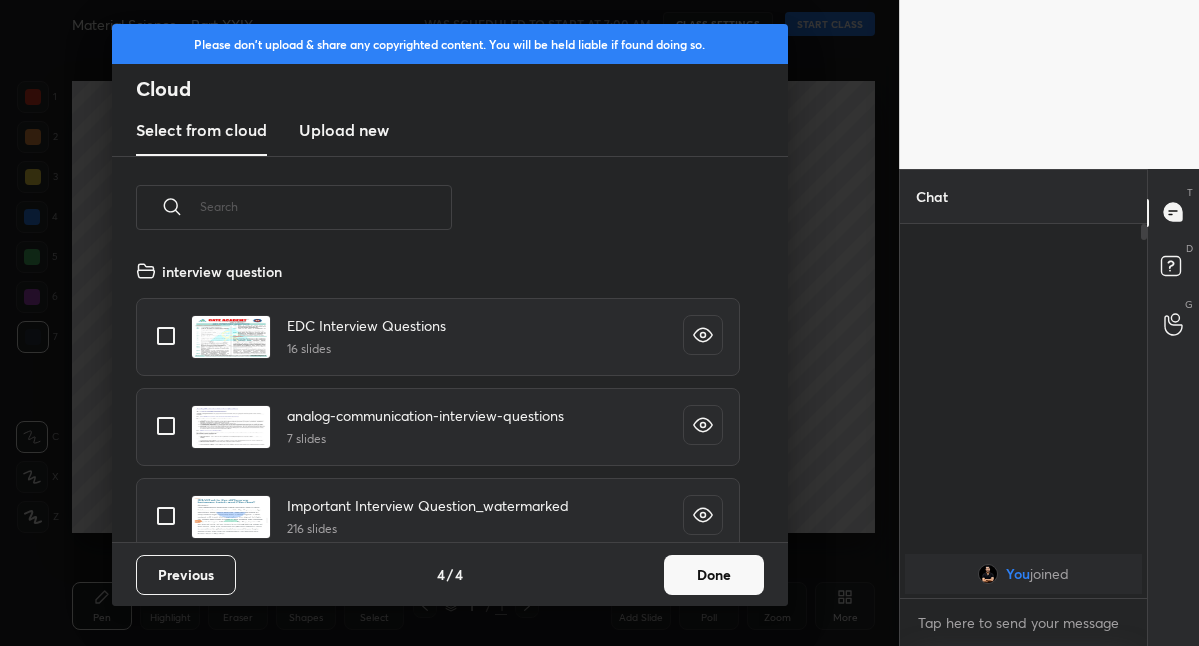 scroll, scrollTop: 7, scrollLeft: 11, axis: both 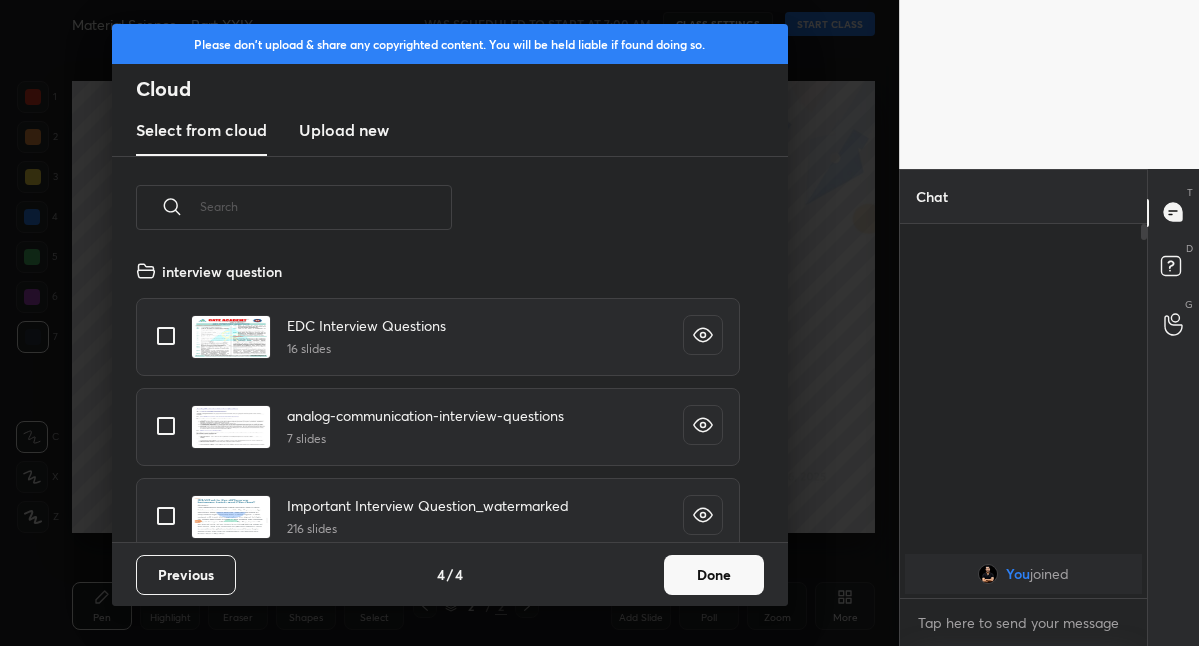 click on "Done" at bounding box center (714, 575) 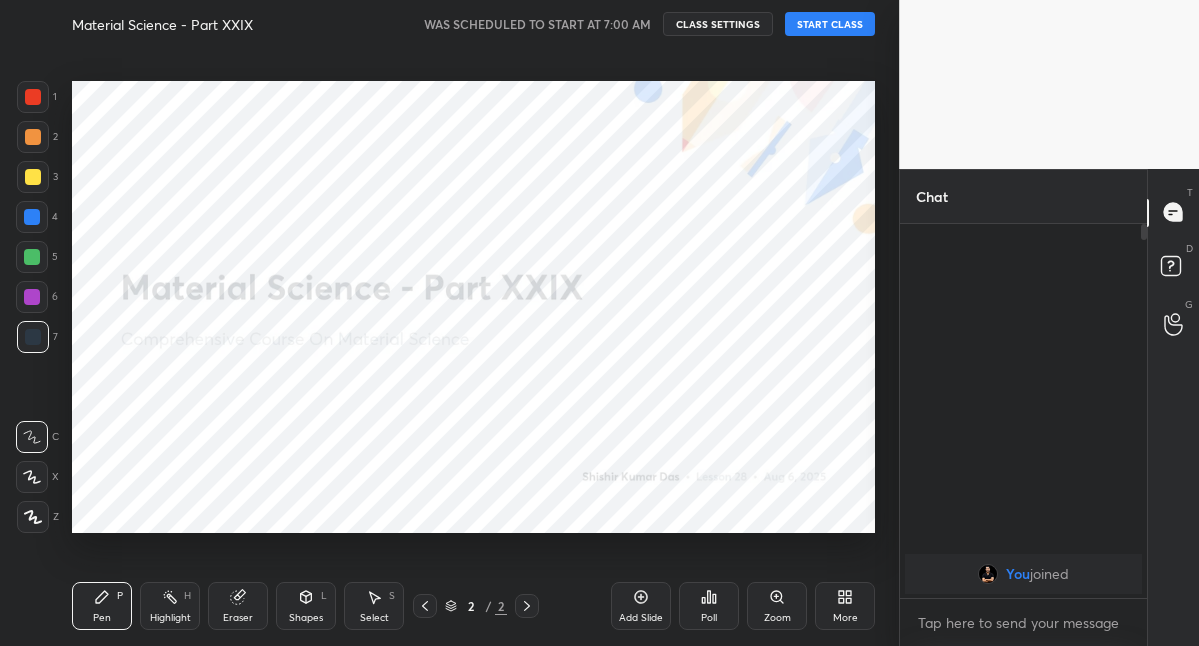 click on "START CLASS" at bounding box center (830, 24) 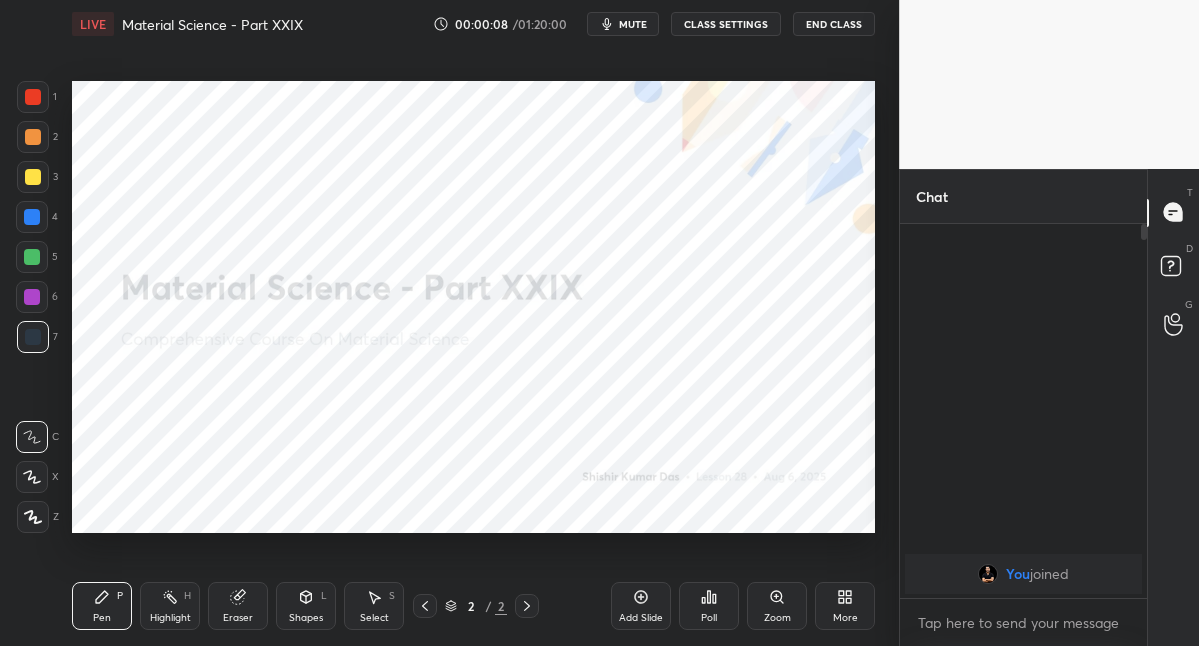 click at bounding box center (33, 97) 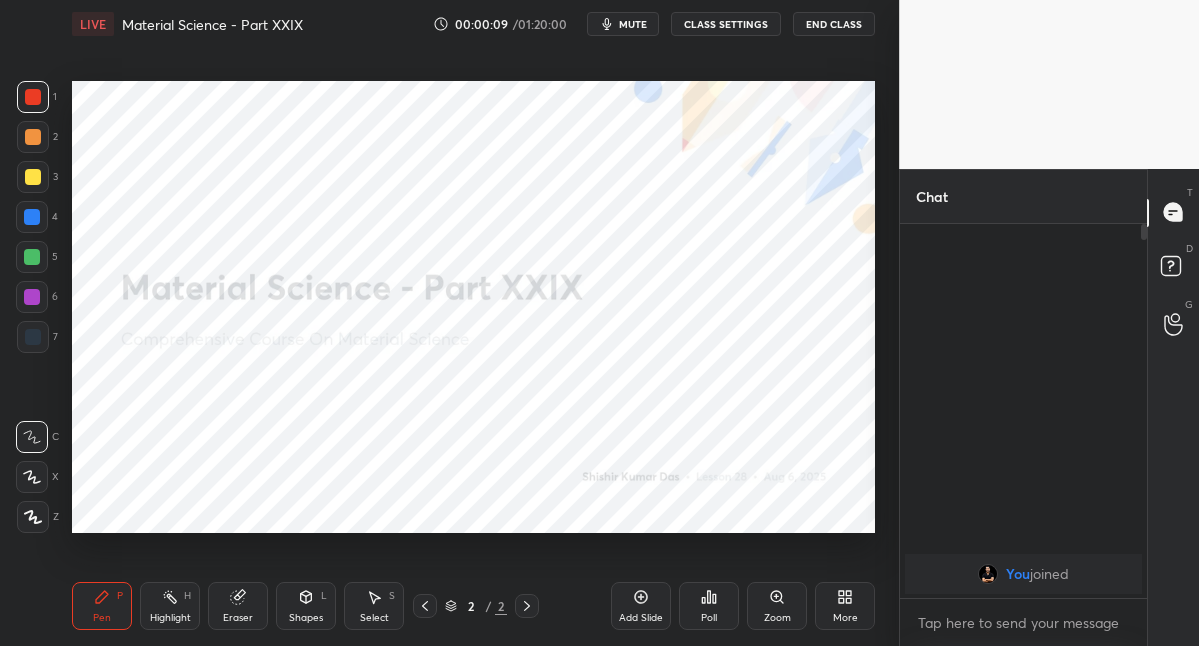 drag, startPoint x: 105, startPoint y: 619, endPoint x: 103, endPoint y: 585, distance: 34.058773 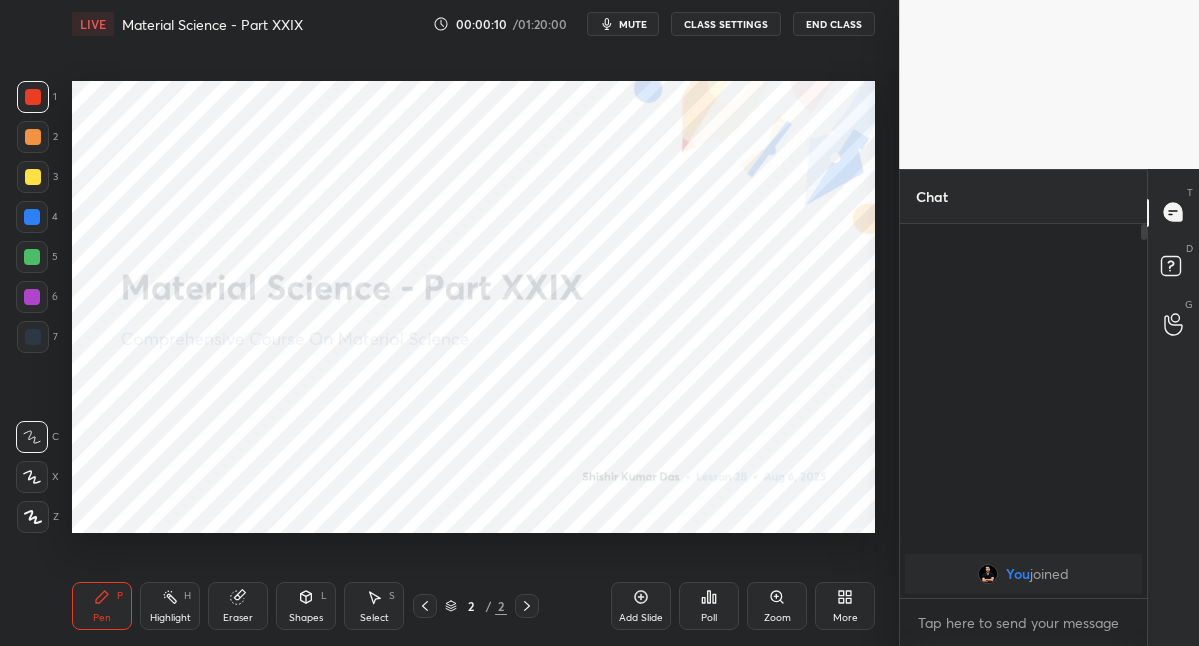 drag, startPoint x: 31, startPoint y: 331, endPoint x: 50, endPoint y: 310, distance: 28.319605 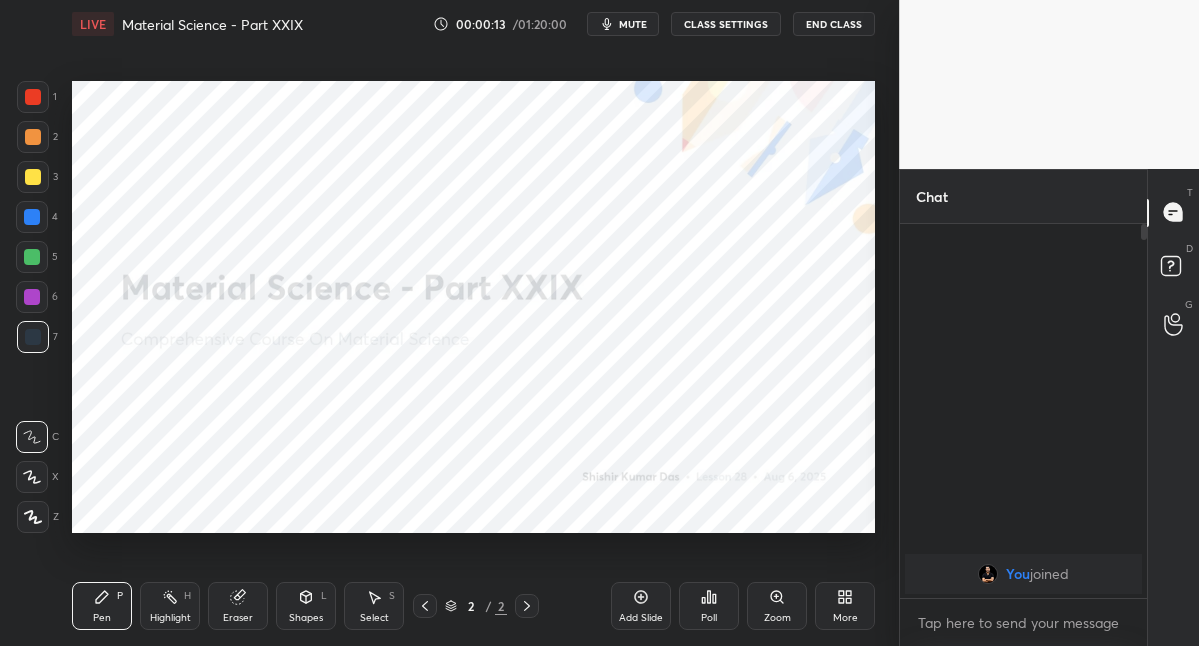 click at bounding box center [33, 517] 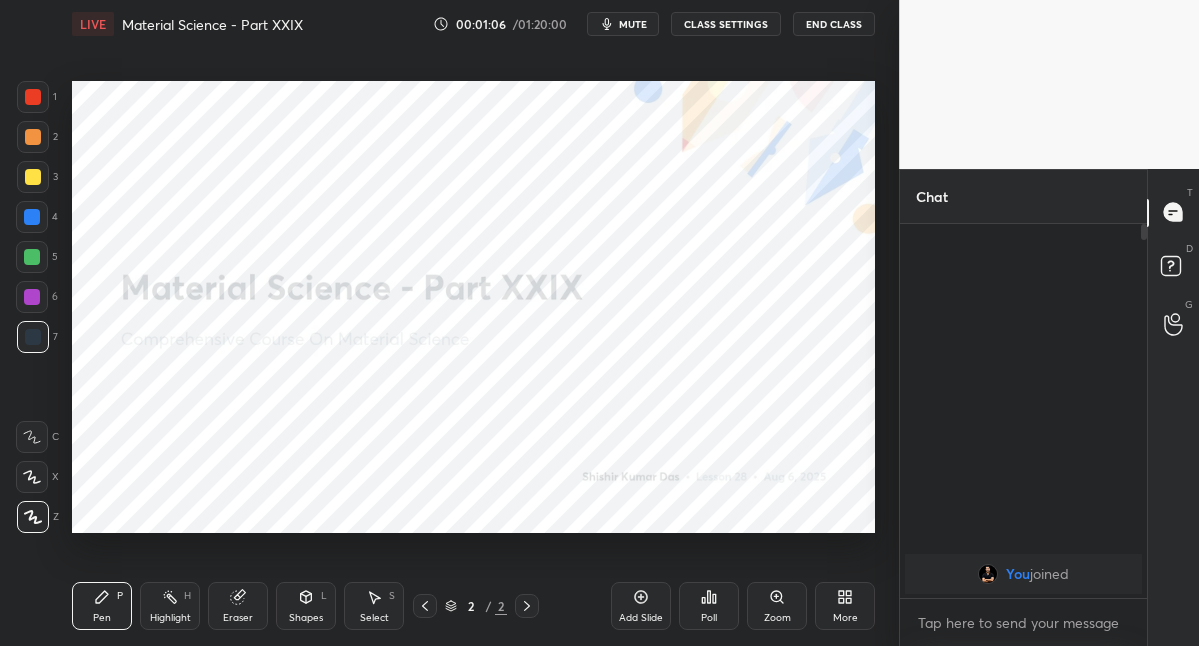 click on "Add Slide" at bounding box center (641, 606) 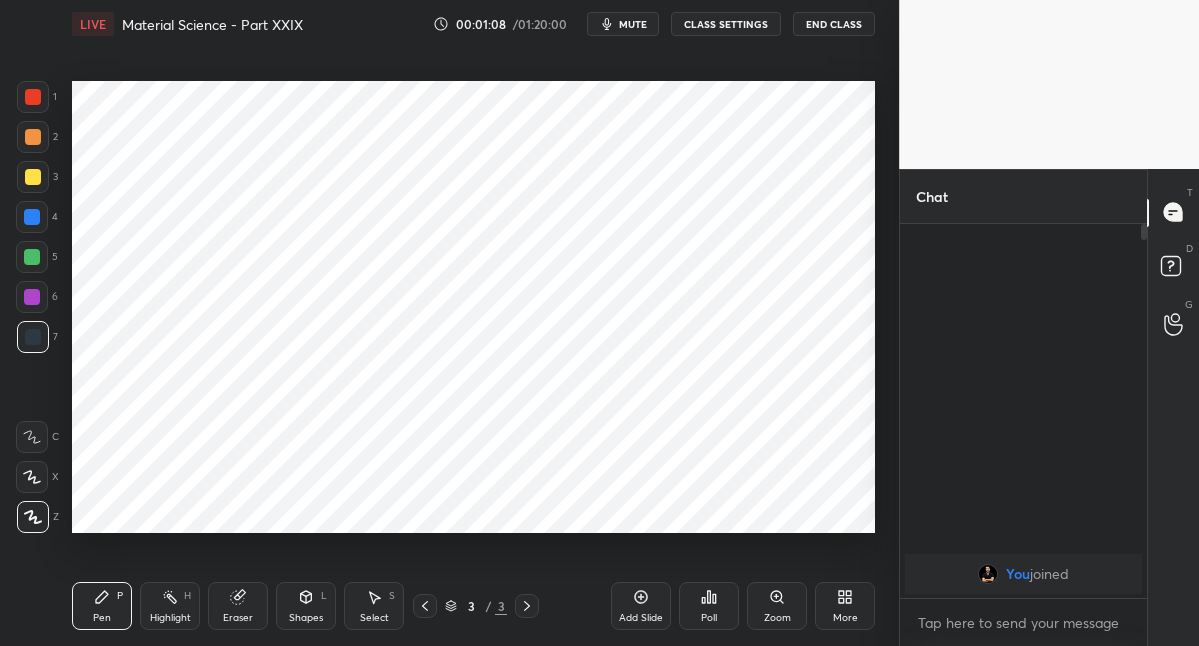drag, startPoint x: 32, startPoint y: 91, endPoint x: 49, endPoint y: 93, distance: 17.117243 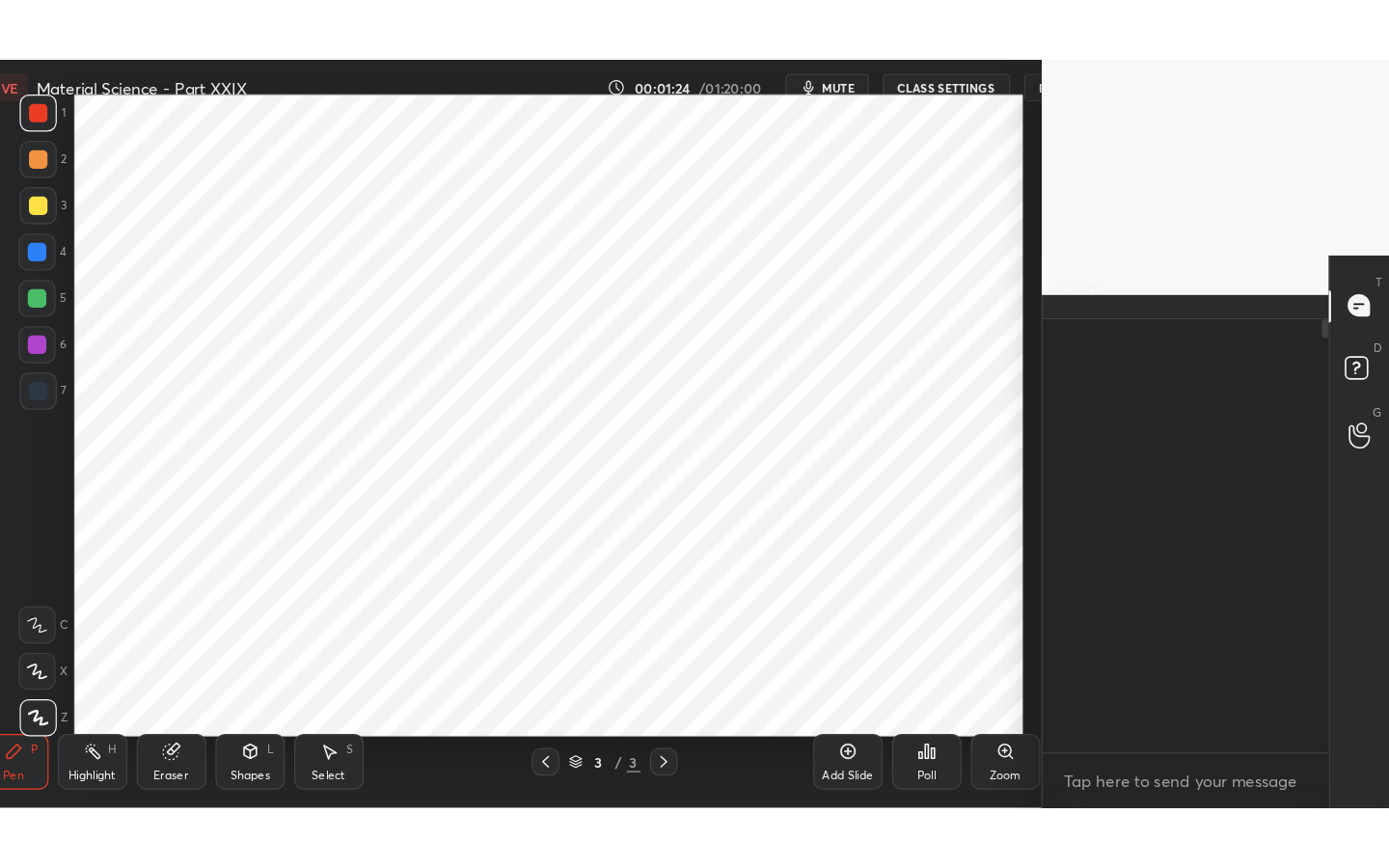 scroll, scrollTop: 95700, scrollLeft: 95494, axis: both 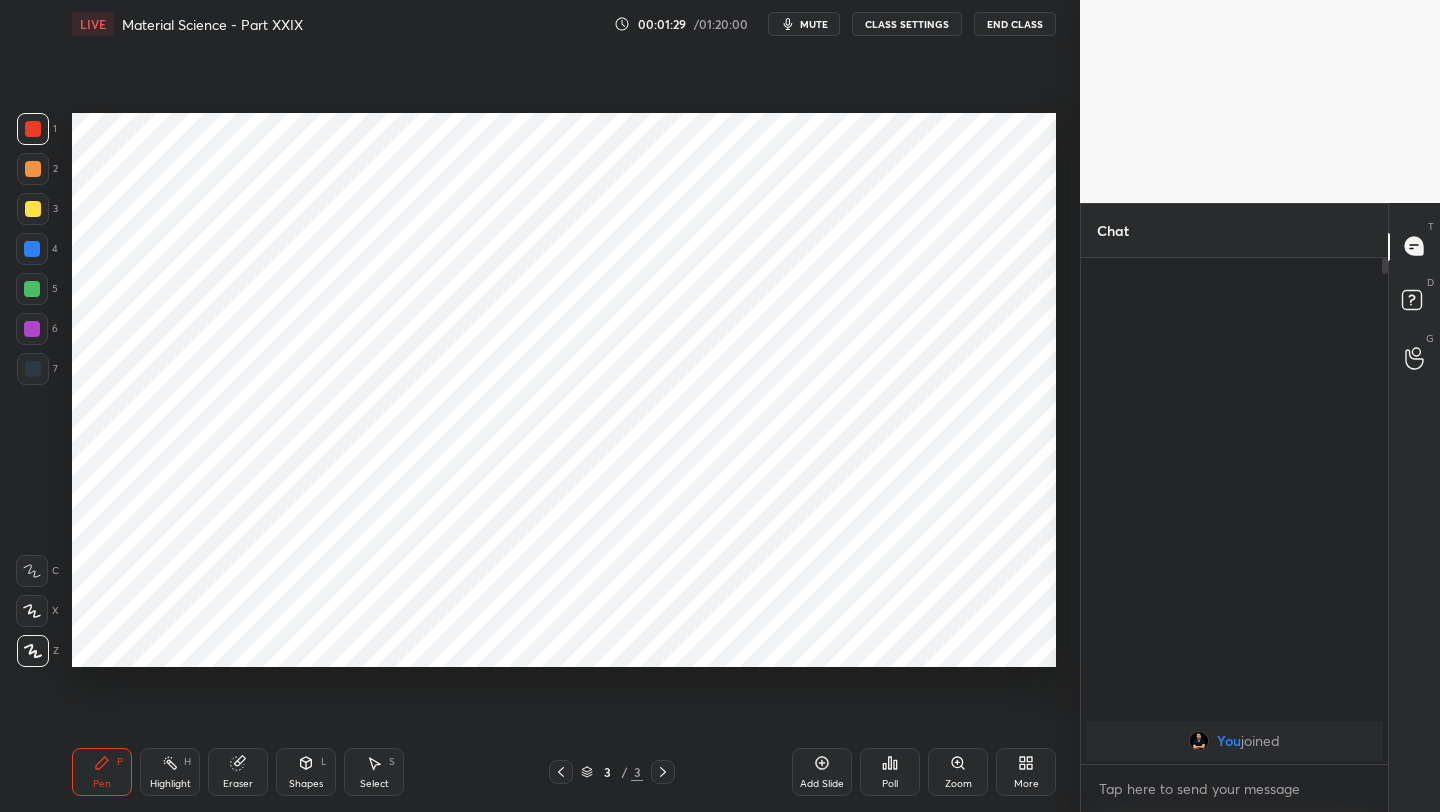 click at bounding box center [32, 249] 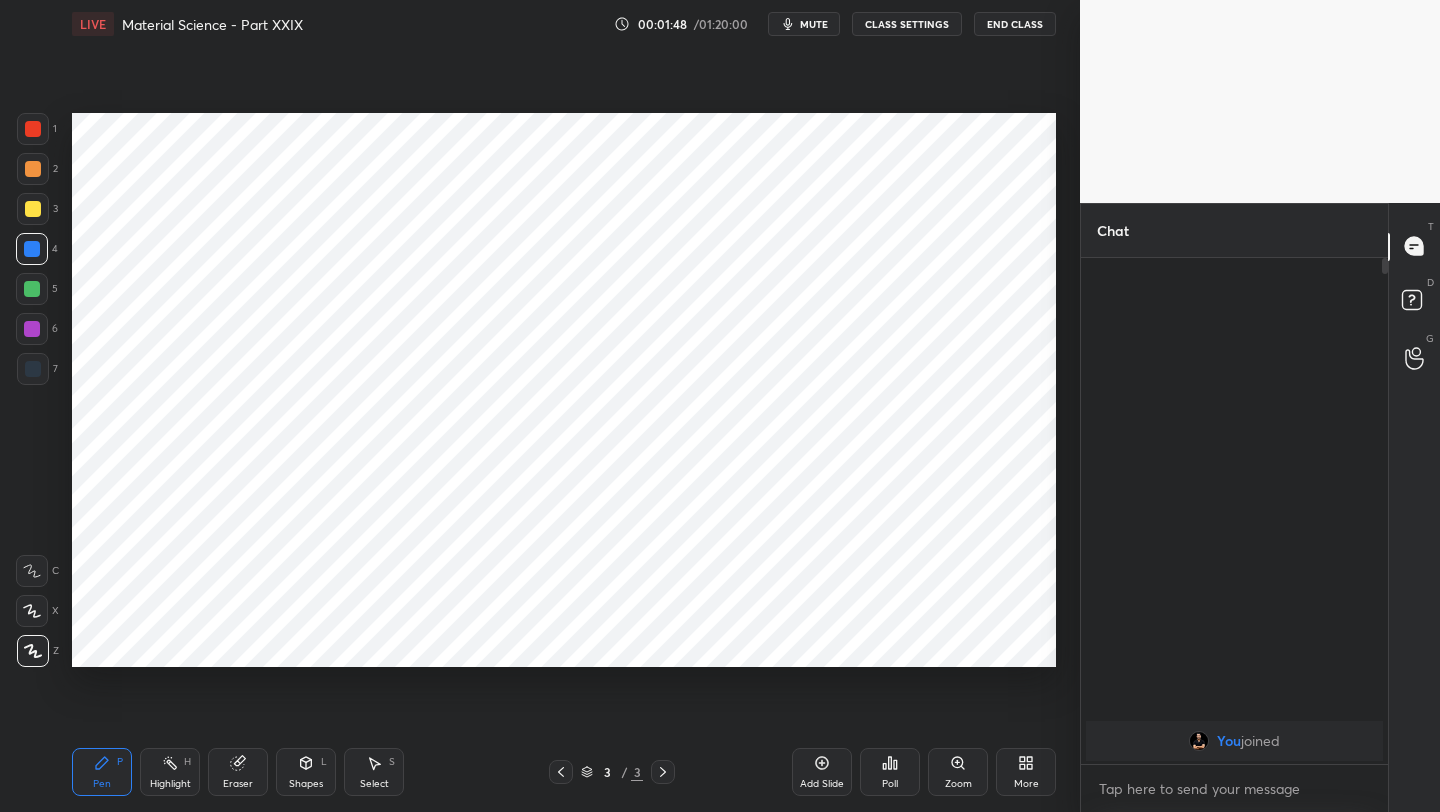 click at bounding box center (32, 329) 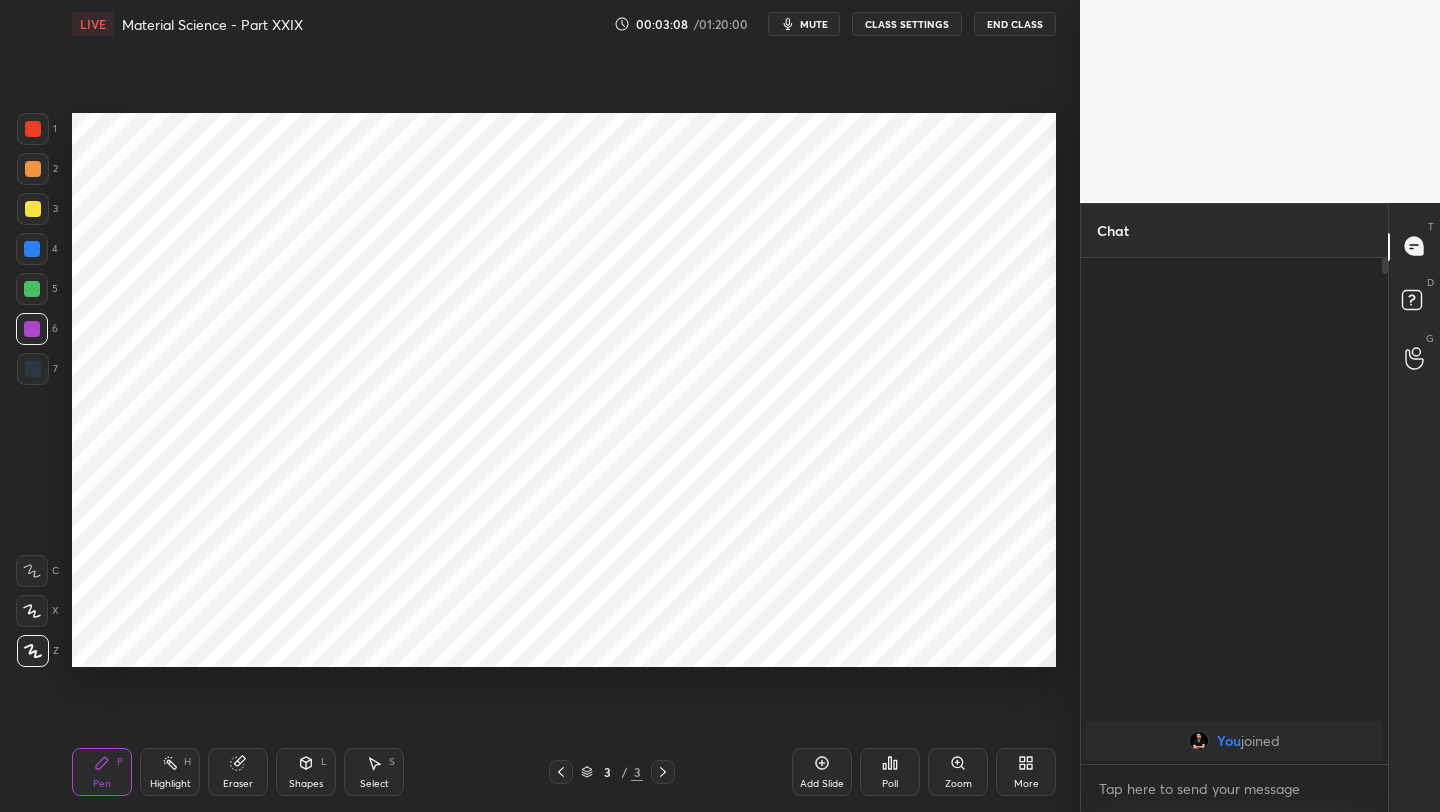 click at bounding box center (33, 369) 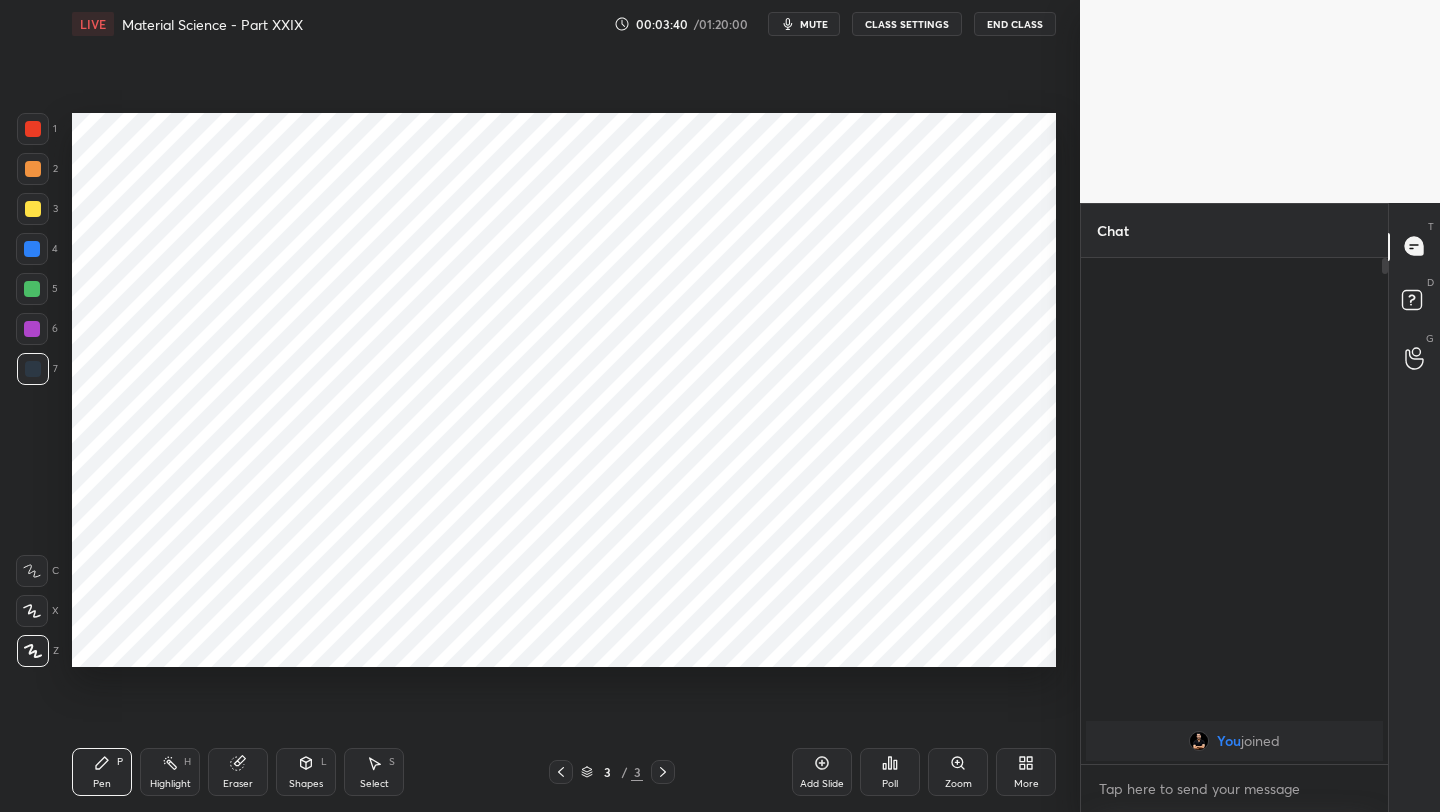 click 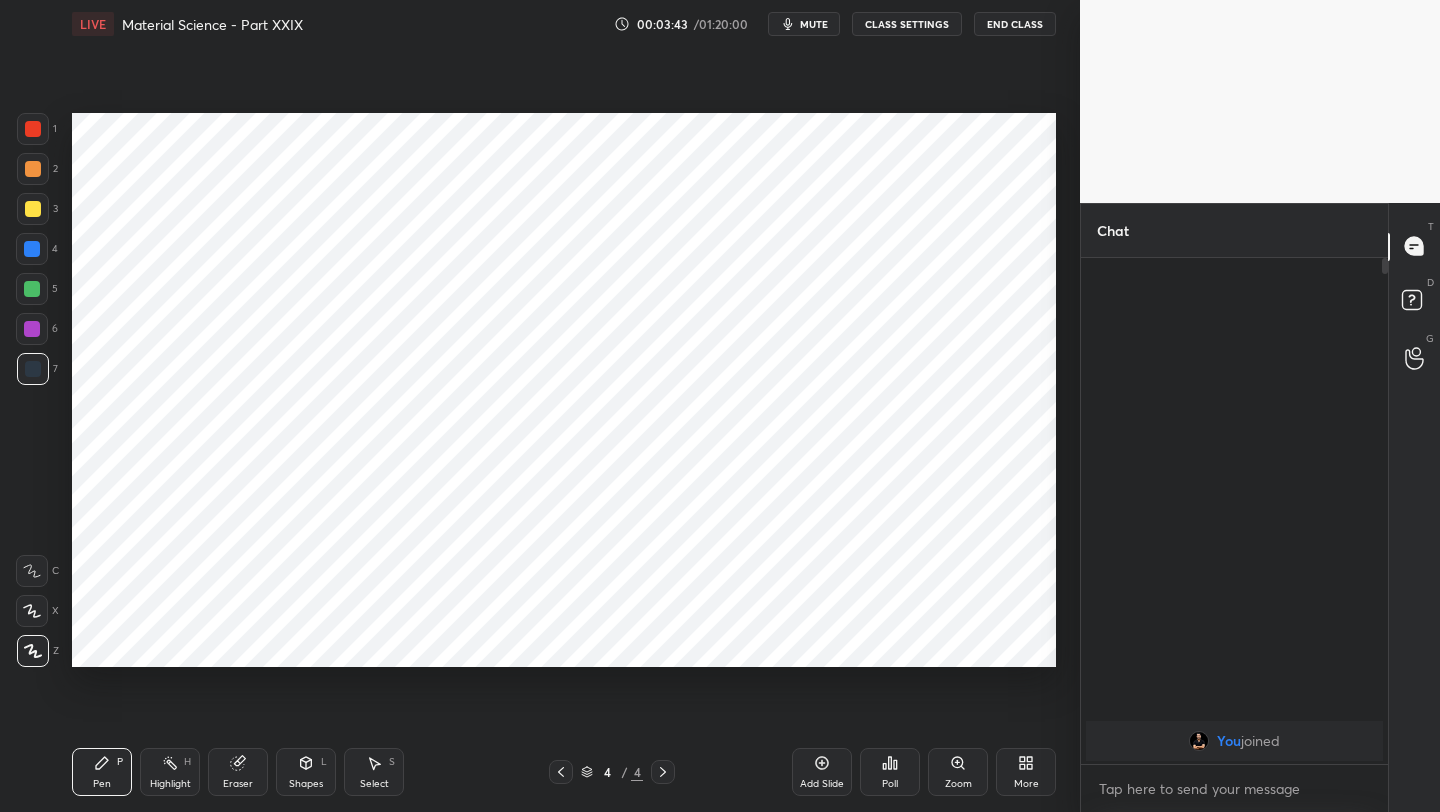 click at bounding box center [33, 129] 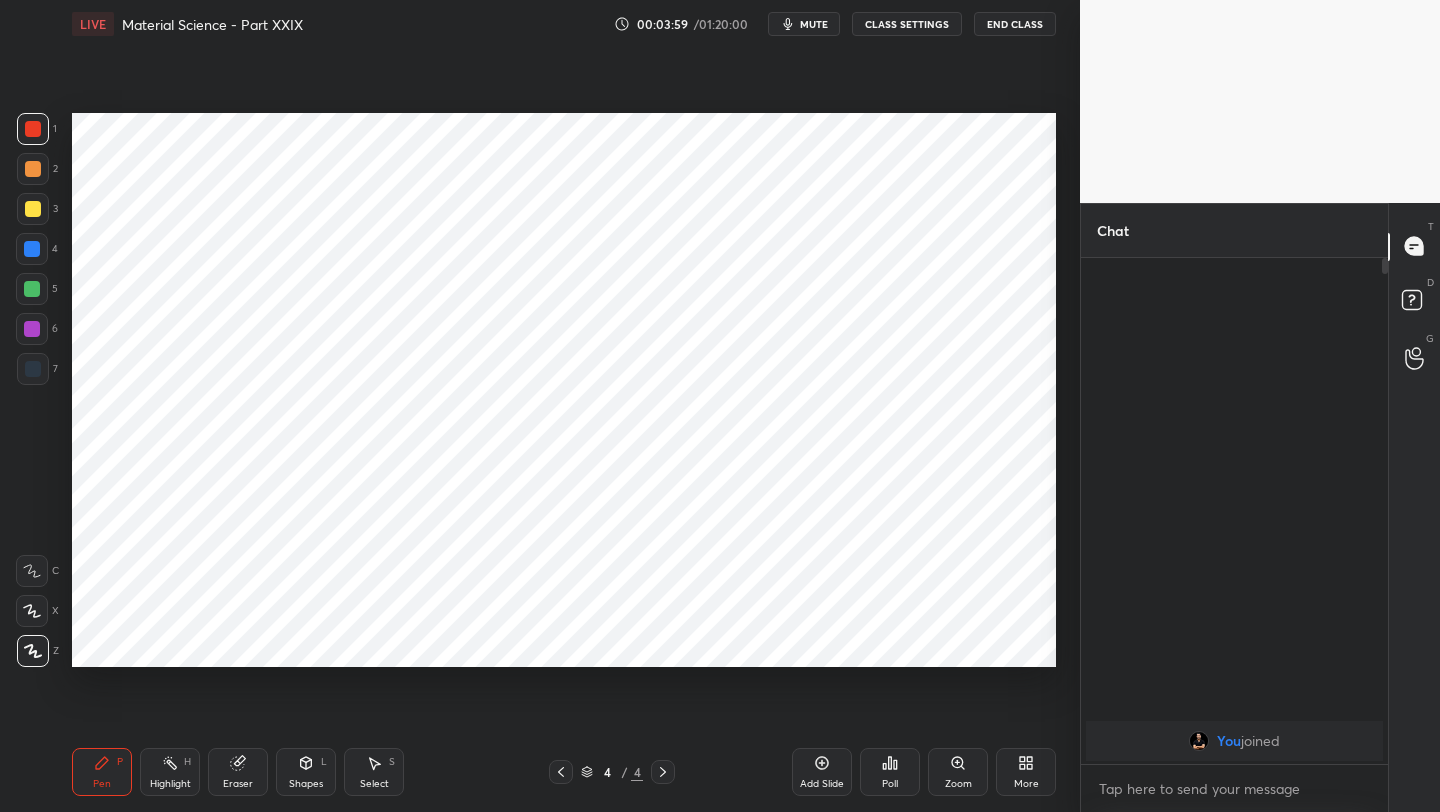 drag, startPoint x: 26, startPoint y: 385, endPoint x: 34, endPoint y: 370, distance: 17 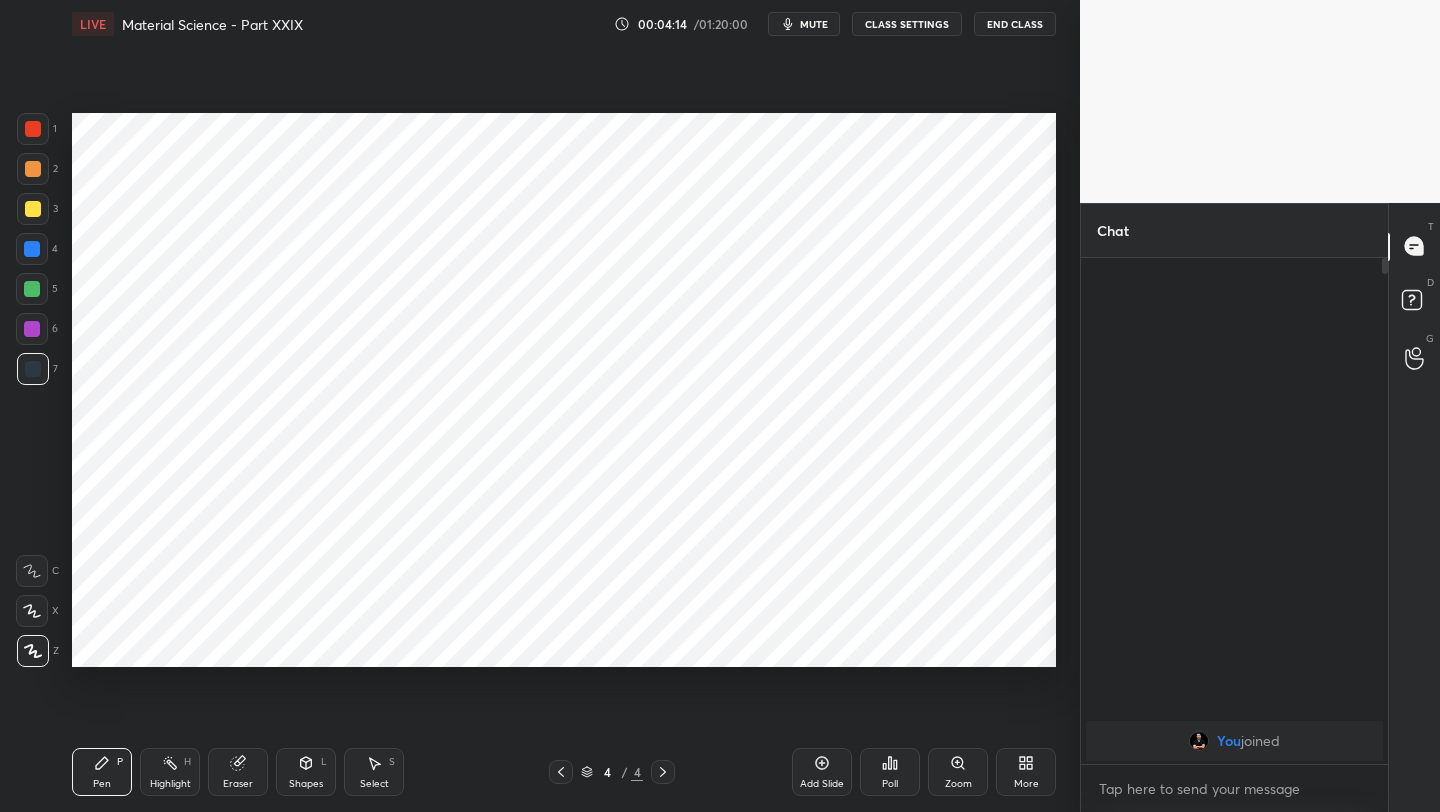 click at bounding box center (32, 249) 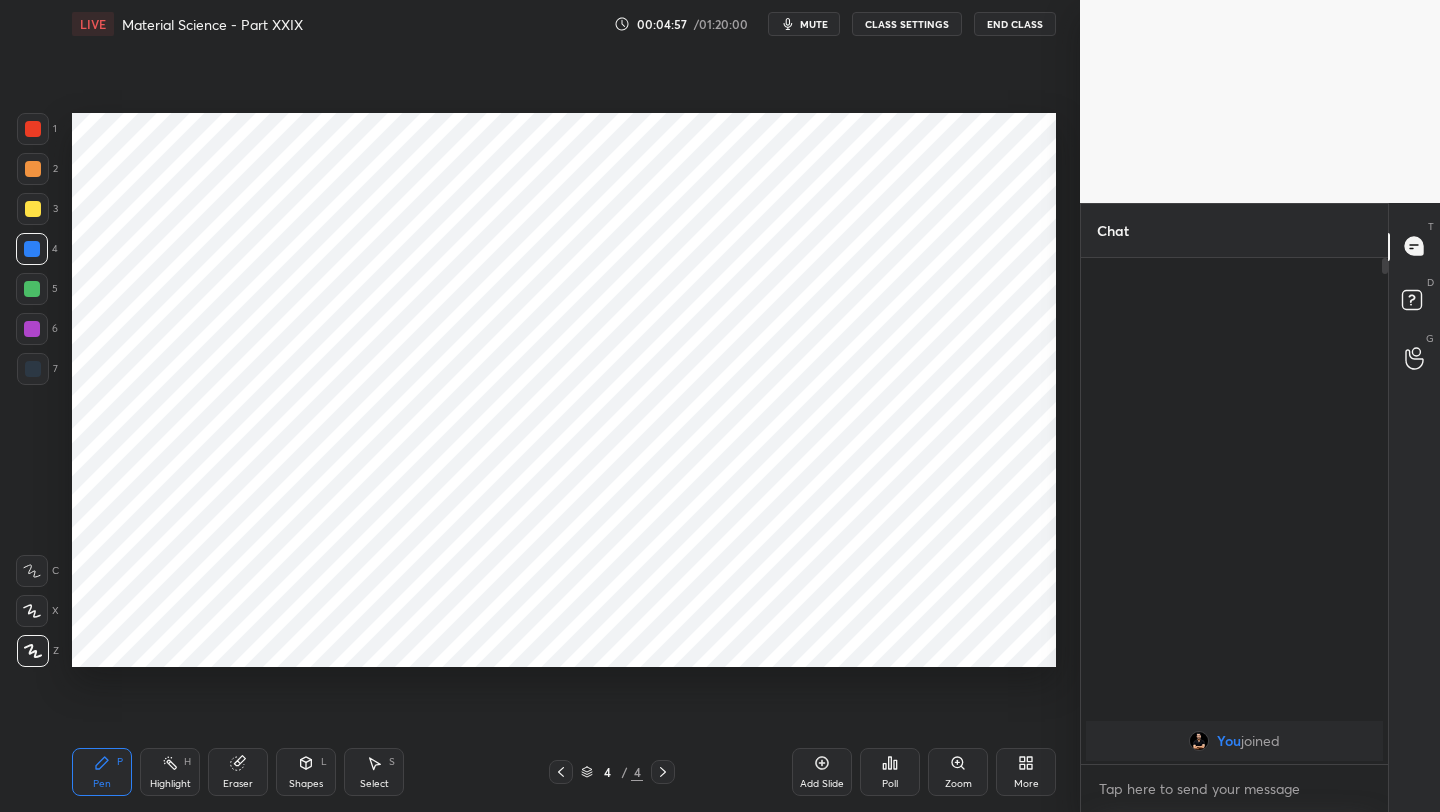 click at bounding box center [33, 369] 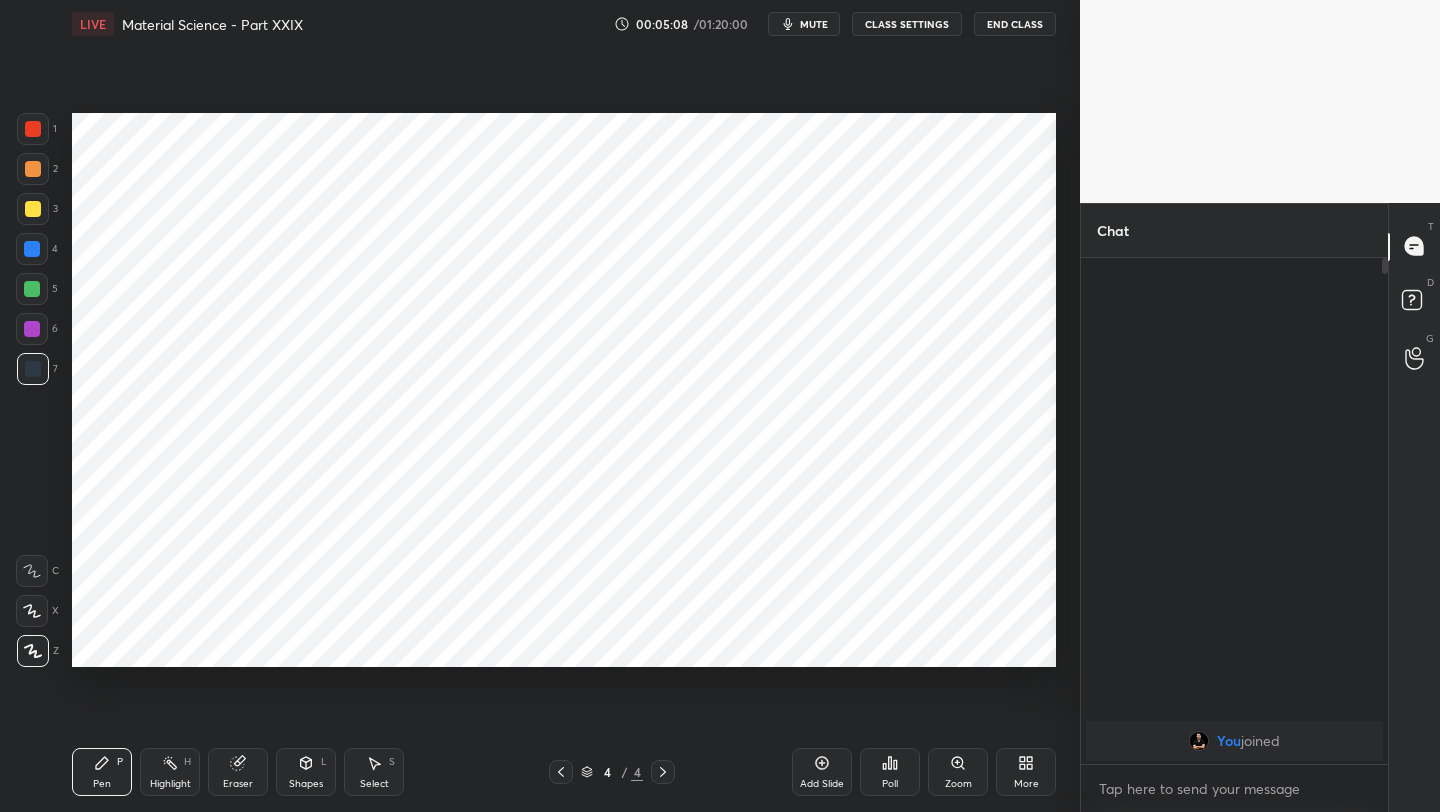 click at bounding box center (32, 329) 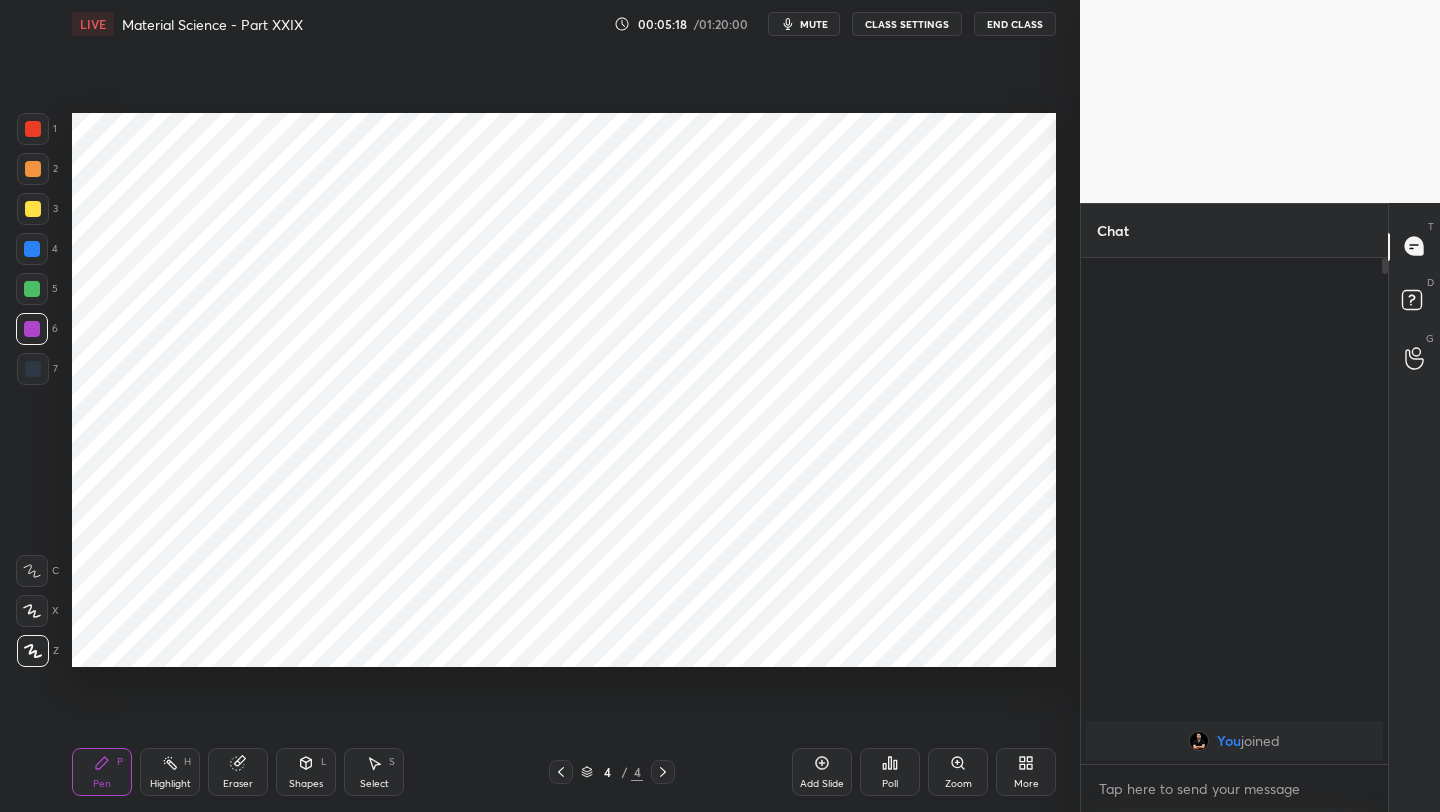 click at bounding box center [33, 369] 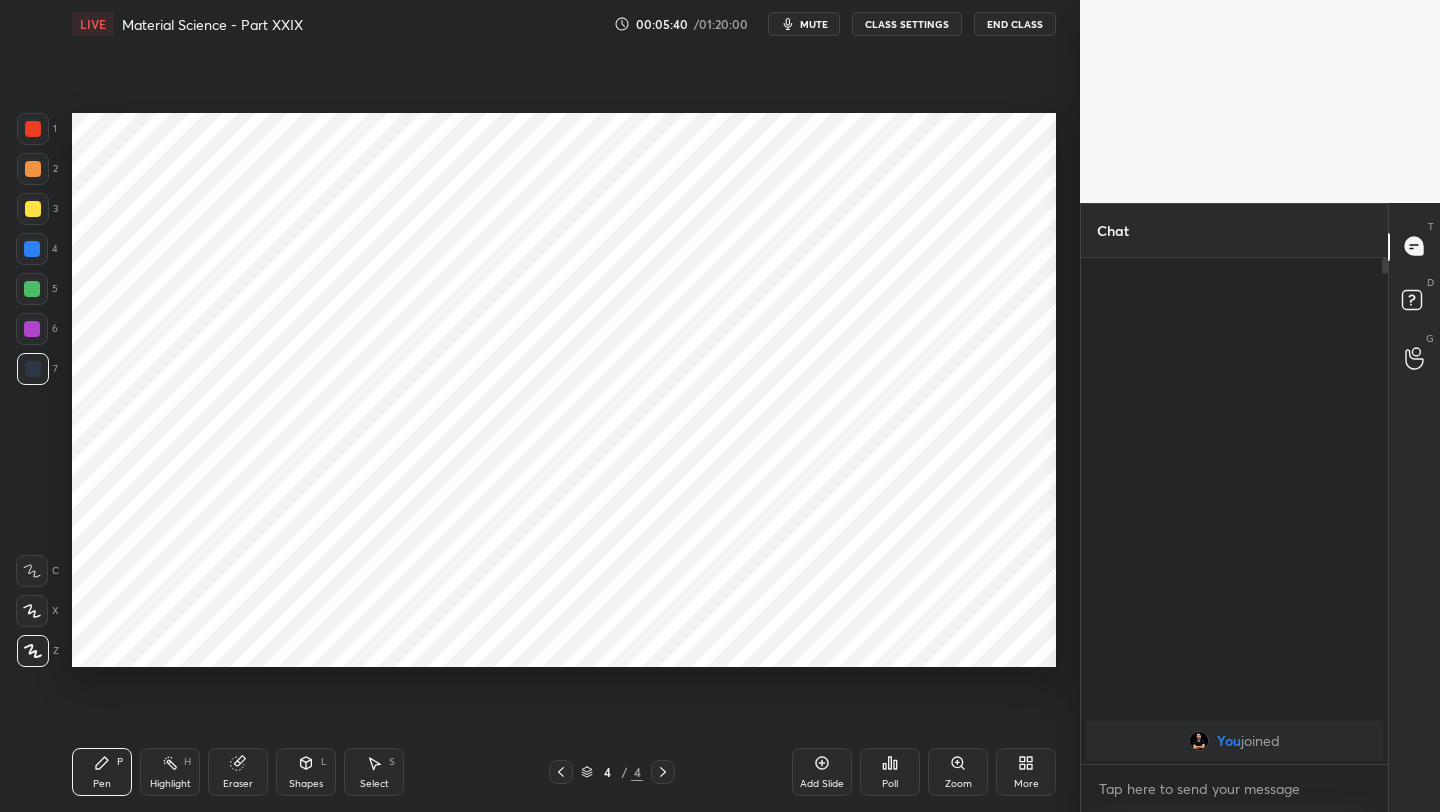 click at bounding box center (32, 329) 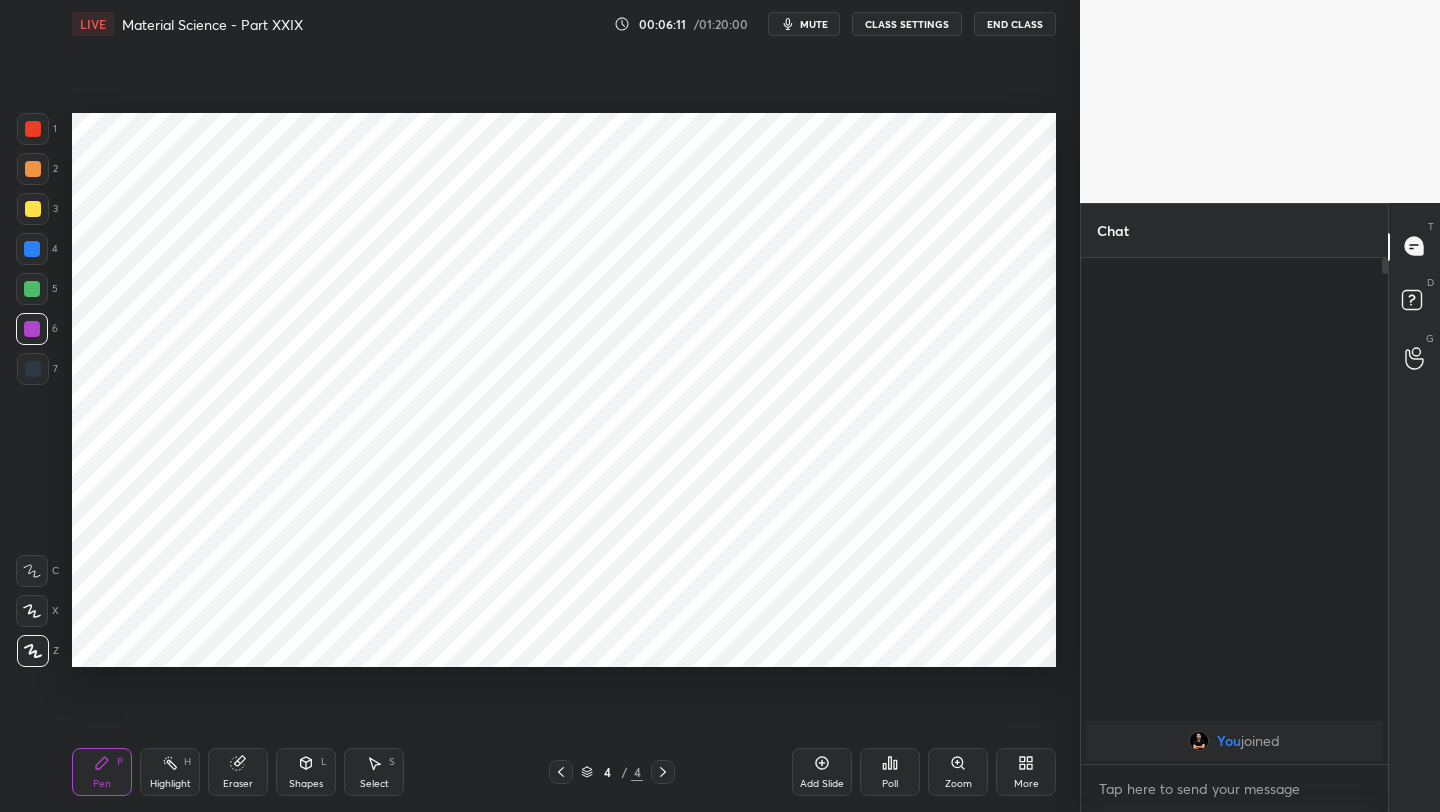 click on "1 2 3 4 5 6 7 C X Z C X Z E E Erase all   H H" at bounding box center (32, 390) 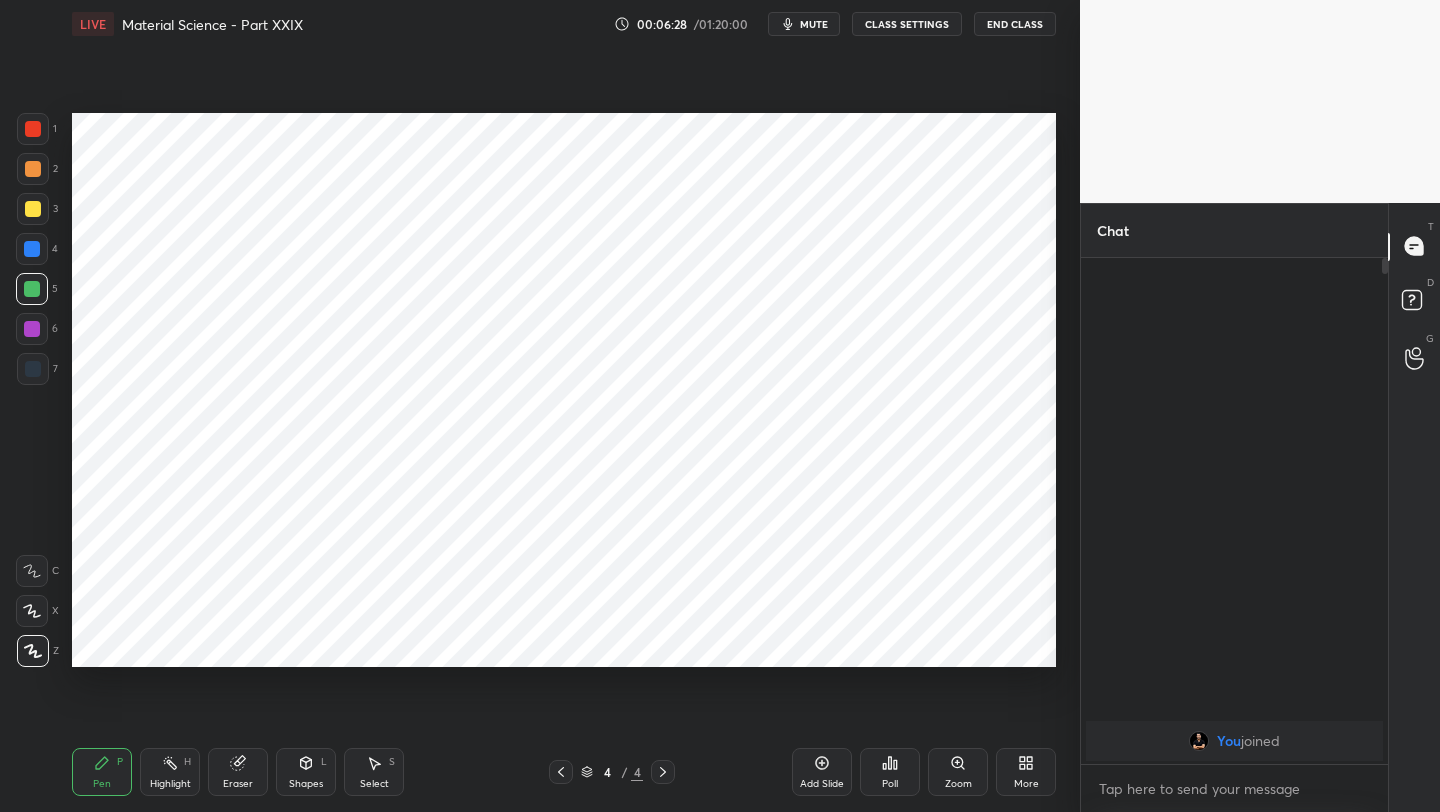 click at bounding box center (33, 369) 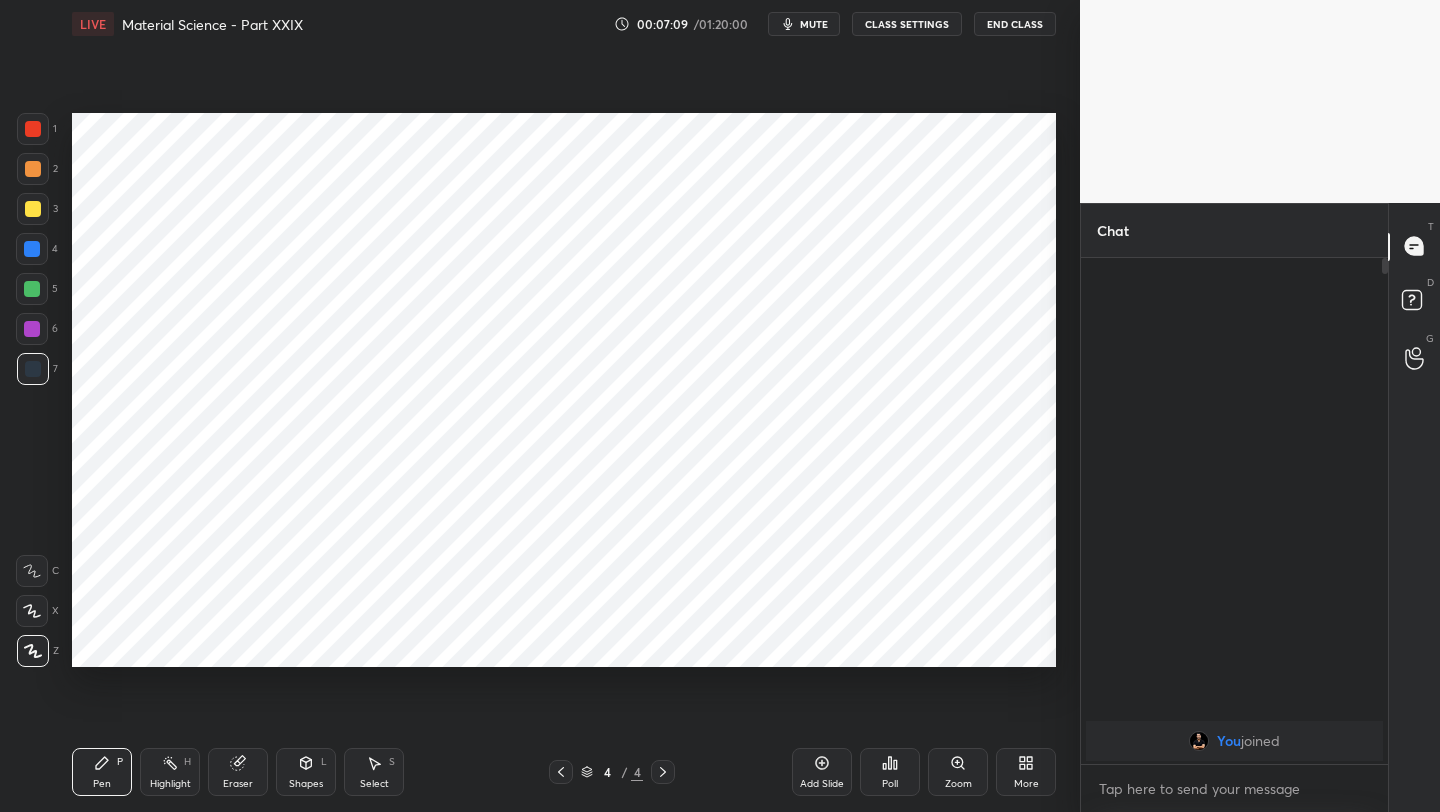 click at bounding box center [32, 289] 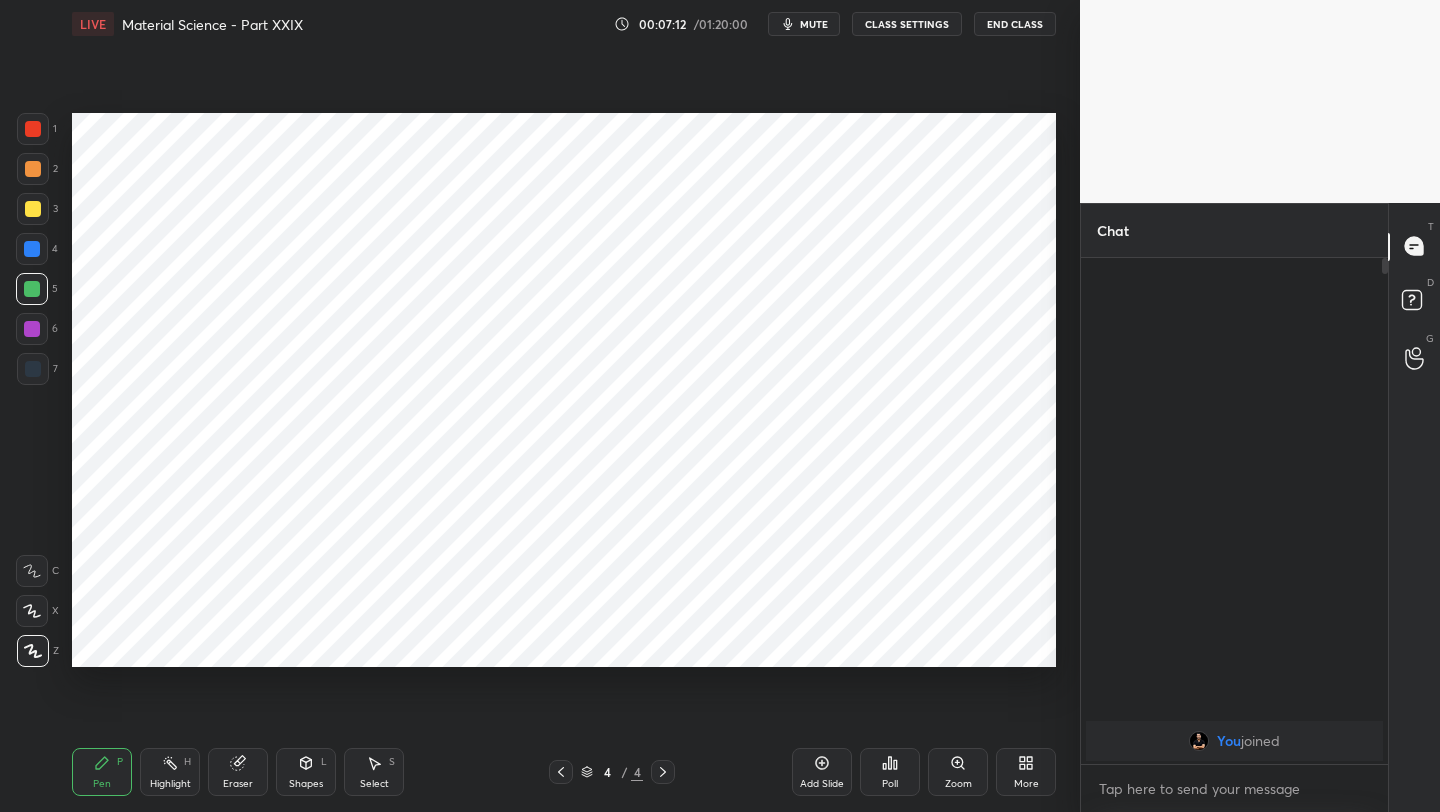 click at bounding box center (32, 249) 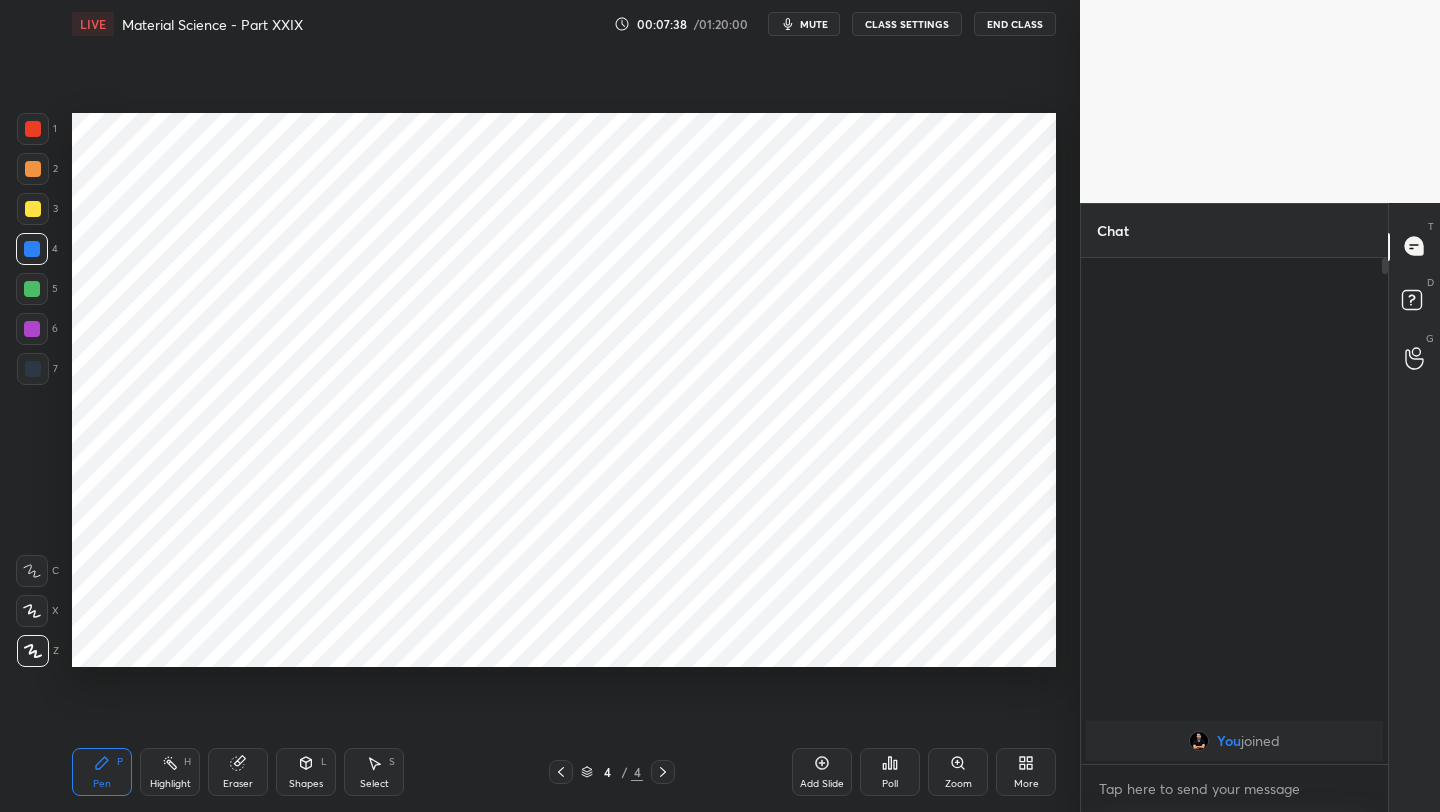 click at bounding box center (32, 289) 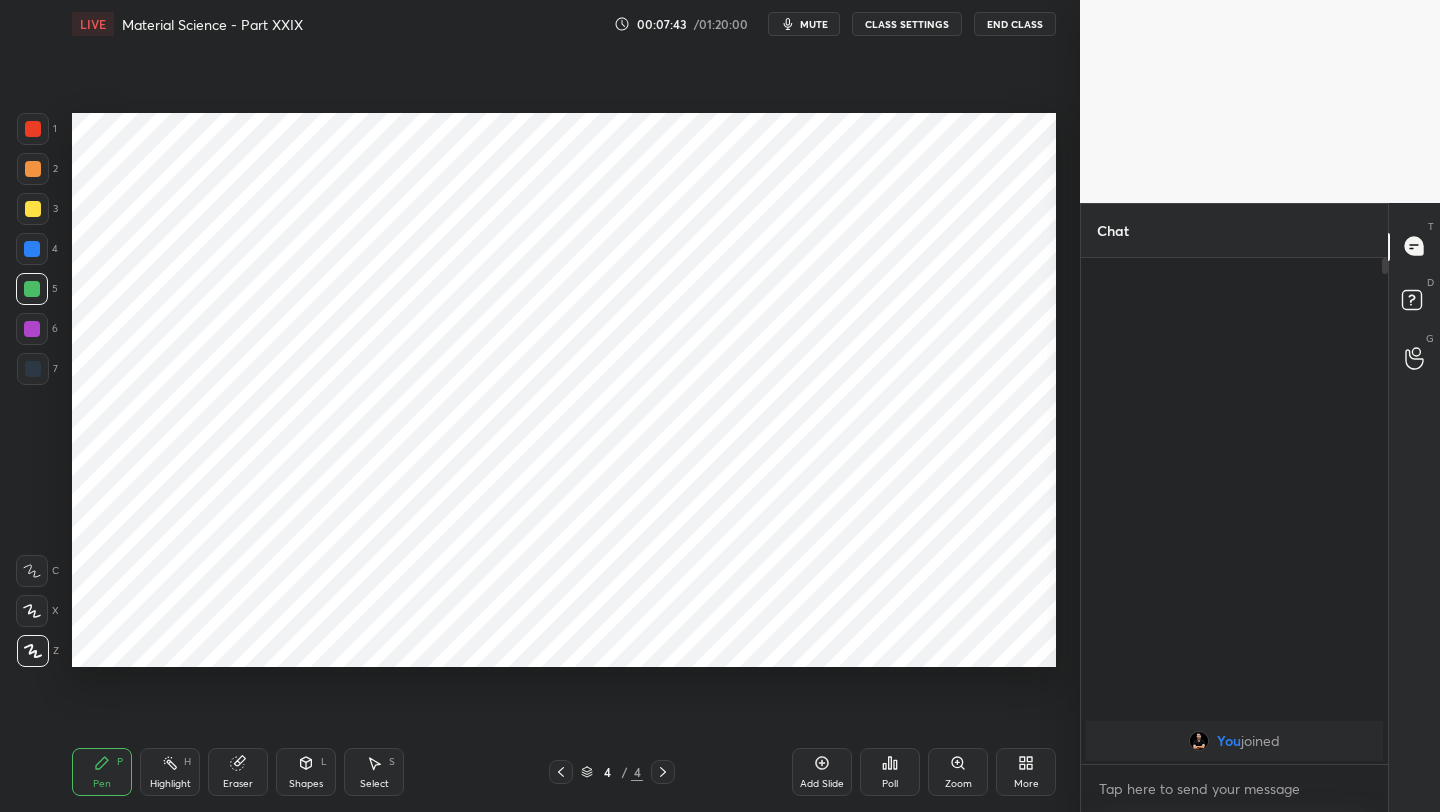 click at bounding box center [32, 329] 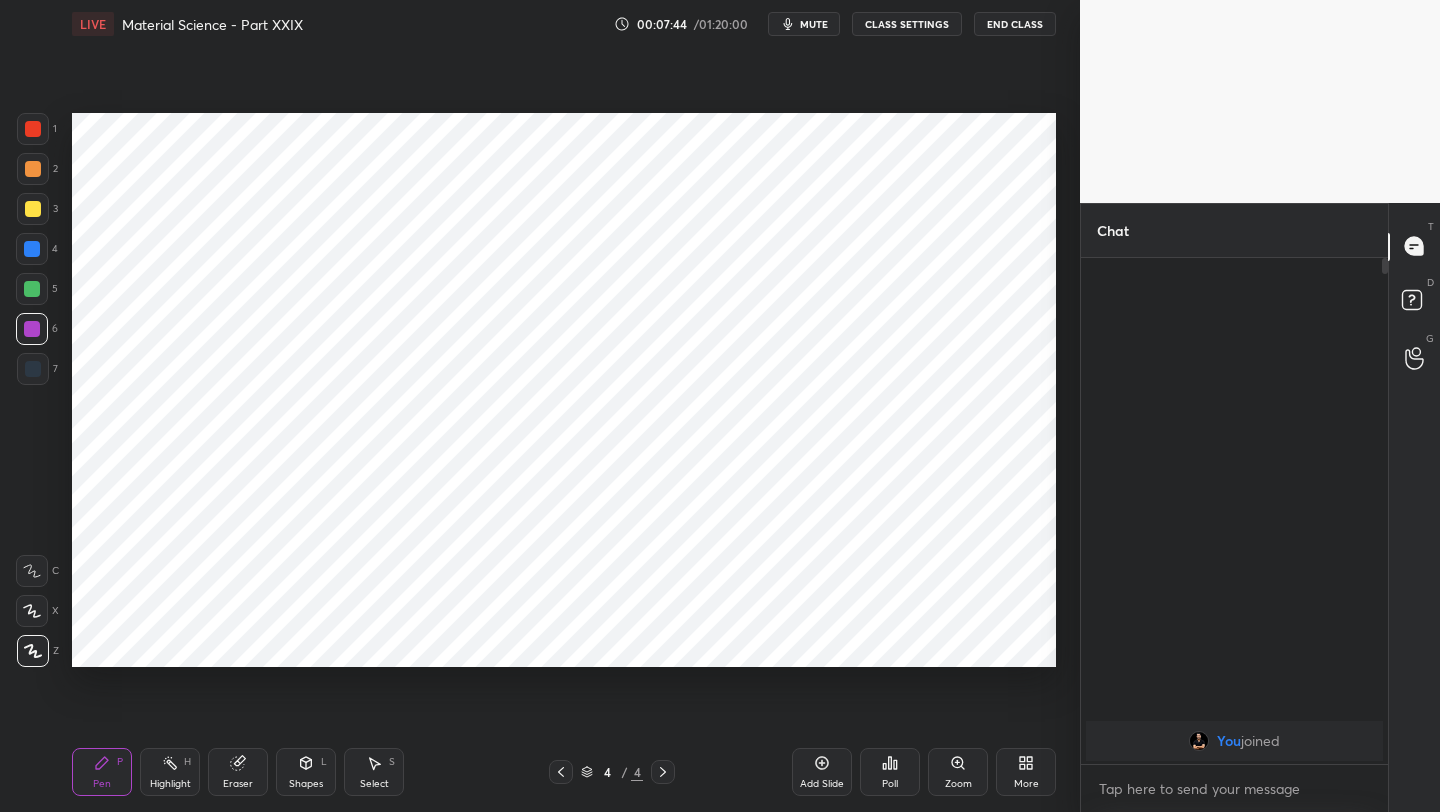 click at bounding box center [32, 249] 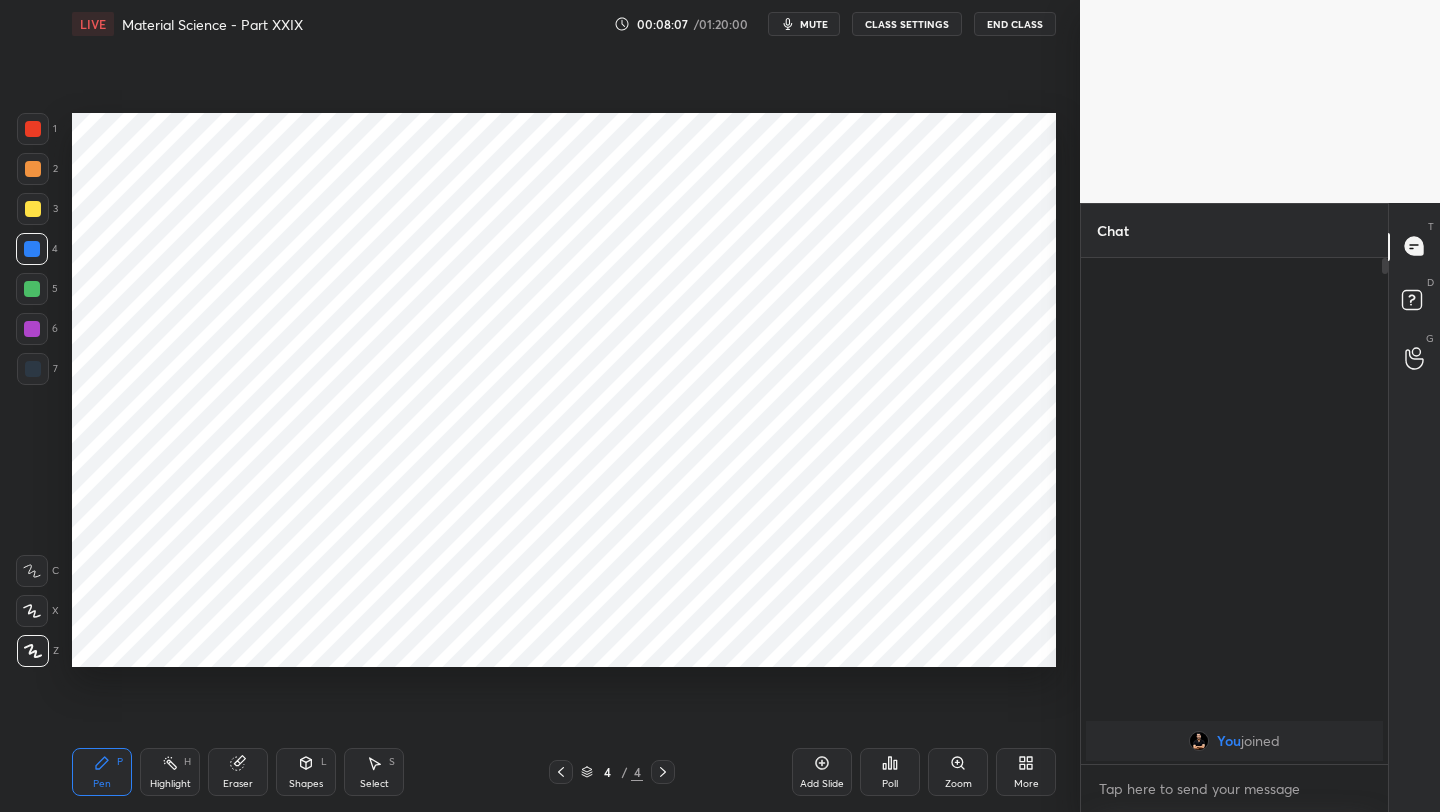 click on "Add Slide" at bounding box center [822, 772] 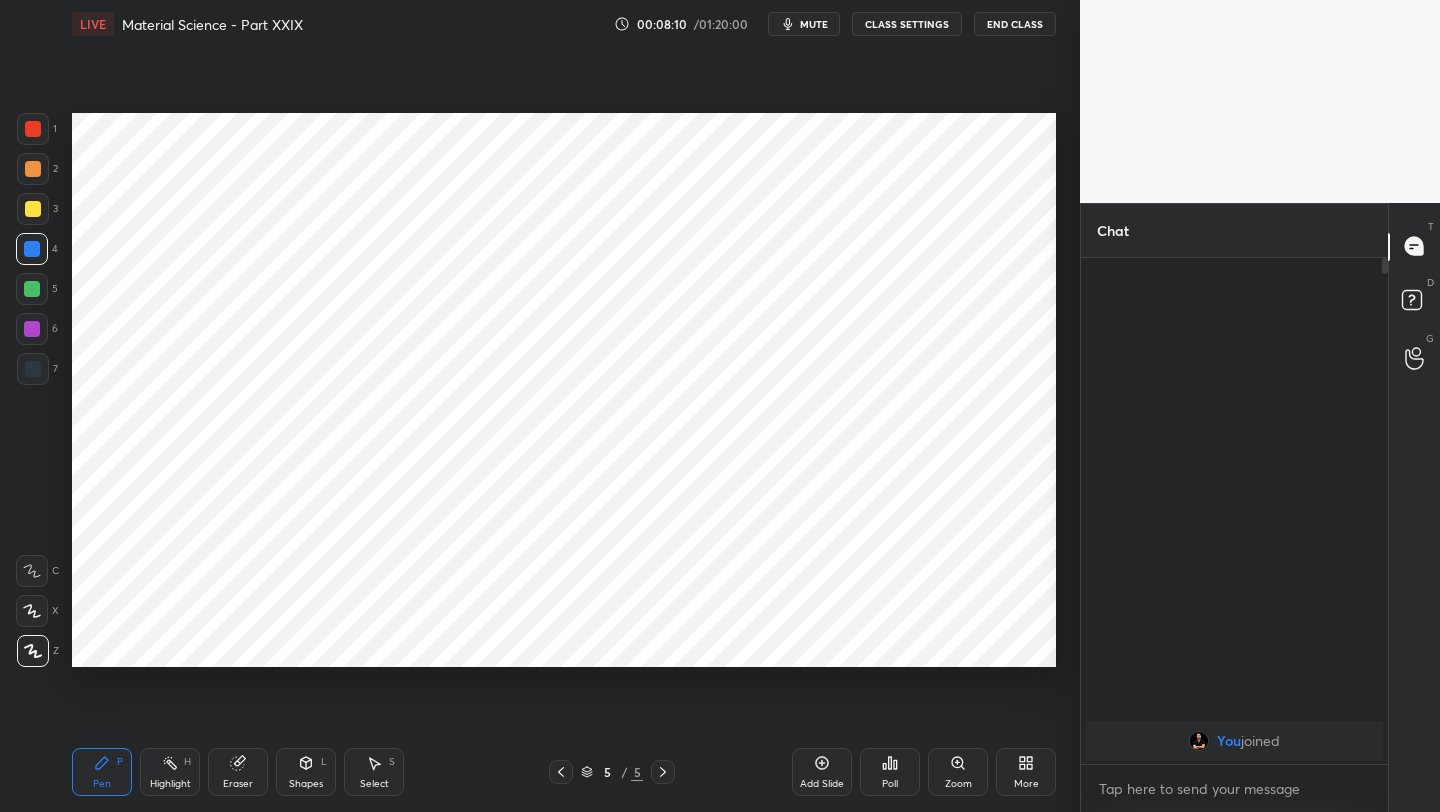 drag, startPoint x: 34, startPoint y: 293, endPoint x: 57, endPoint y: 272, distance: 31.144823 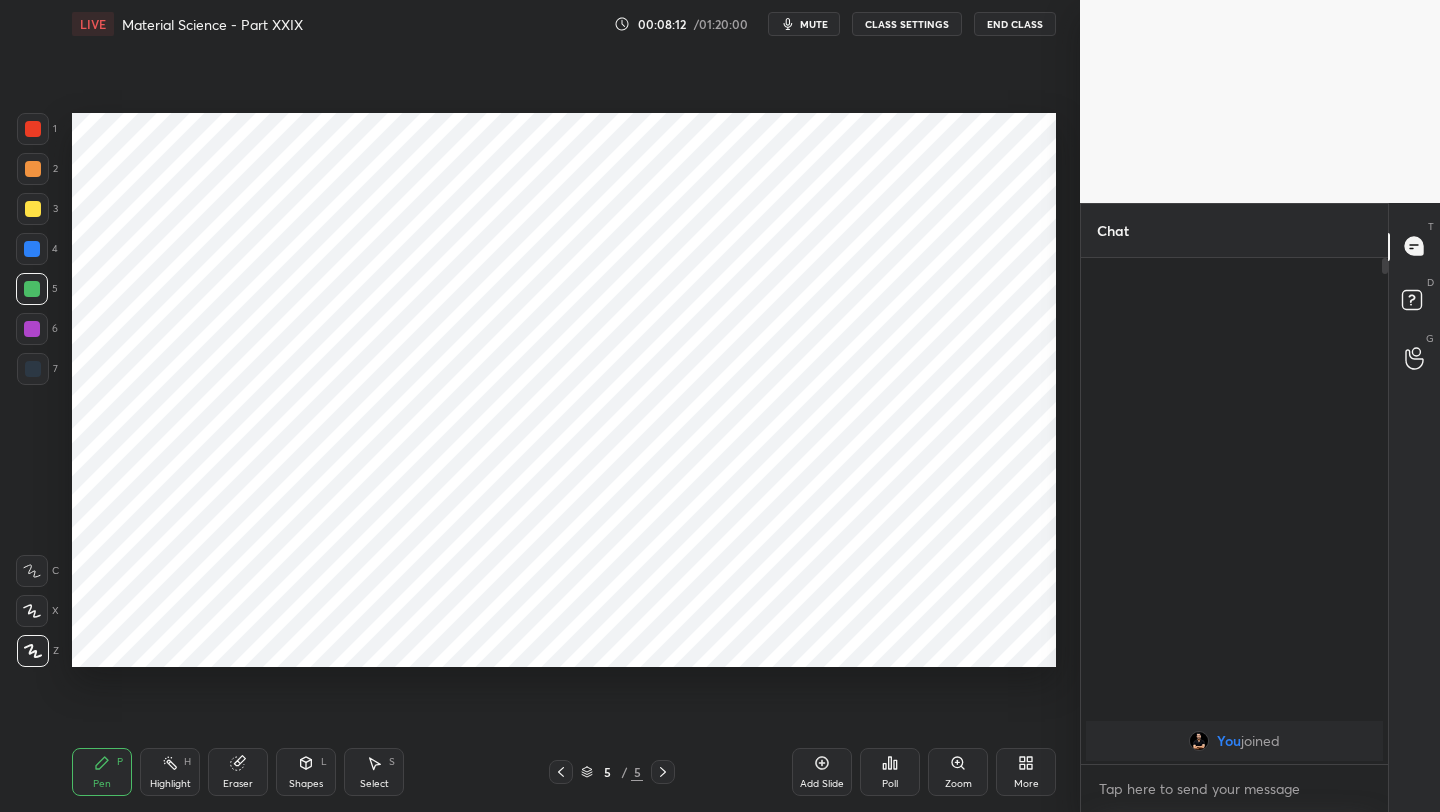 click at bounding box center [32, 249] 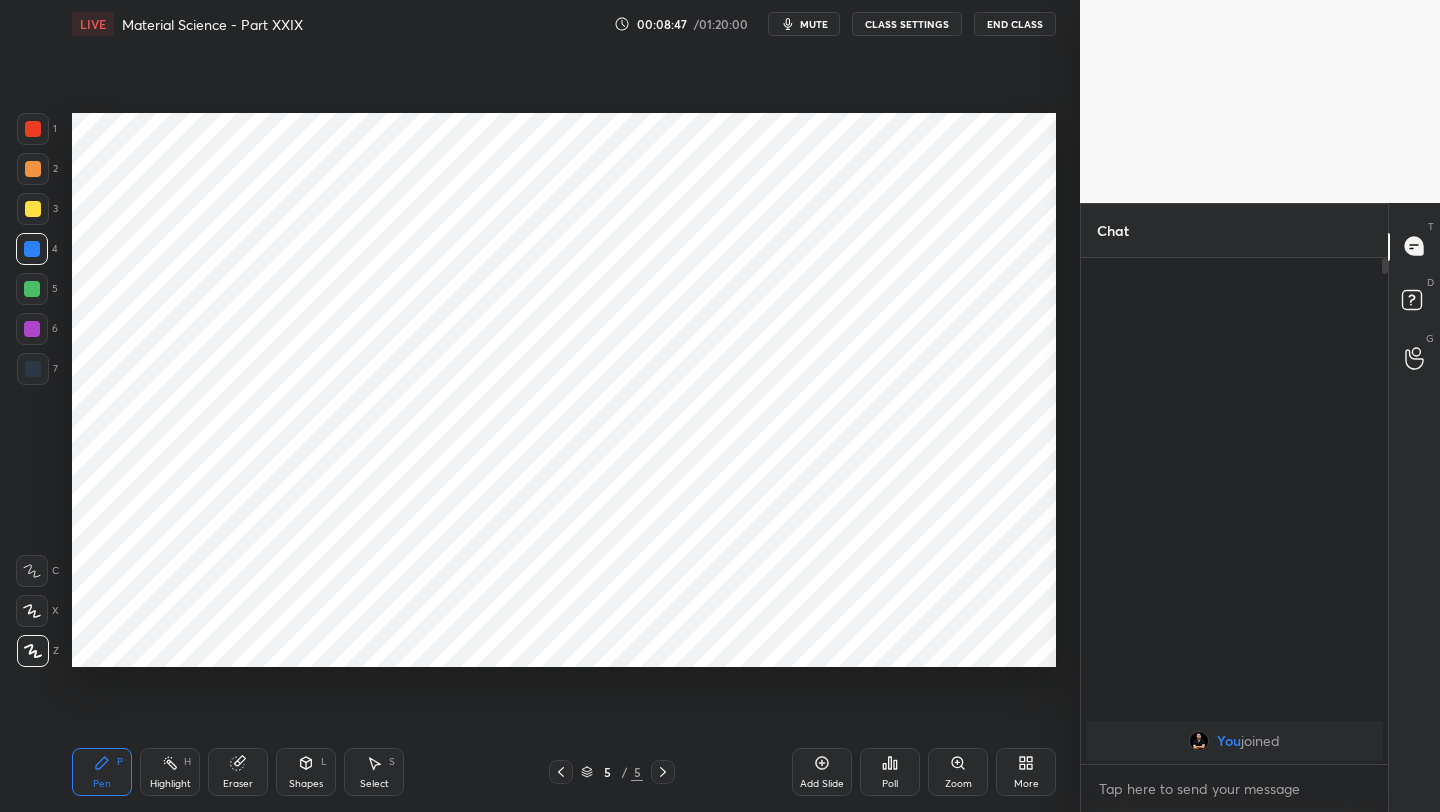 click at bounding box center (32, 289) 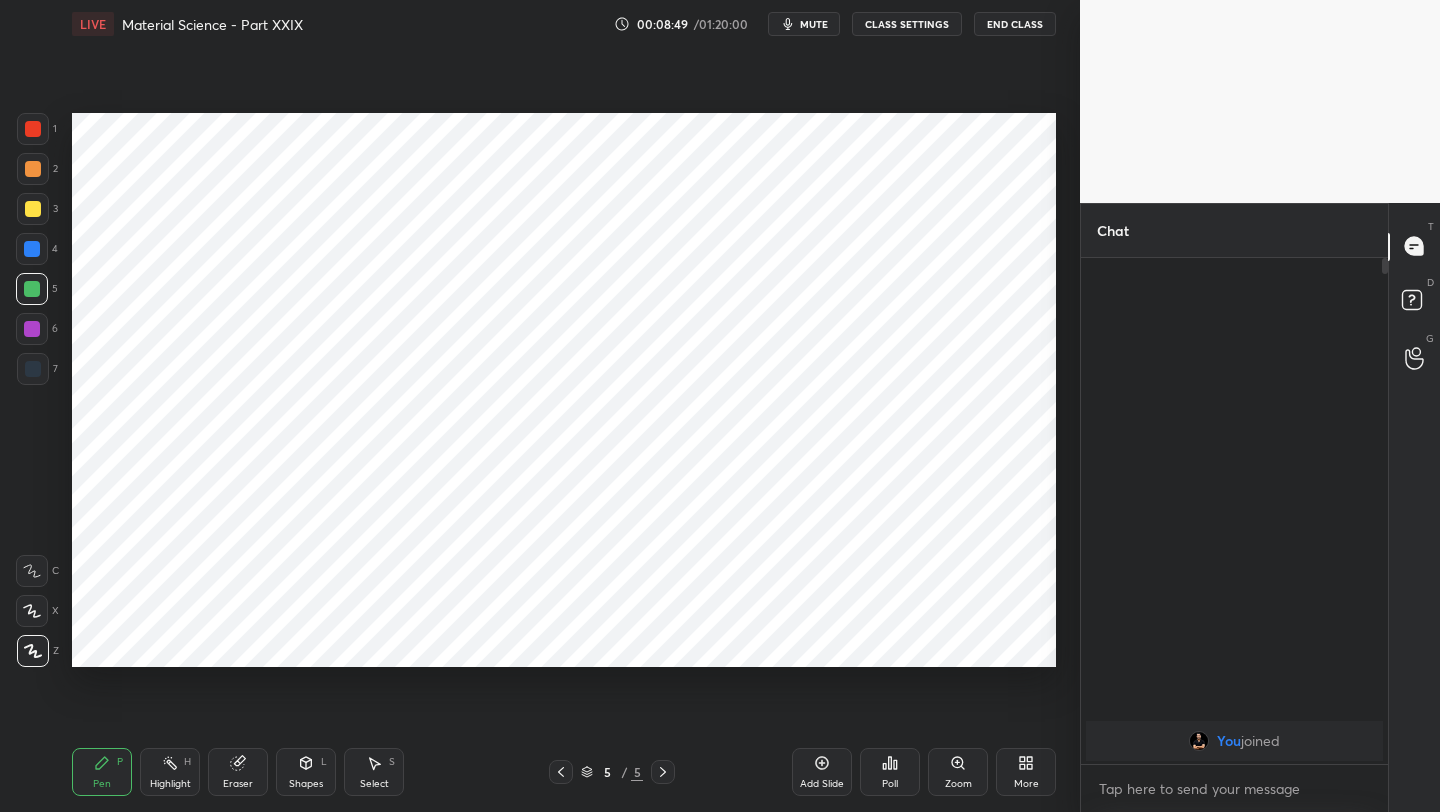 drag, startPoint x: 31, startPoint y: 247, endPoint x: 65, endPoint y: 257, distance: 35.44009 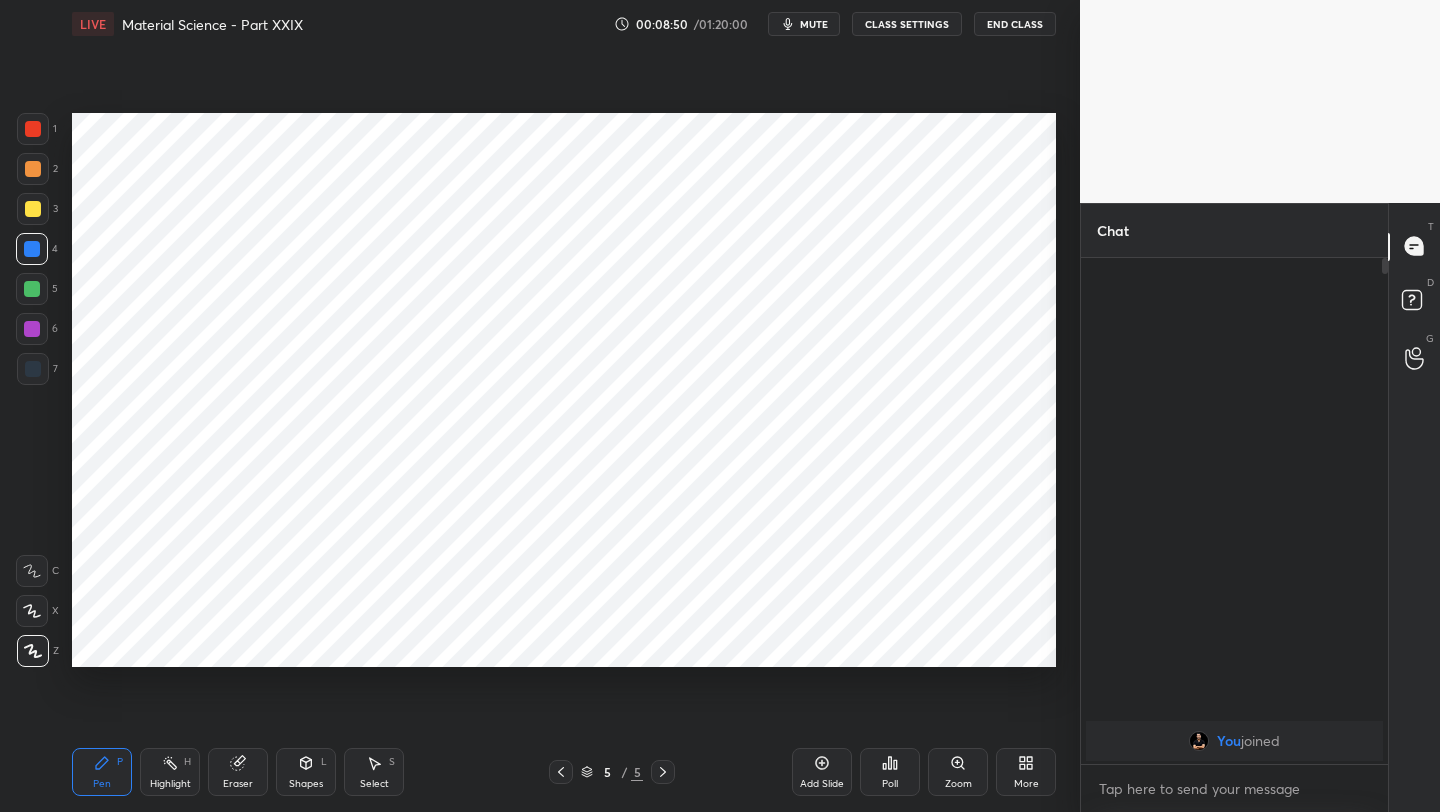 click at bounding box center [33, 369] 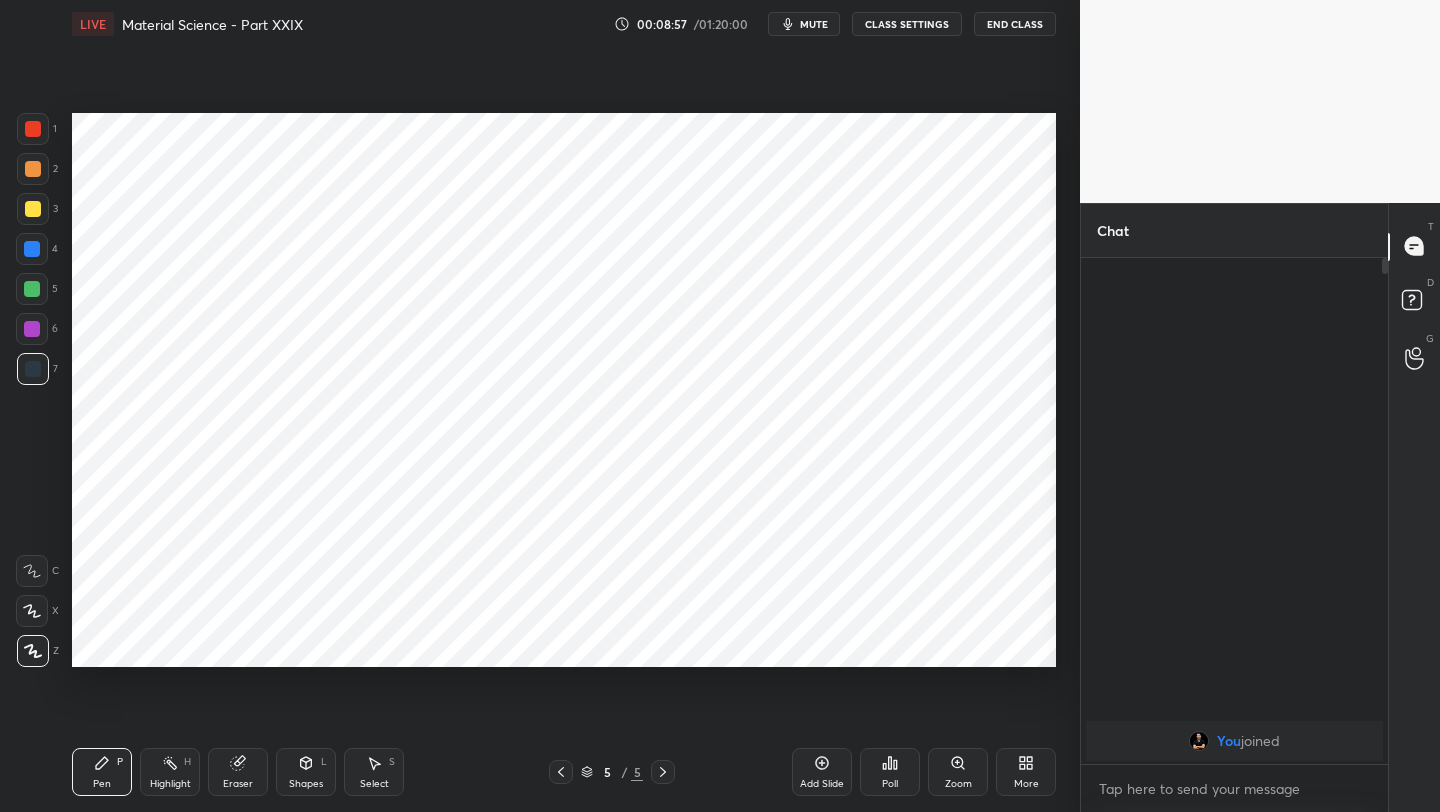 click on "4" at bounding box center [37, 249] 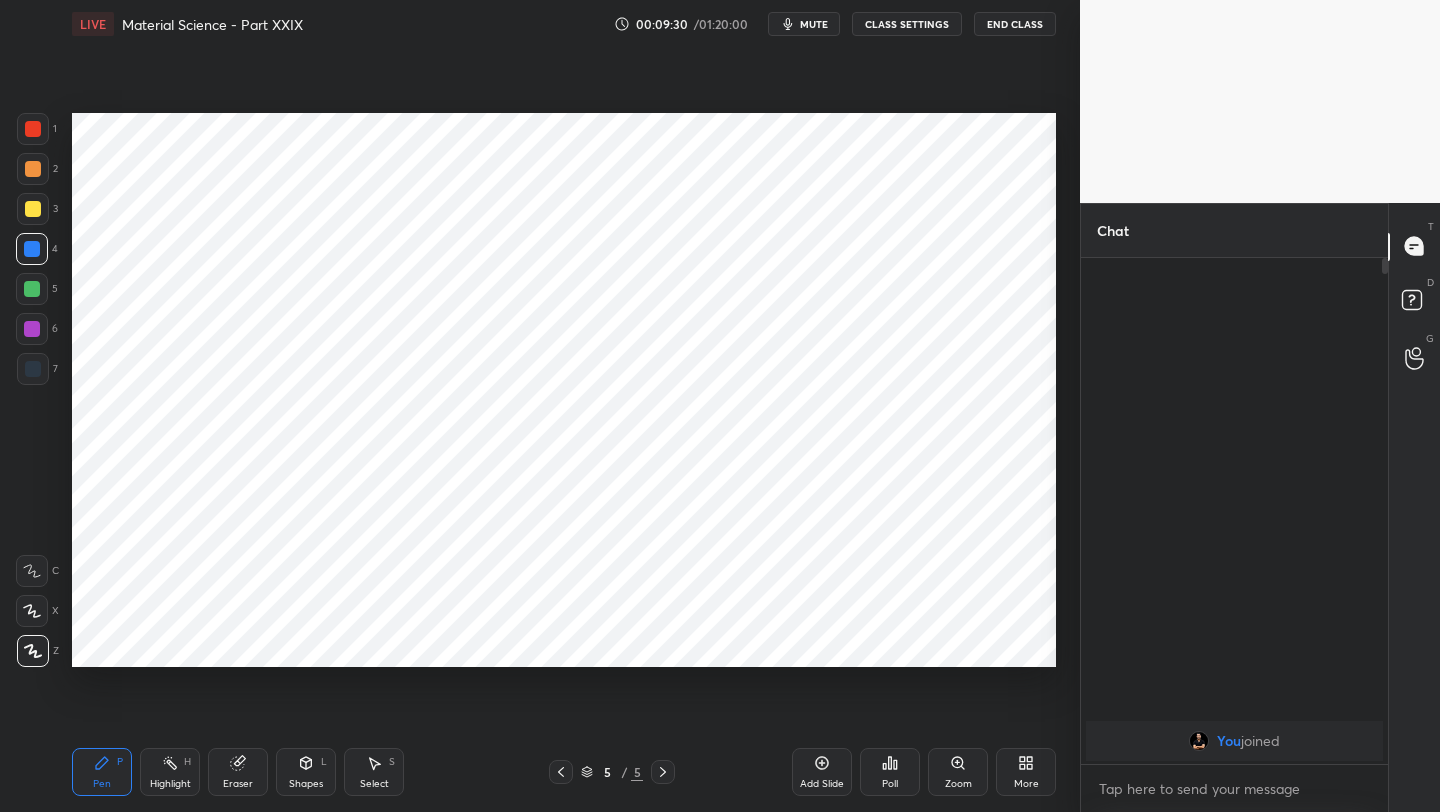 click 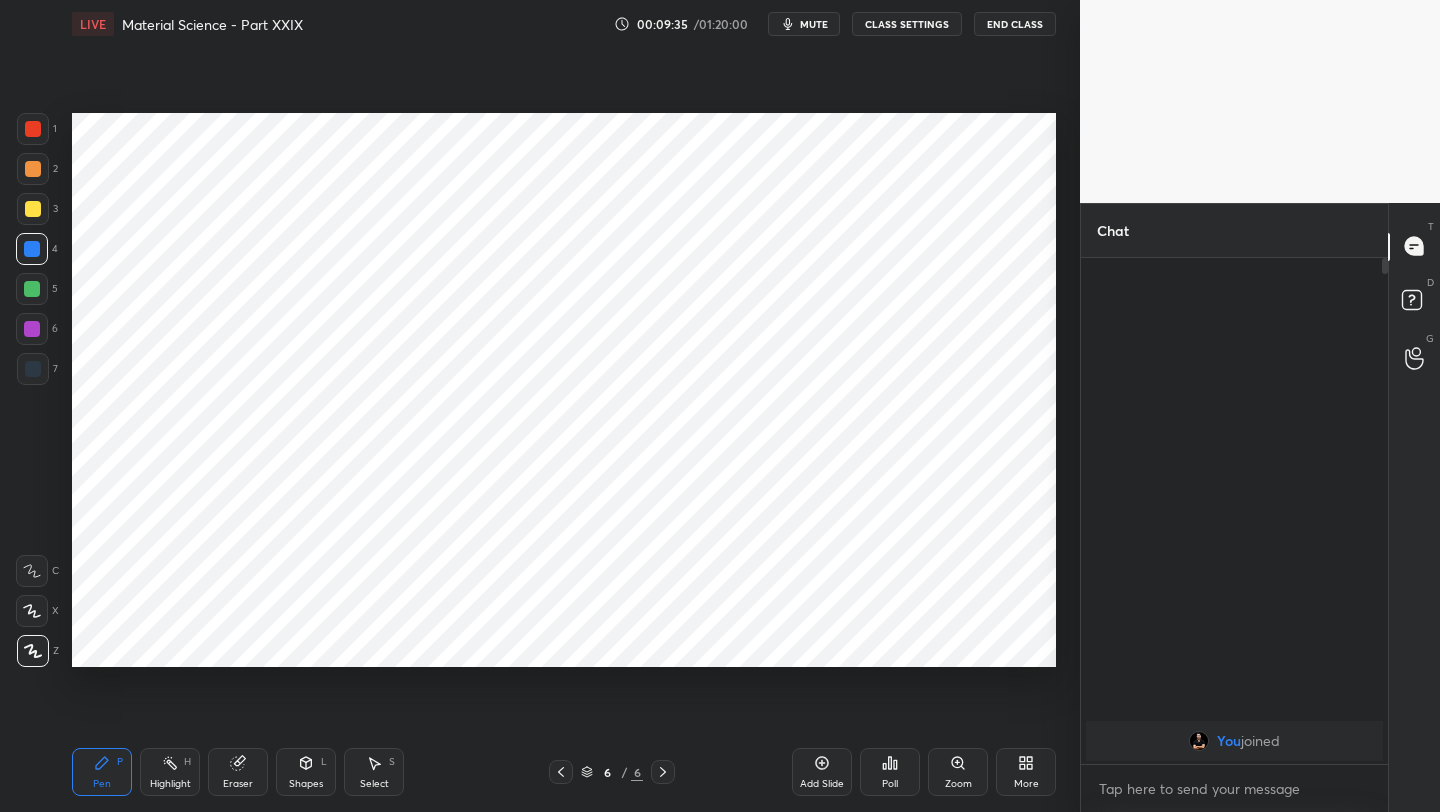 drag, startPoint x: 34, startPoint y: 134, endPoint x: 60, endPoint y: 126, distance: 27.202942 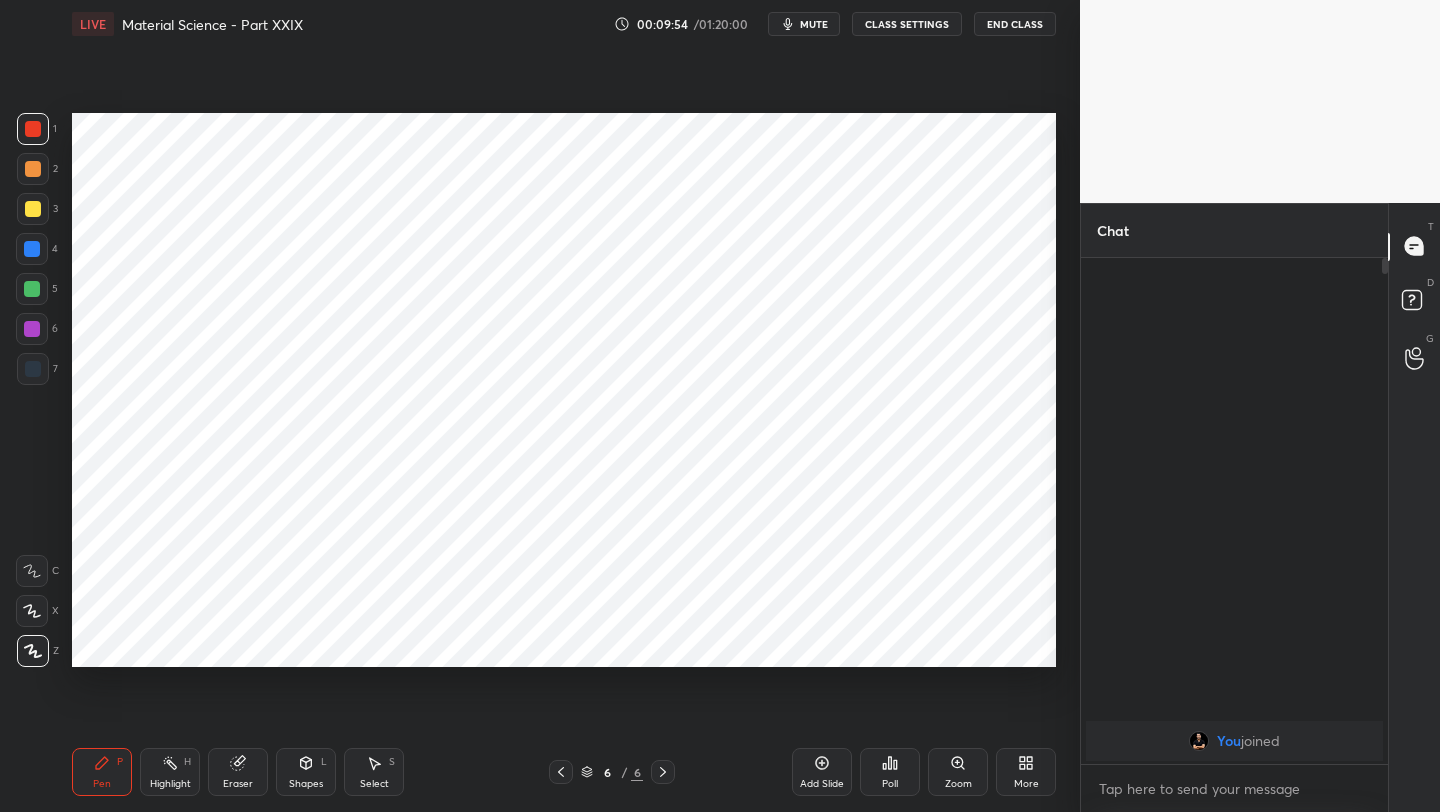 click on "Shapes" at bounding box center (306, 784) 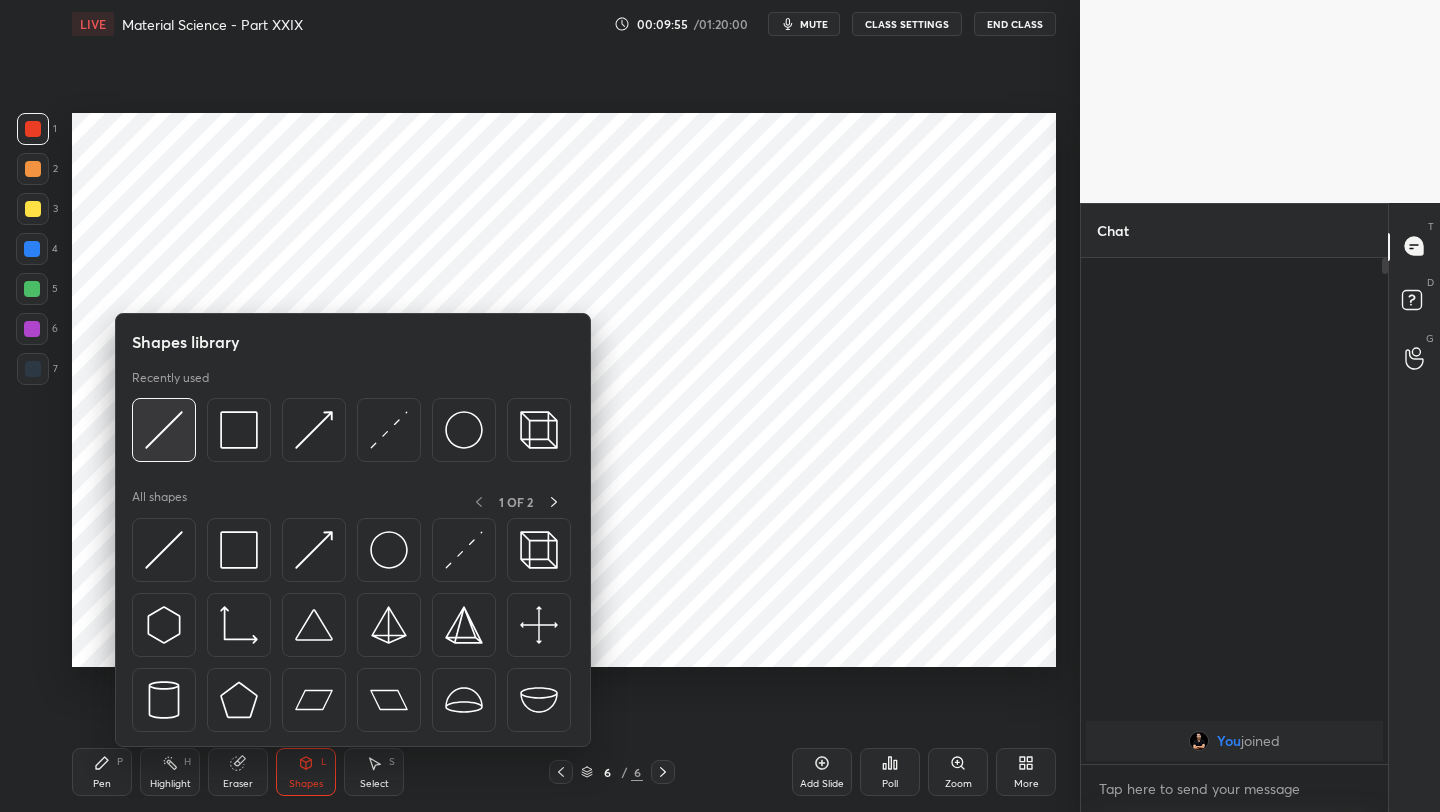 click at bounding box center (164, 430) 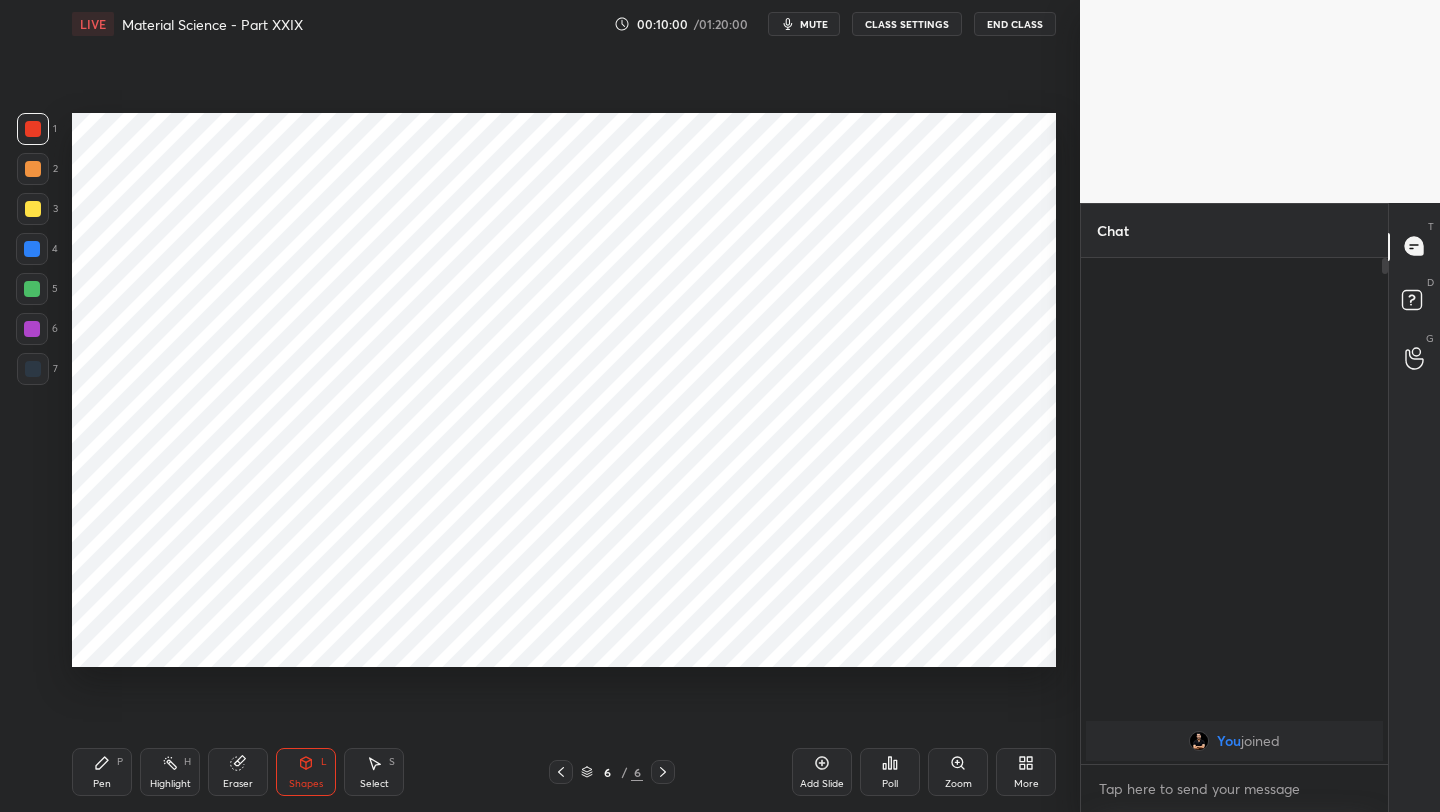 drag, startPoint x: 75, startPoint y: 802, endPoint x: 76, endPoint y: 771, distance: 31.016125 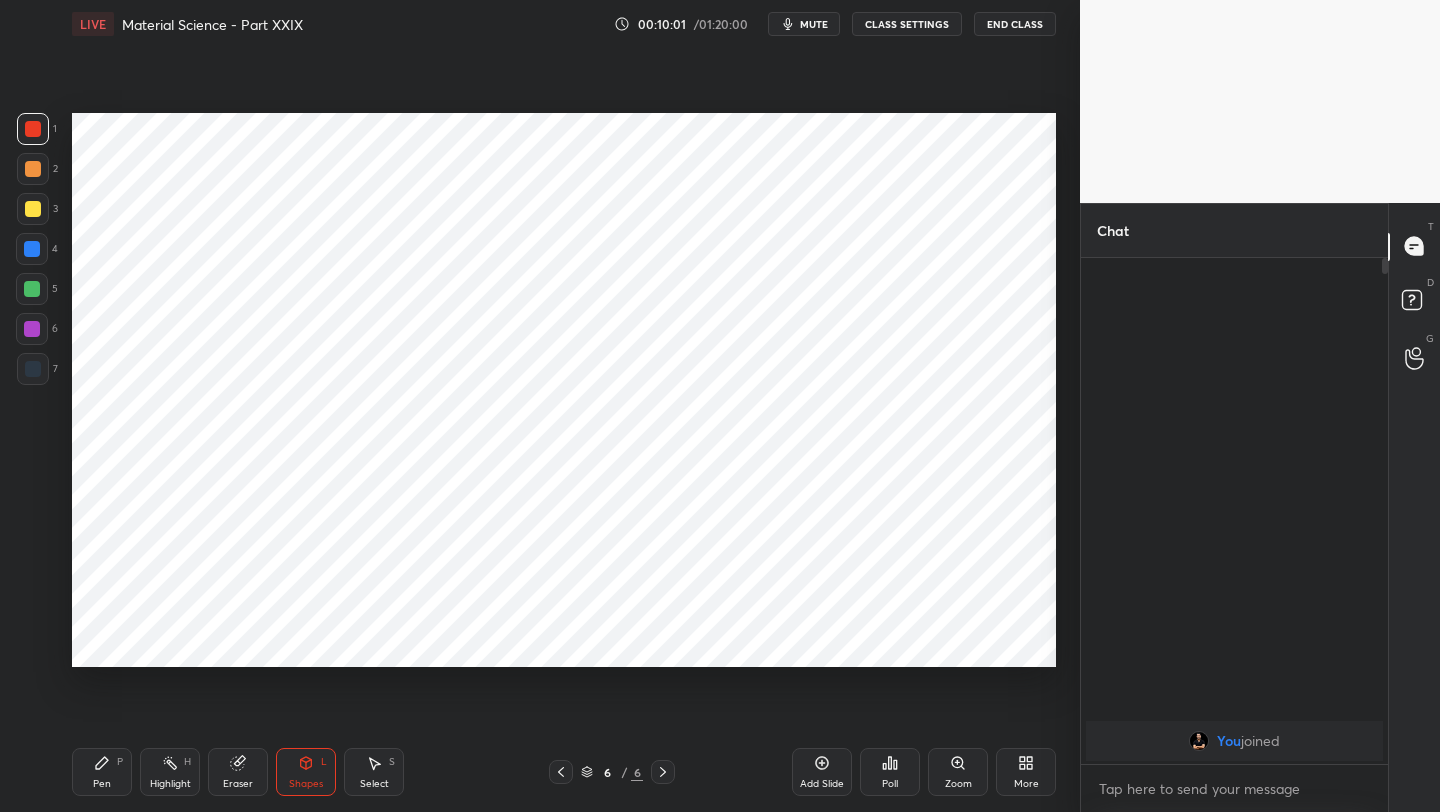 drag, startPoint x: 30, startPoint y: 249, endPoint x: 57, endPoint y: 251, distance: 27.073973 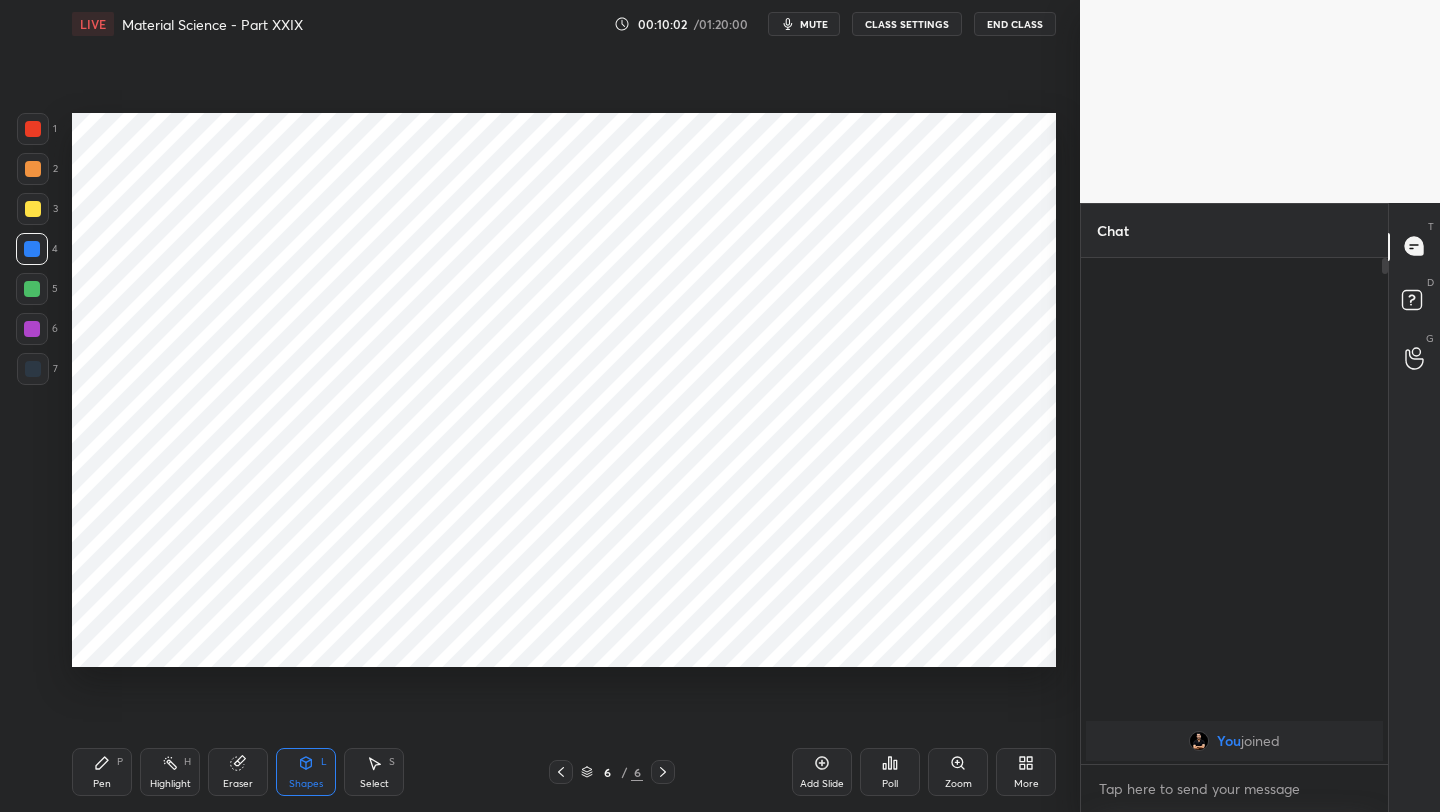 click on "Pen P" at bounding box center [102, 772] 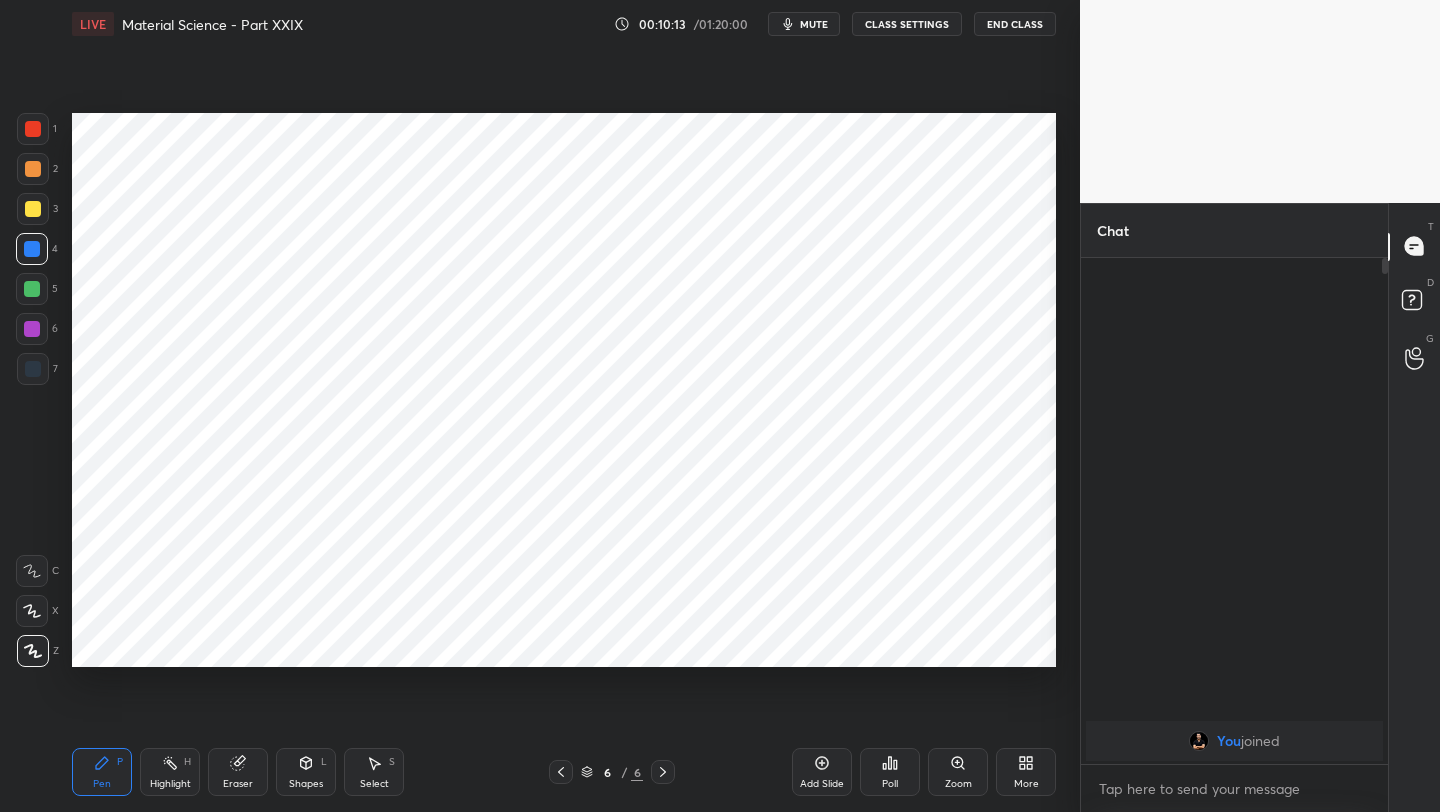 drag, startPoint x: 32, startPoint y: 332, endPoint x: 55, endPoint y: 310, distance: 31.827662 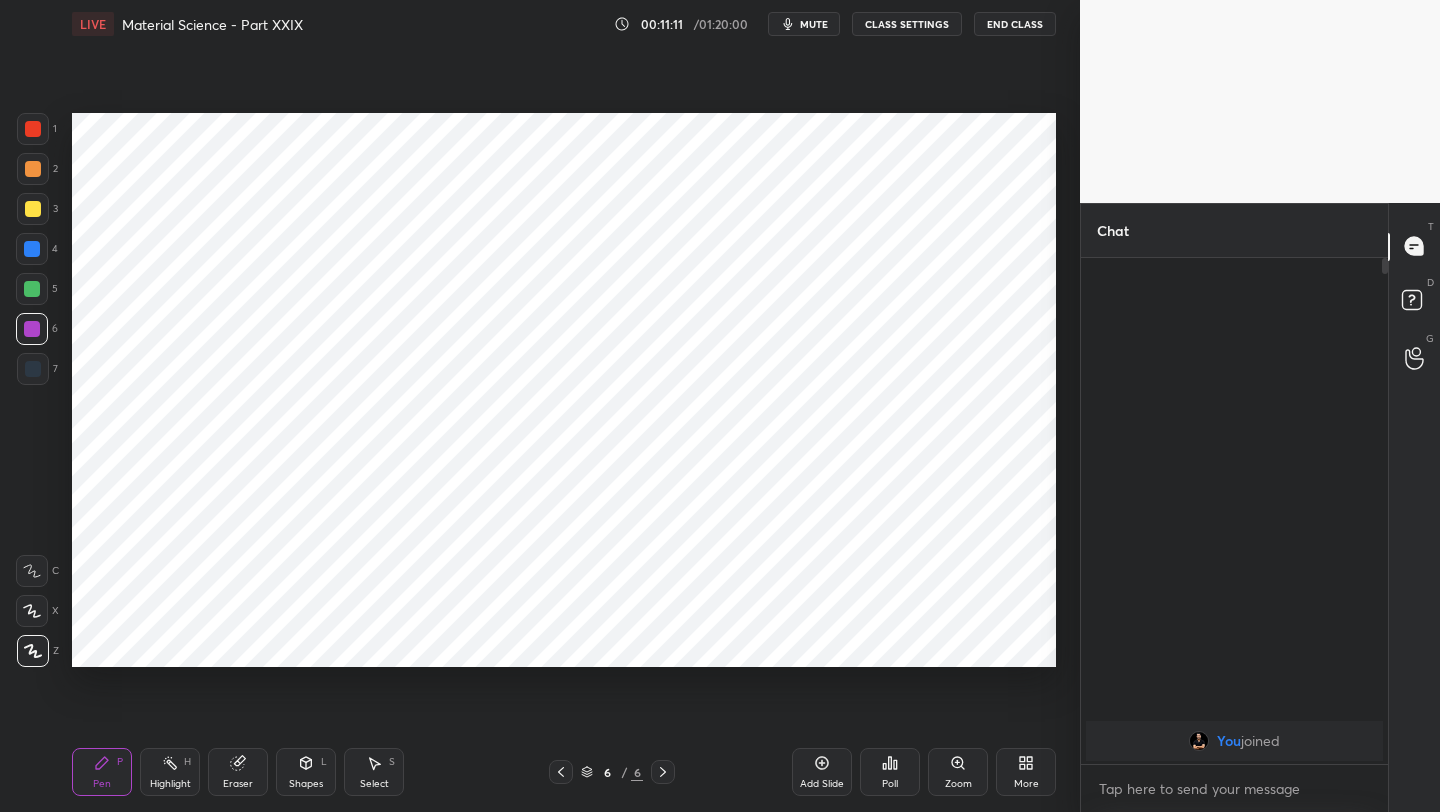 drag, startPoint x: 42, startPoint y: 253, endPoint x: 55, endPoint y: 281, distance: 30.870699 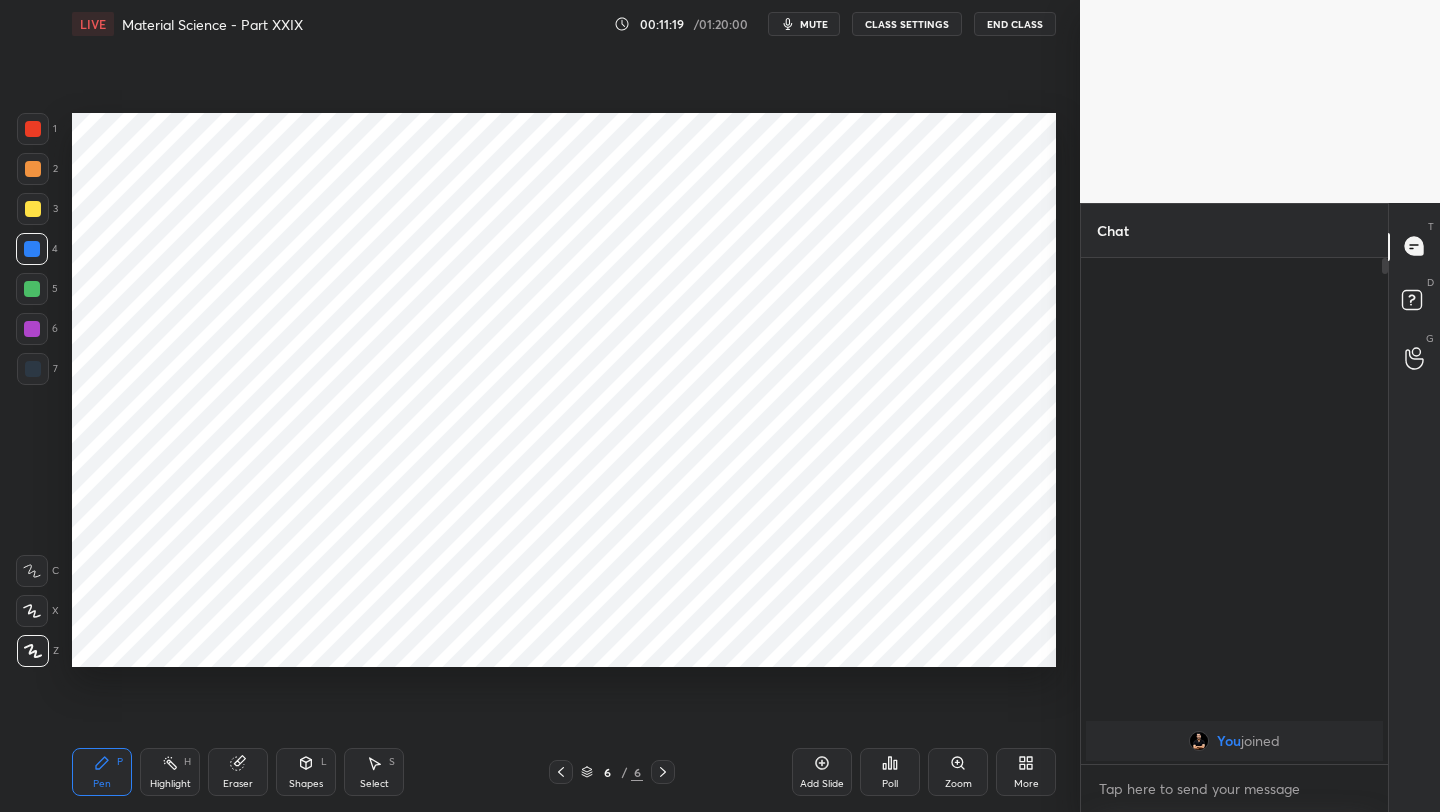 click at bounding box center (32, 329) 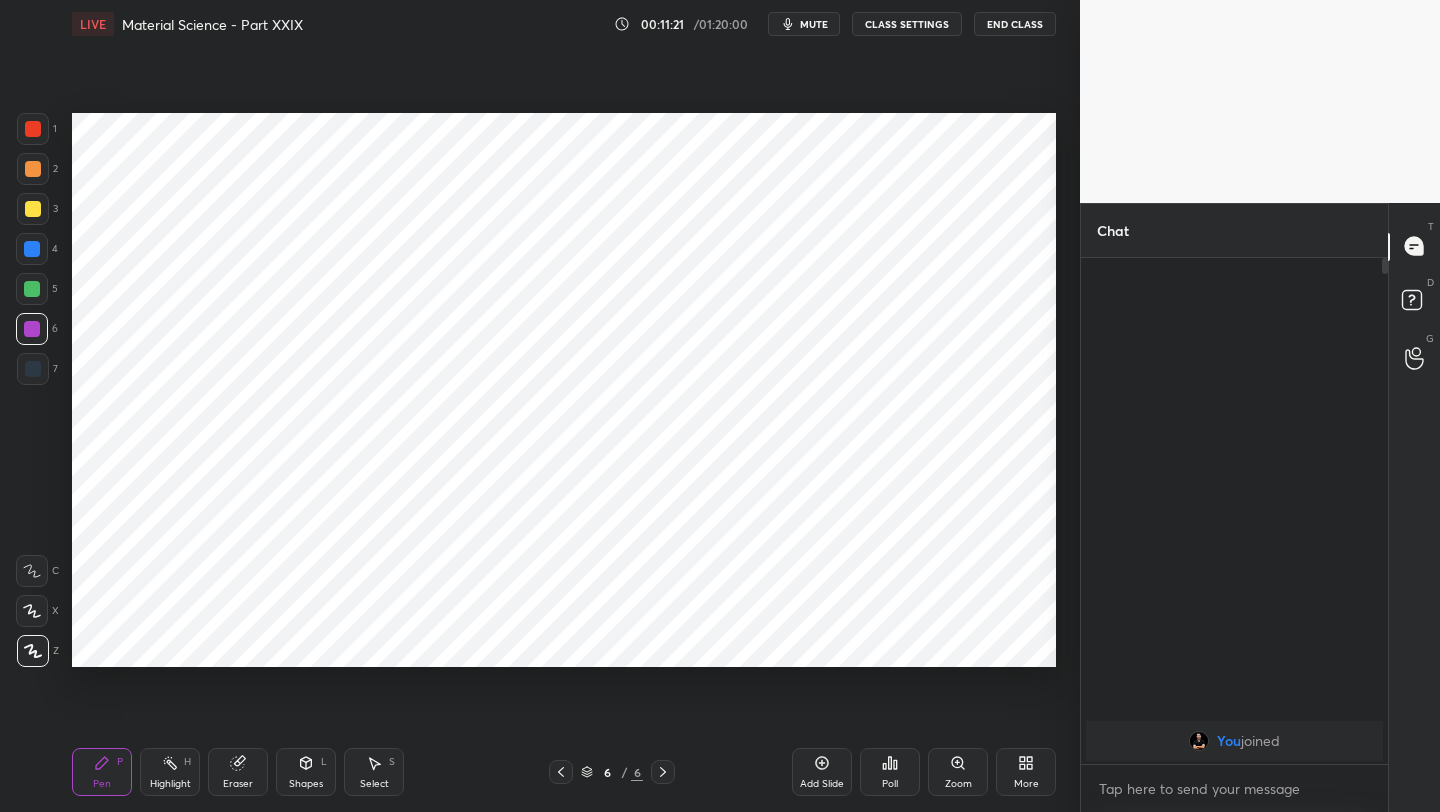 drag, startPoint x: 35, startPoint y: 375, endPoint x: 58, endPoint y: 367, distance: 24.351591 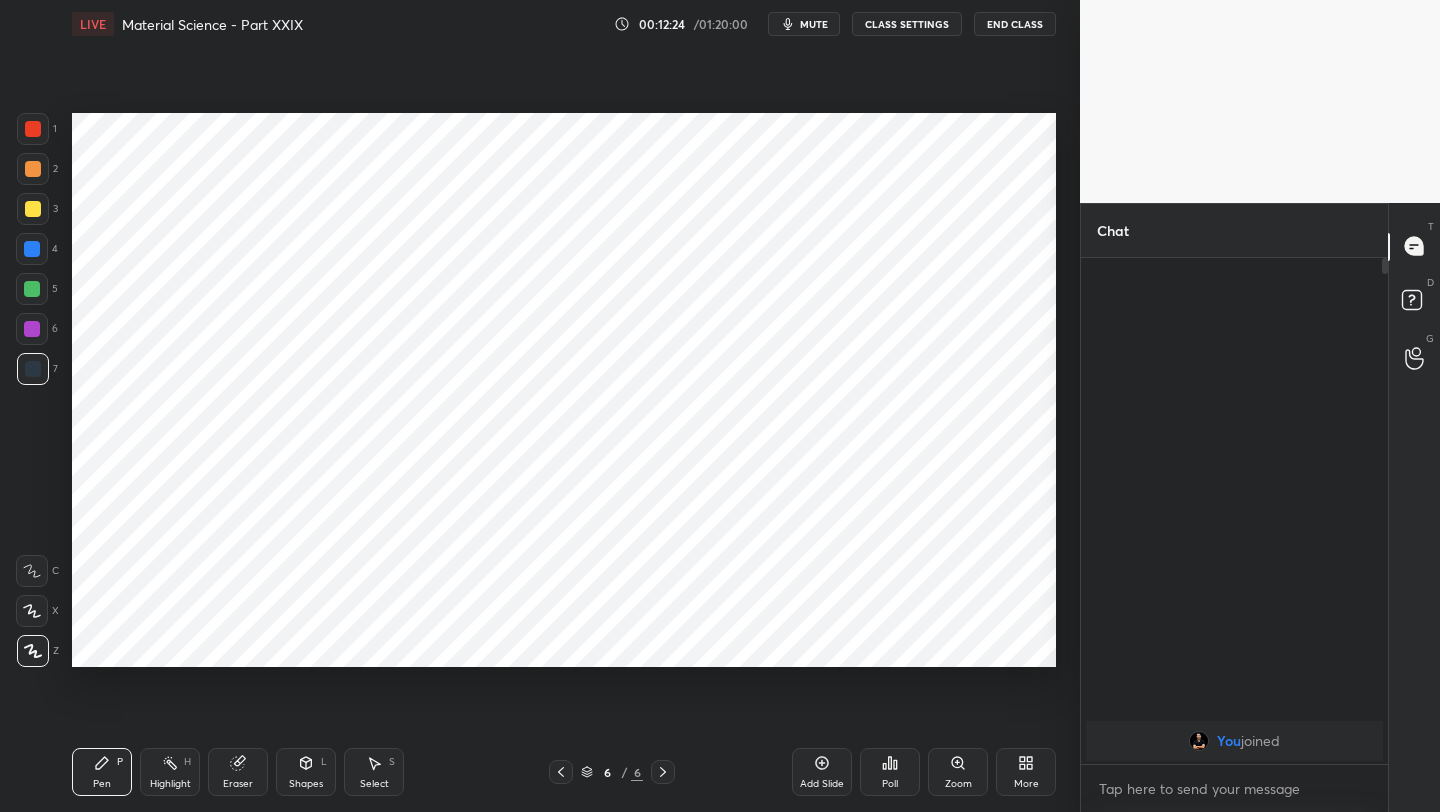 drag, startPoint x: 34, startPoint y: 295, endPoint x: 48, endPoint y: 295, distance: 14 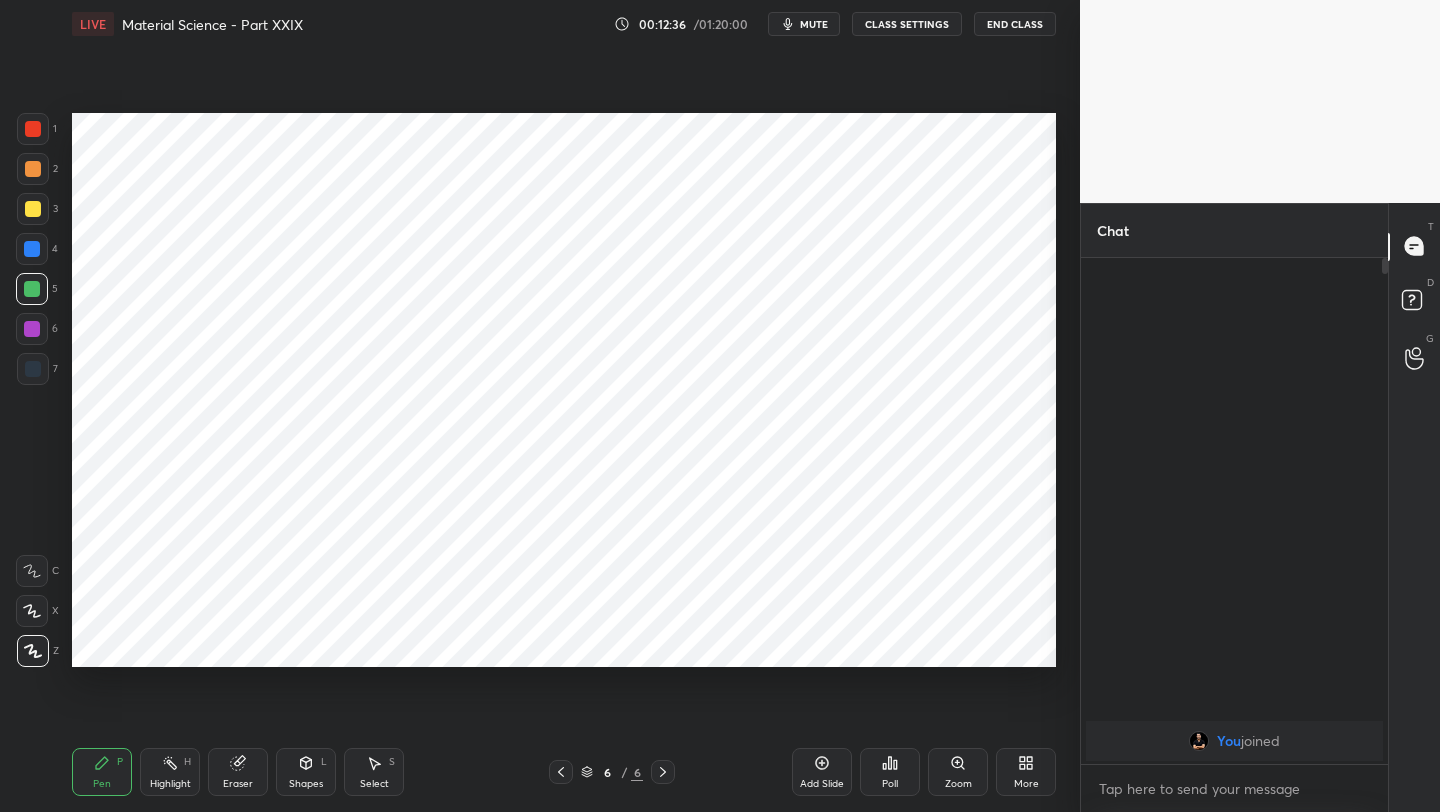 drag, startPoint x: 30, startPoint y: 369, endPoint x: 53, endPoint y: 367, distance: 23.086792 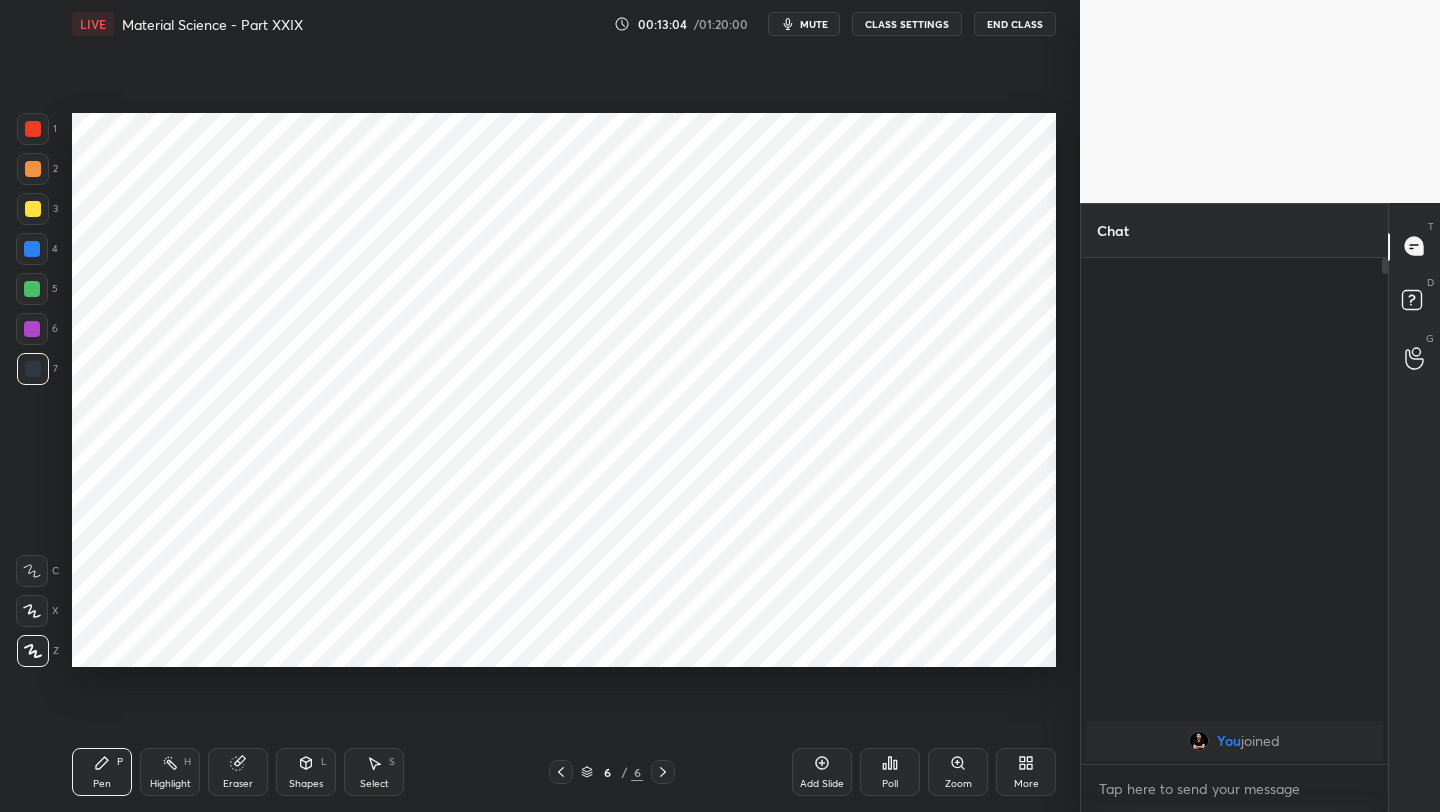 click 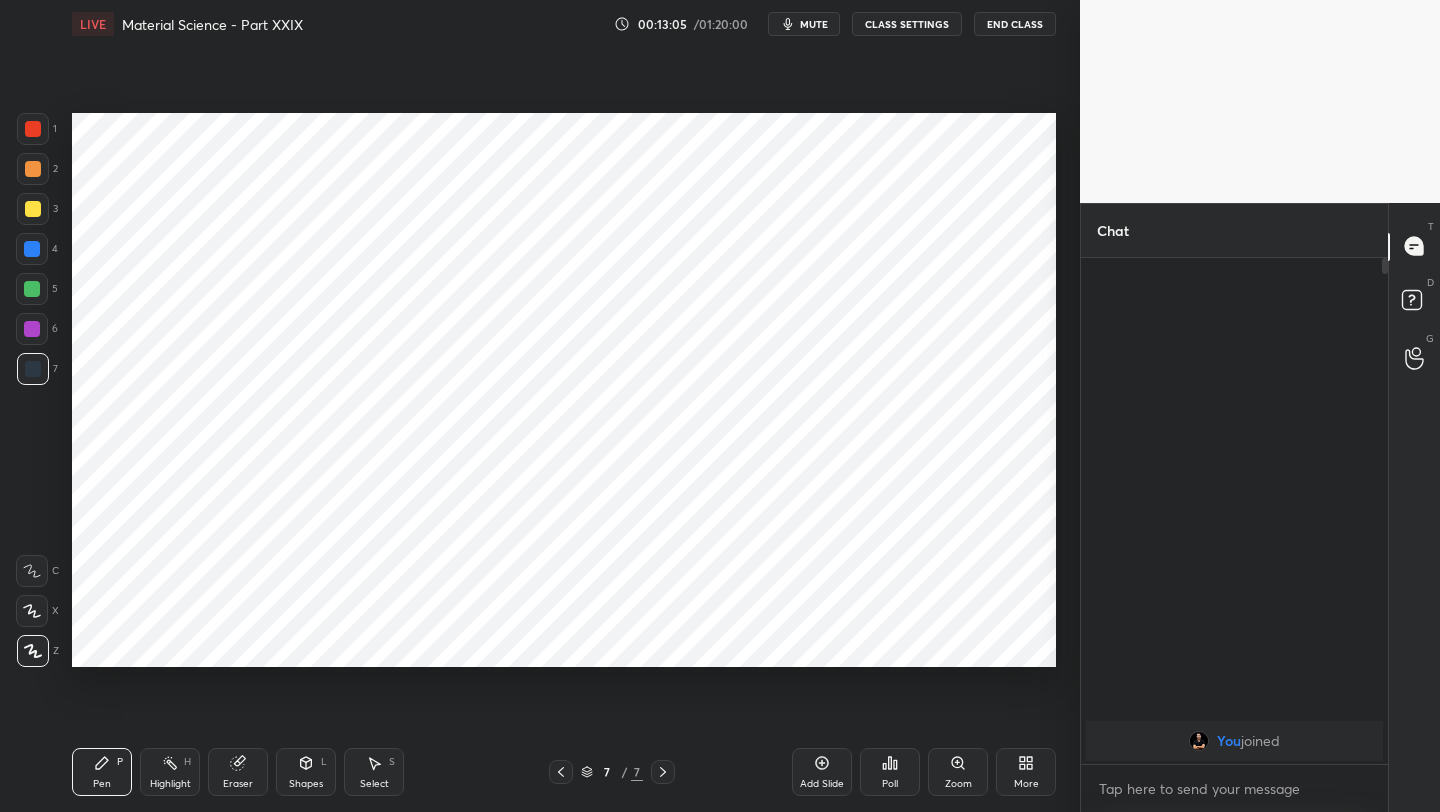 drag, startPoint x: 37, startPoint y: 256, endPoint x: 59, endPoint y: 238, distance: 28.42534 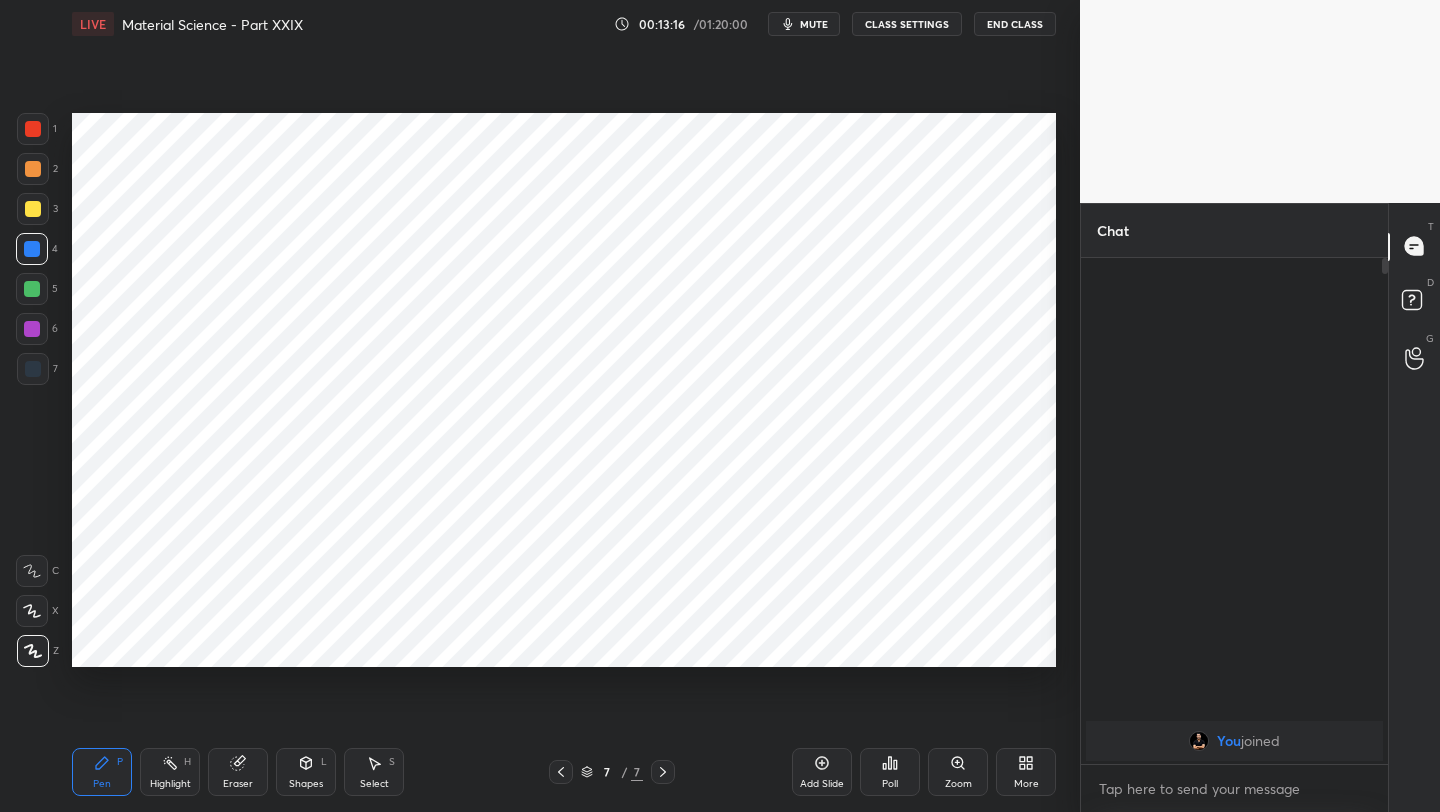 drag, startPoint x: 35, startPoint y: 377, endPoint x: 70, endPoint y: 335, distance: 54.67175 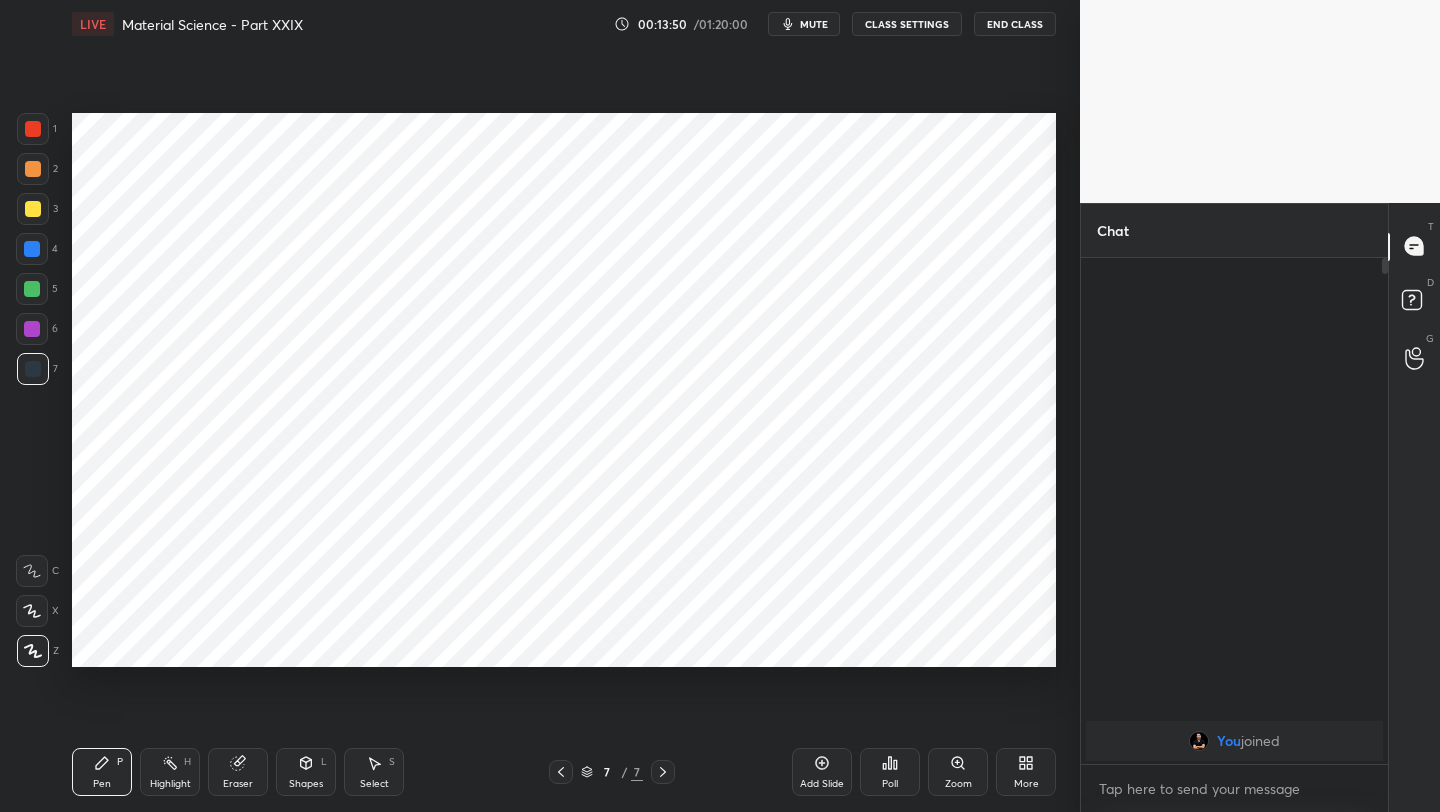click at bounding box center [33, 129] 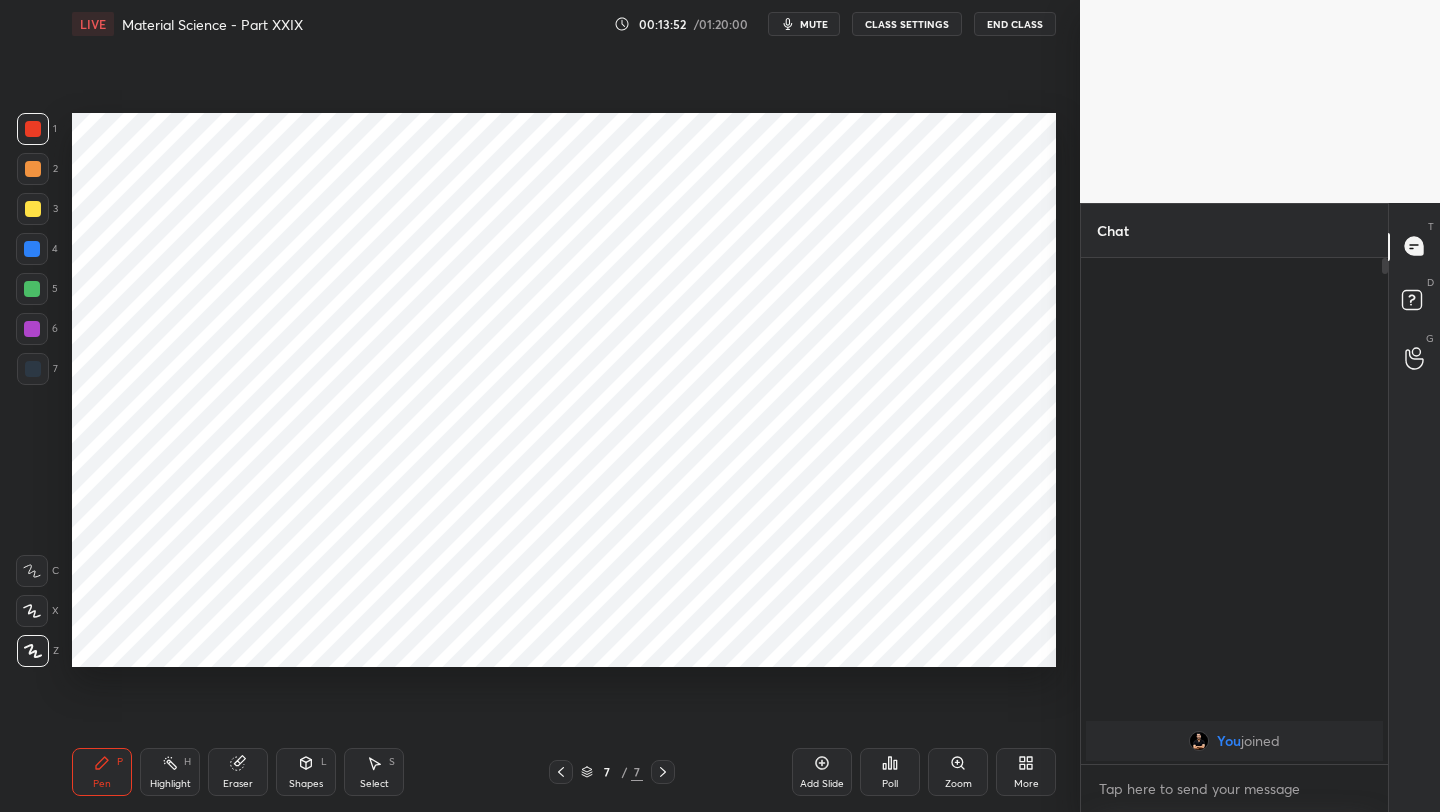 click on "Add Slide" at bounding box center [822, 772] 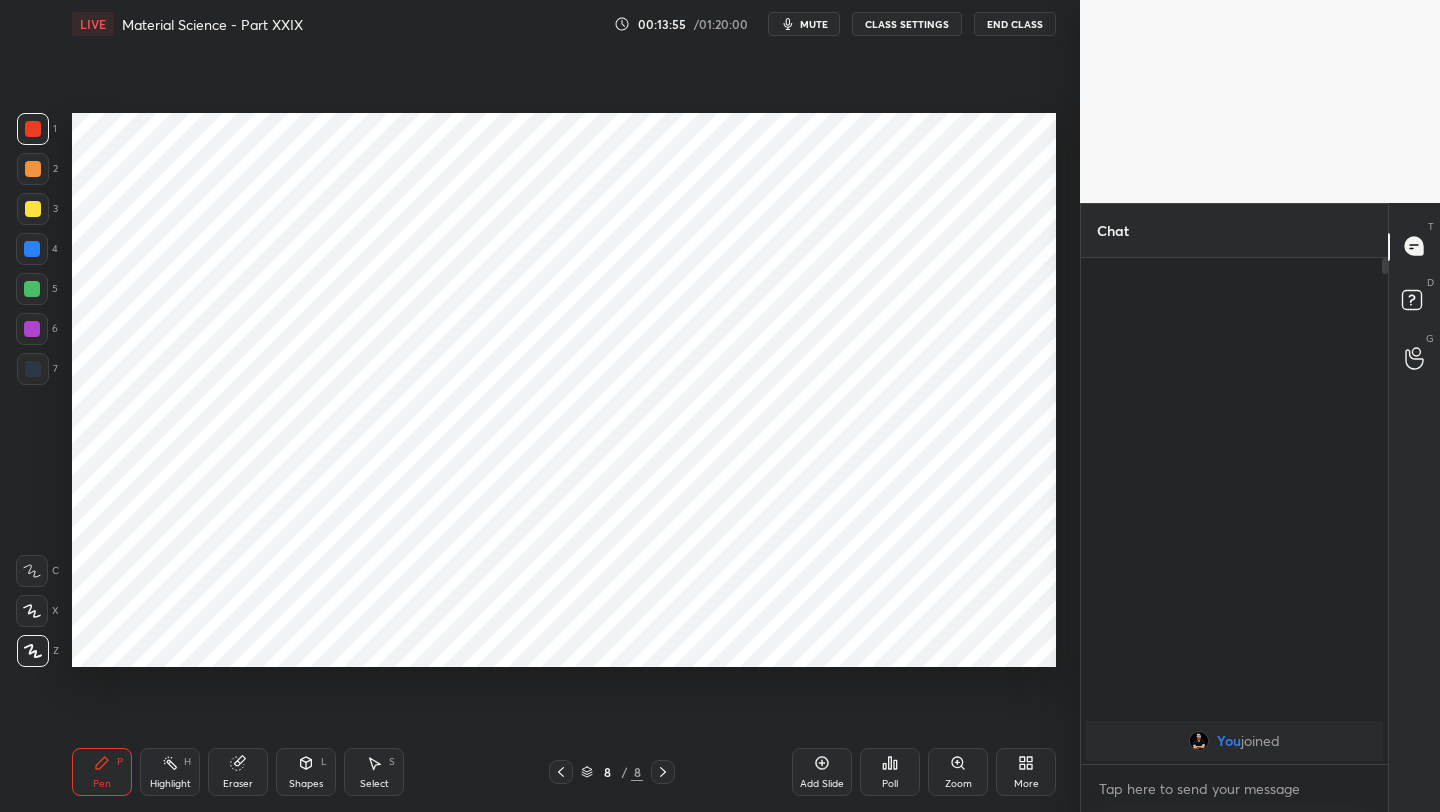 drag, startPoint x: 26, startPoint y: 244, endPoint x: 69, endPoint y: 227, distance: 46.238514 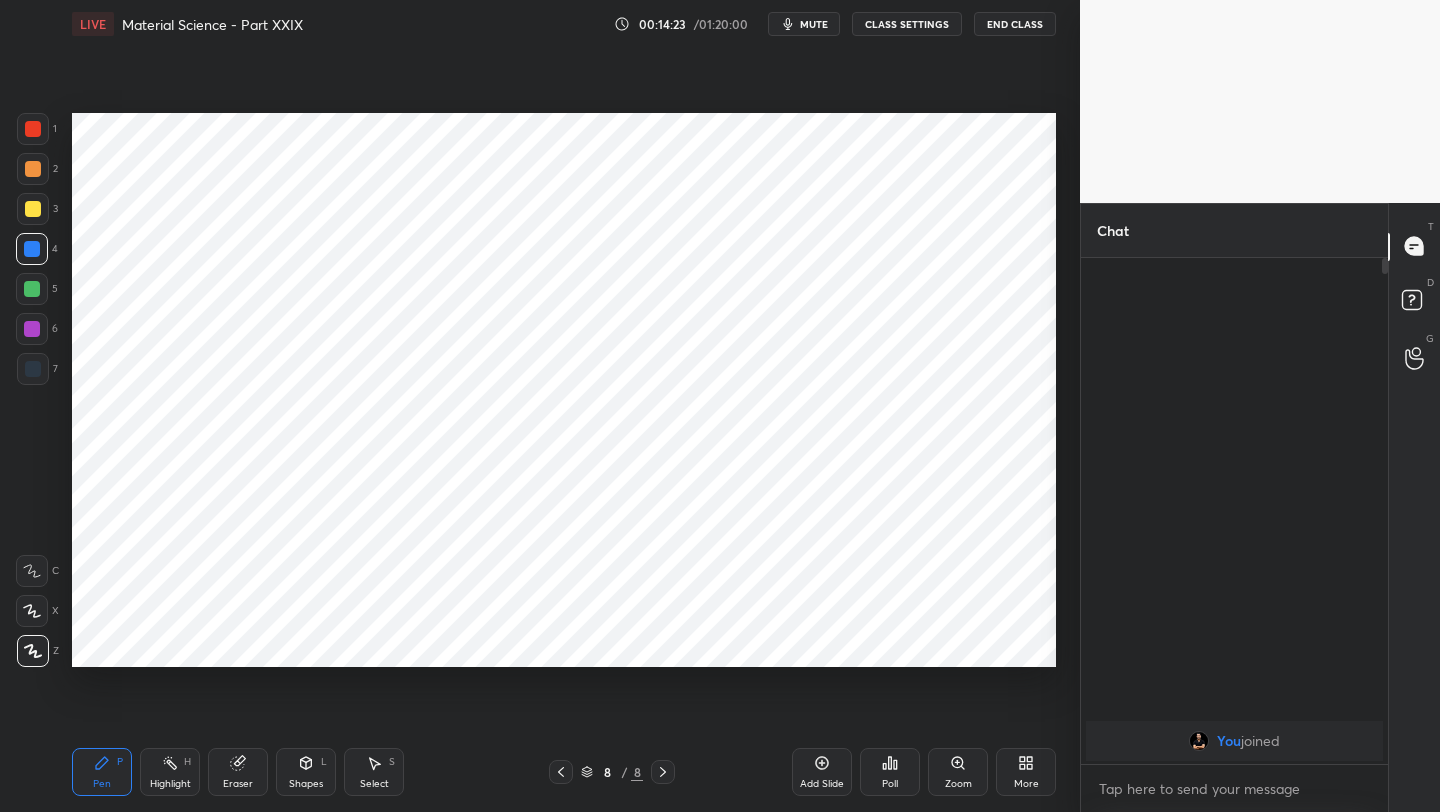 drag, startPoint x: 246, startPoint y: 762, endPoint x: 245, endPoint y: 750, distance: 12.0415945 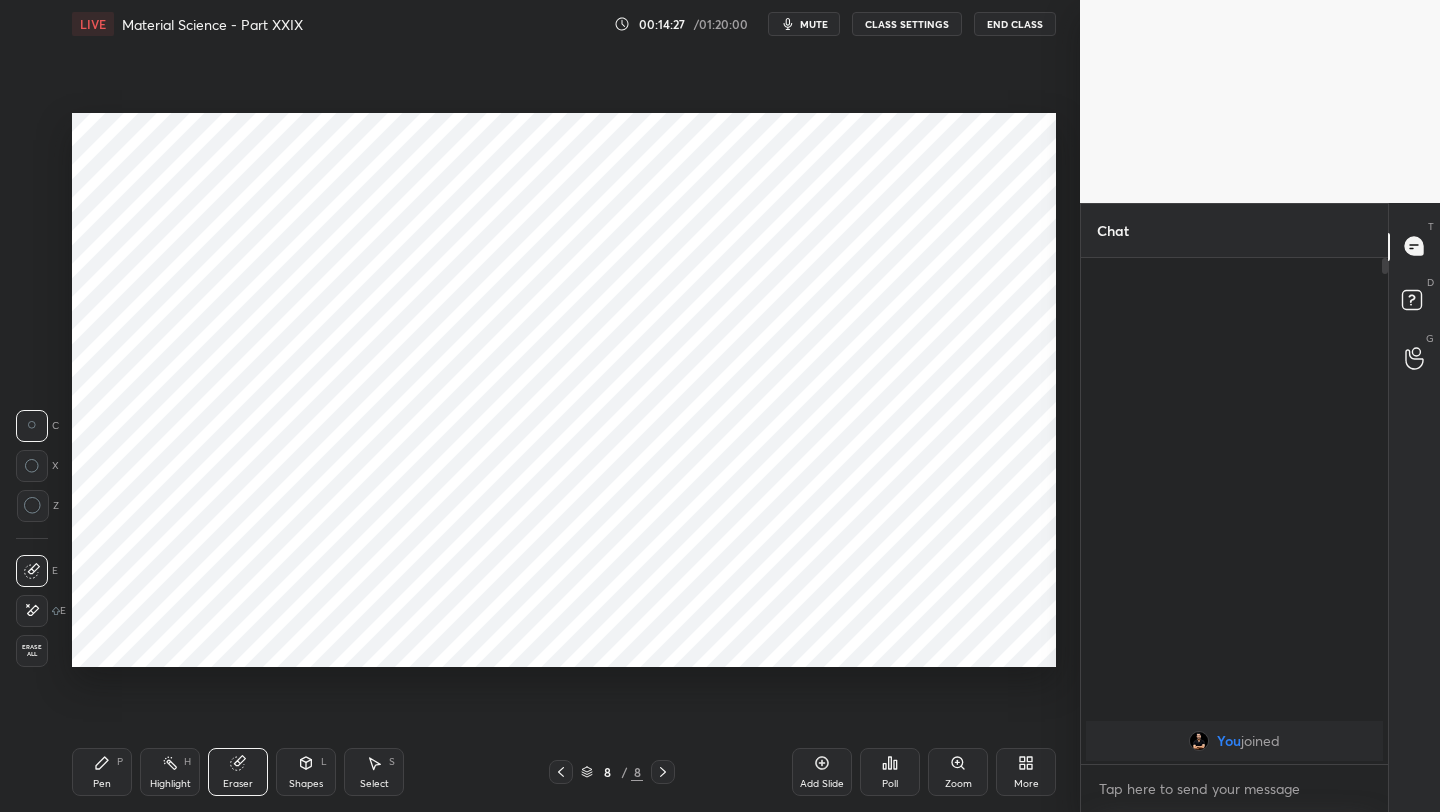 drag, startPoint x: 106, startPoint y: 775, endPoint x: 105, endPoint y: 761, distance: 14.035668 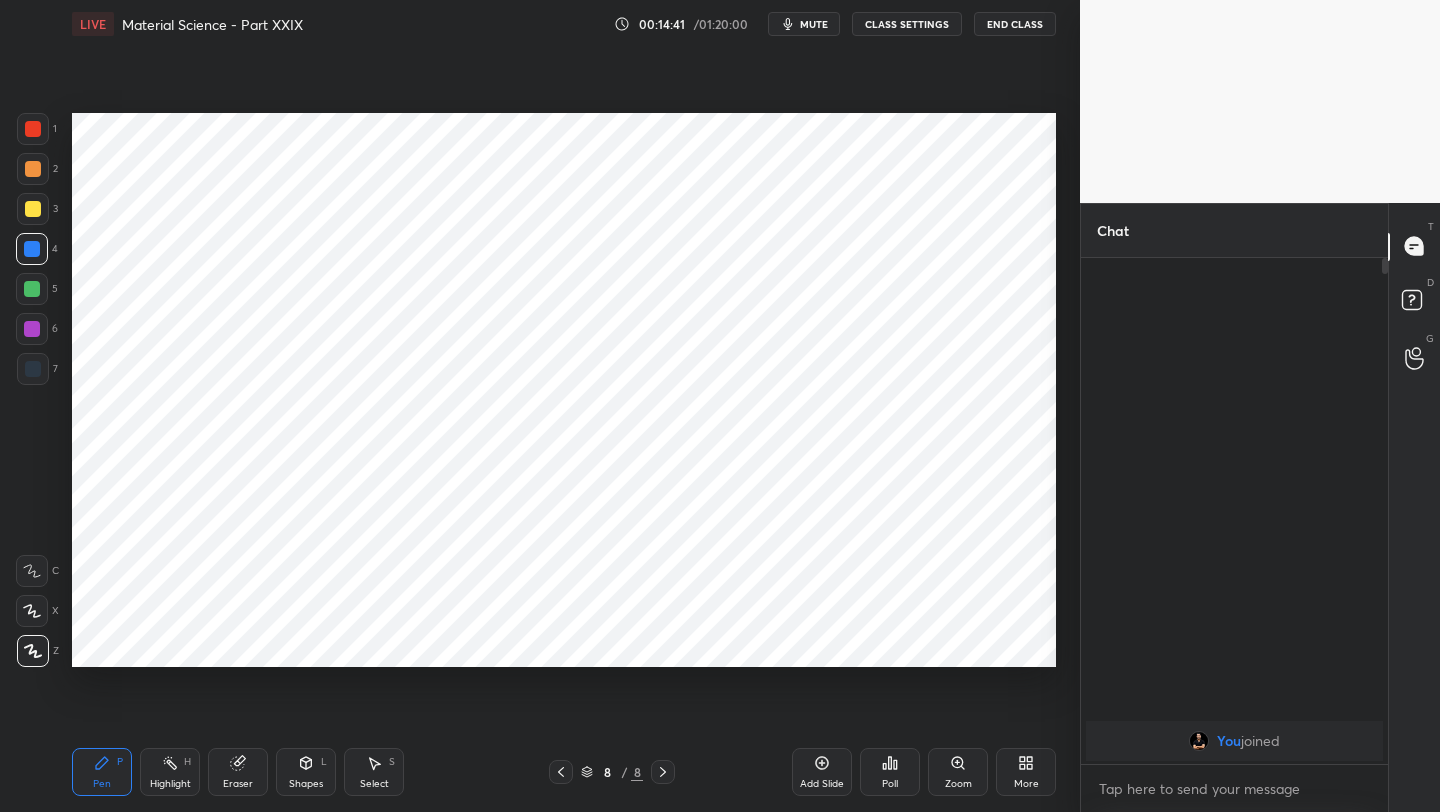 click at bounding box center (32, 289) 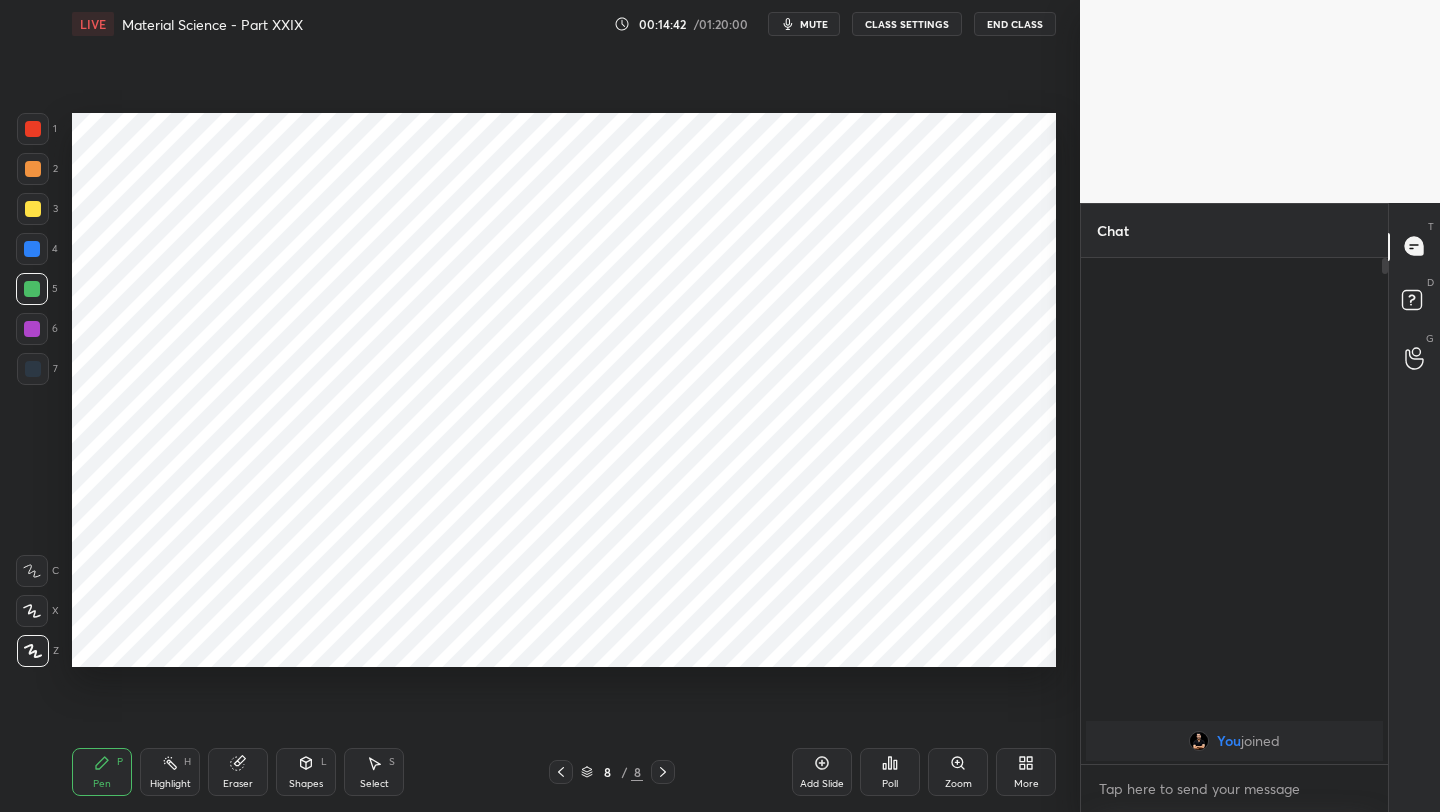click at bounding box center [33, 369] 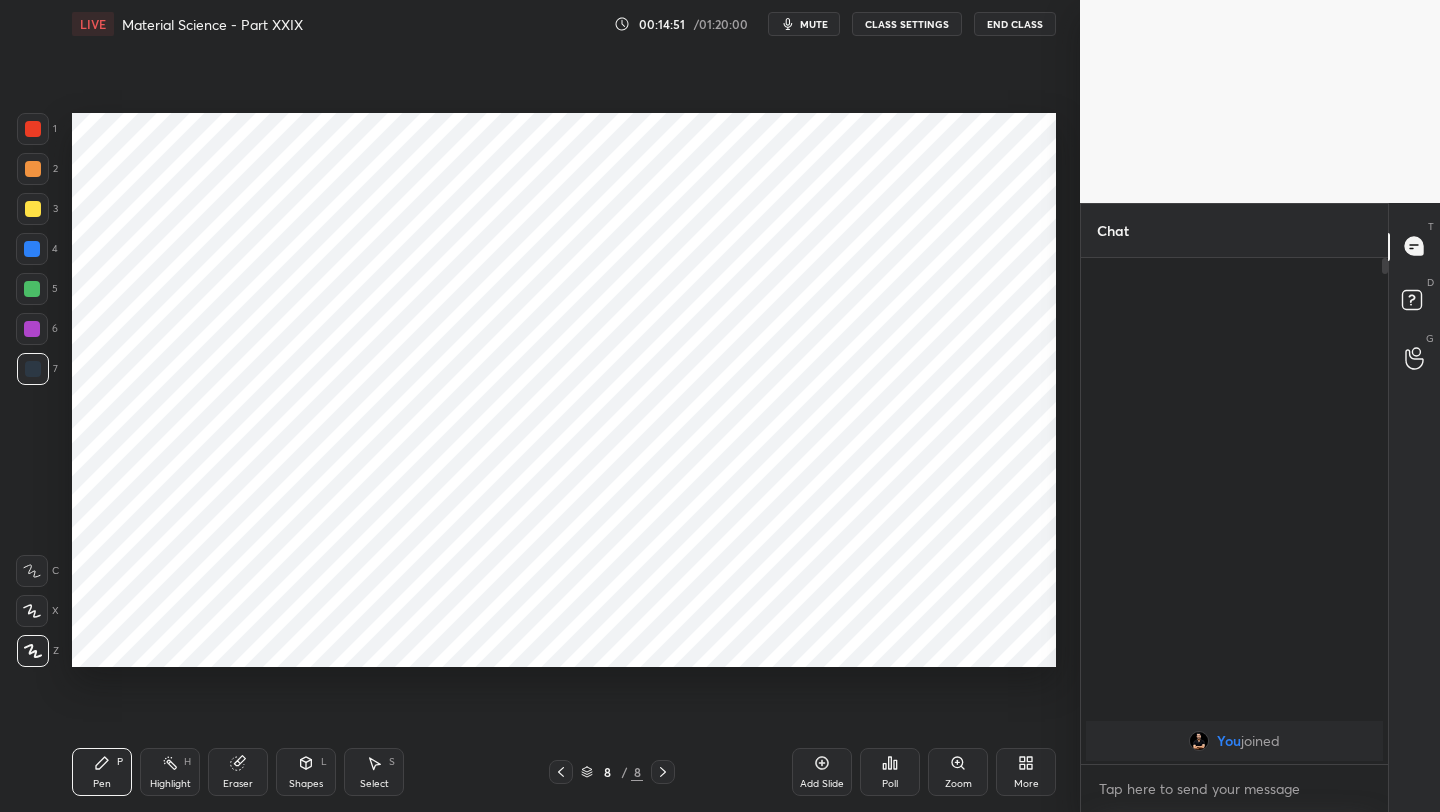 click at bounding box center [33, 129] 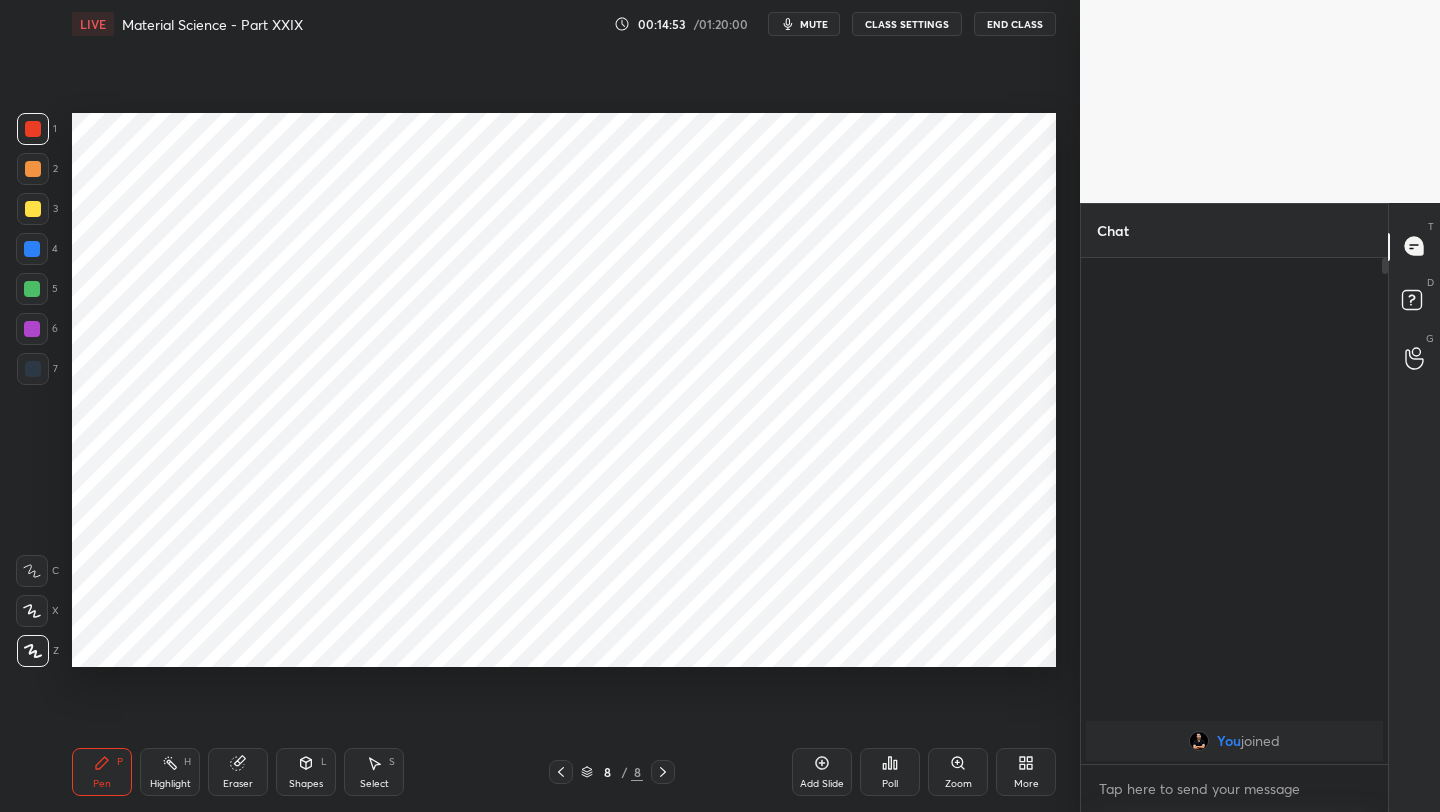 click at bounding box center (32, 249) 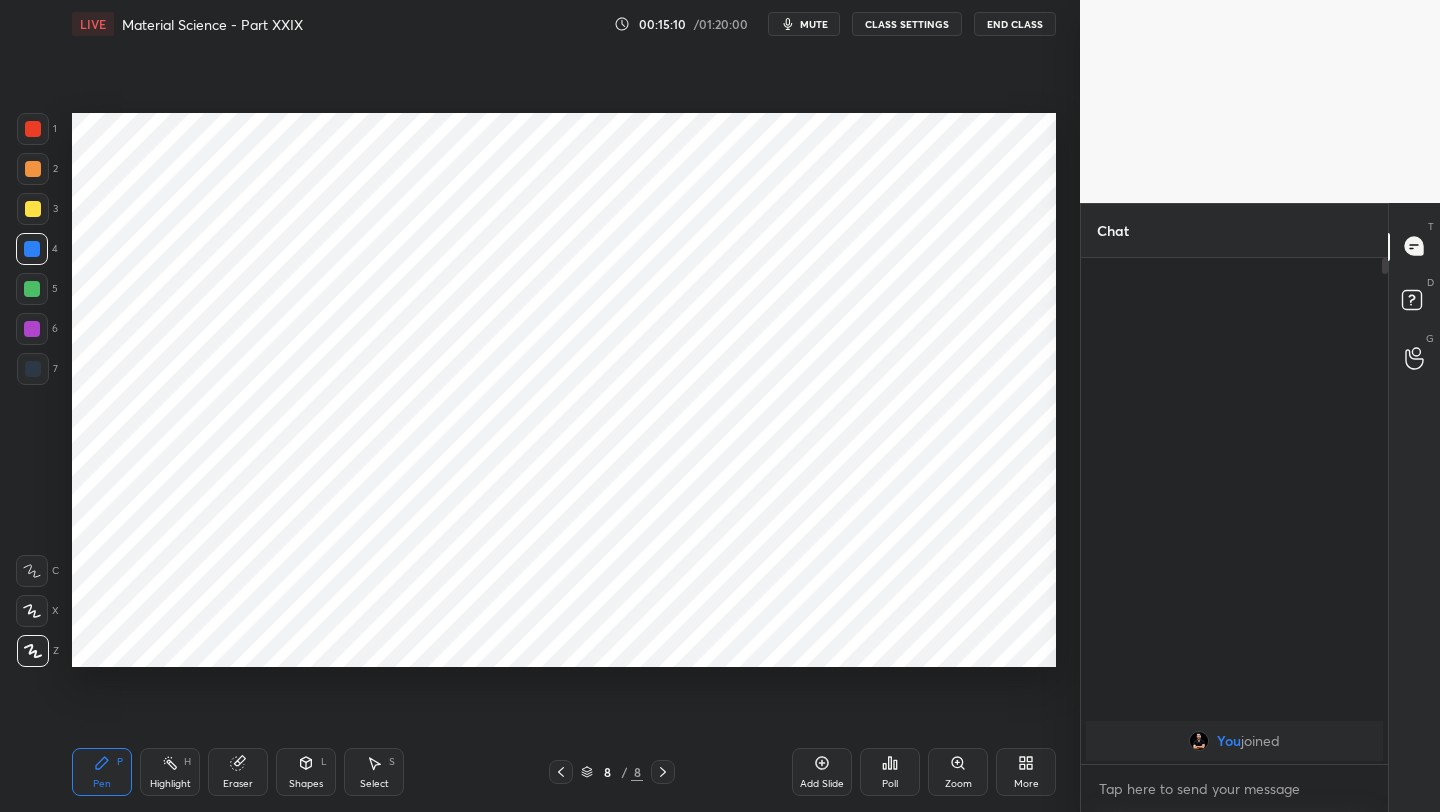 click on "Eraser" at bounding box center [238, 784] 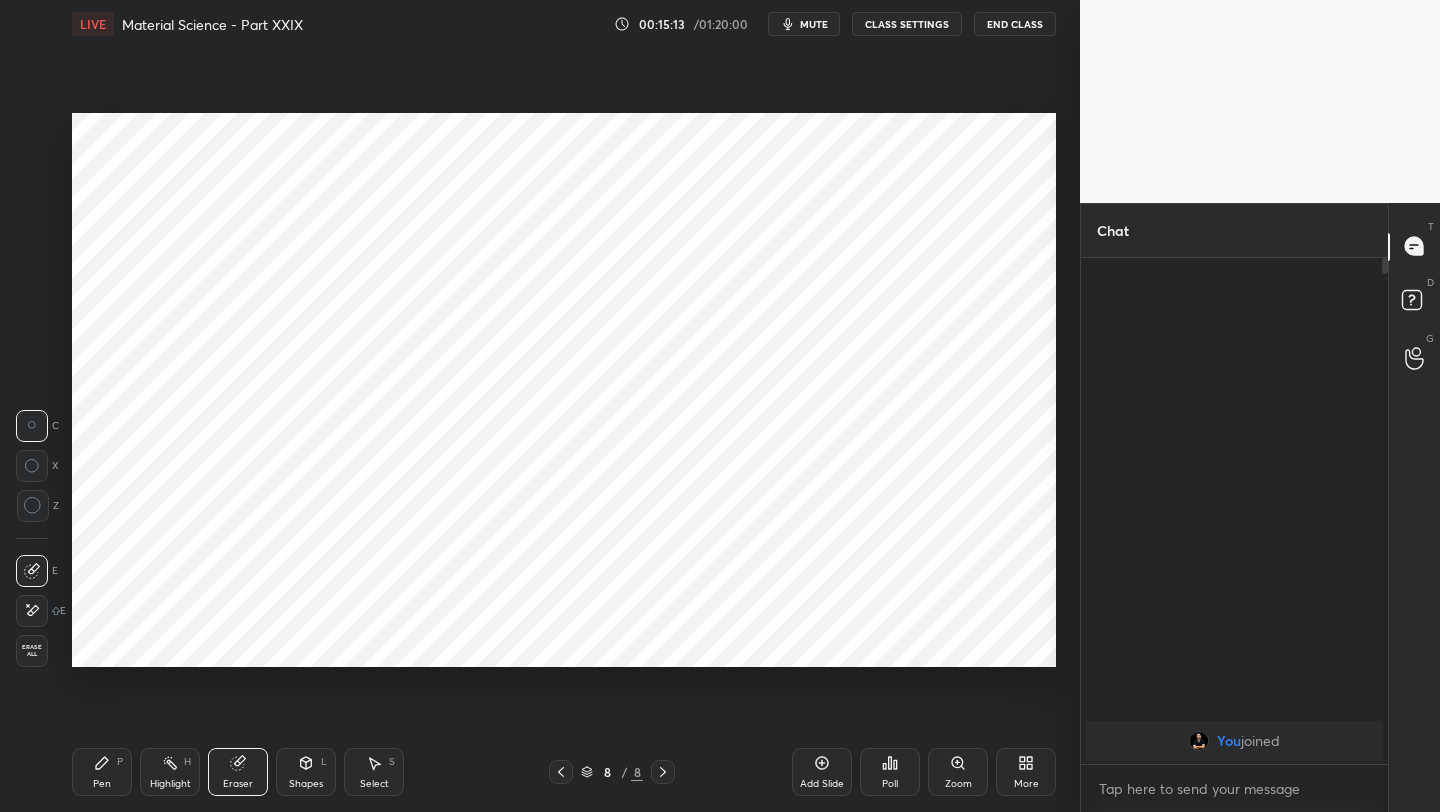 drag, startPoint x: 107, startPoint y: 785, endPoint x: 98, endPoint y: 762, distance: 24.698177 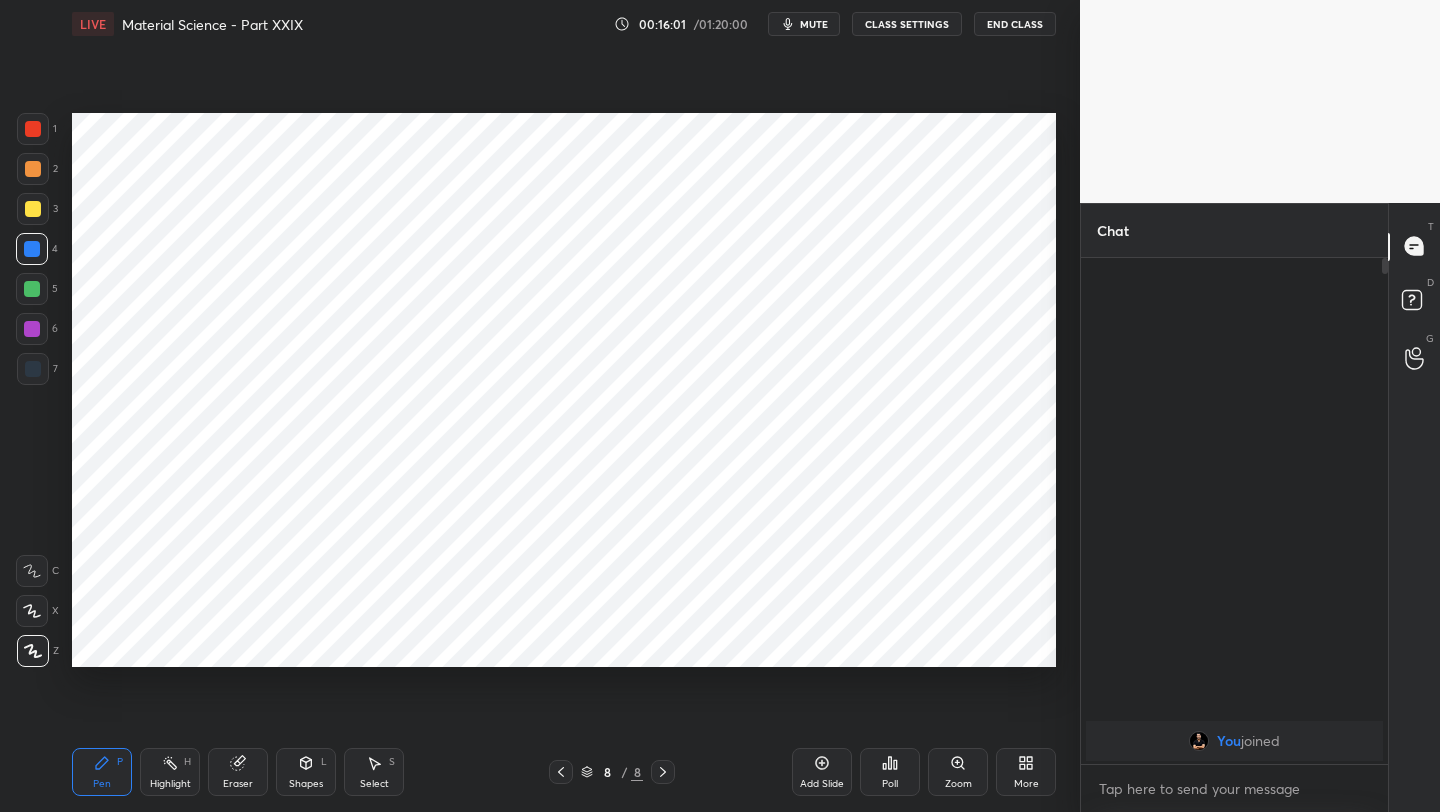 click on "Shapes L" at bounding box center (306, 772) 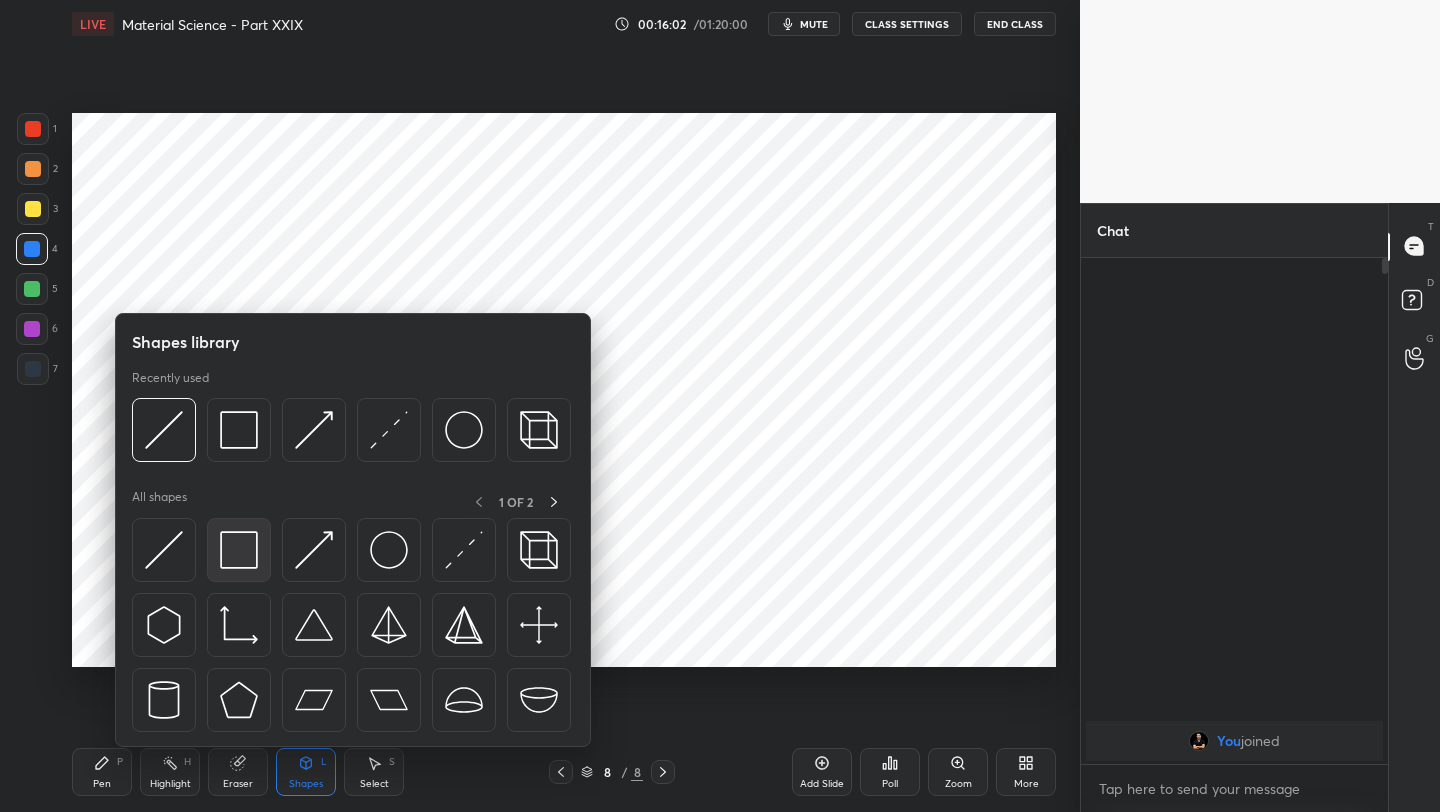 click at bounding box center [239, 550] 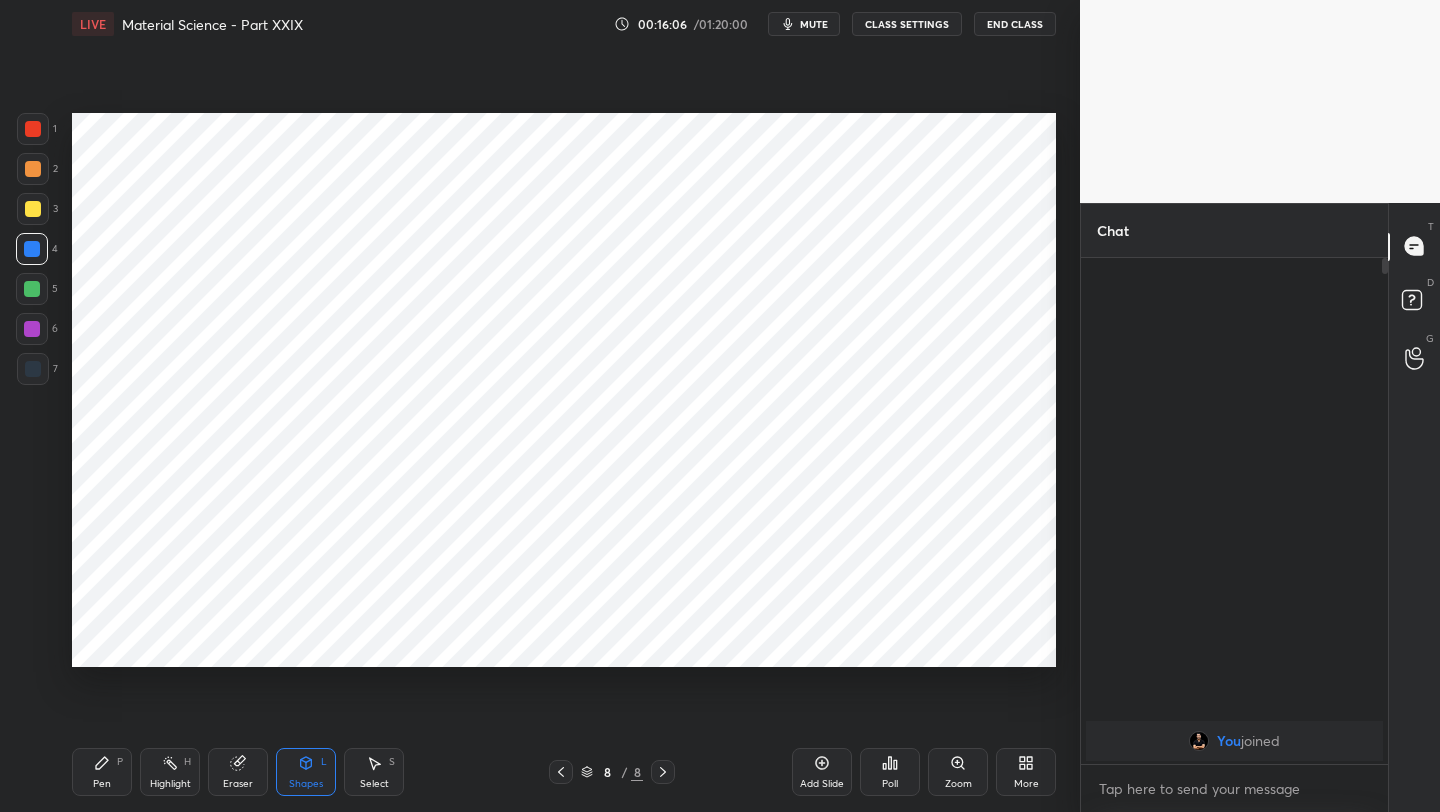 click at bounding box center [33, 129] 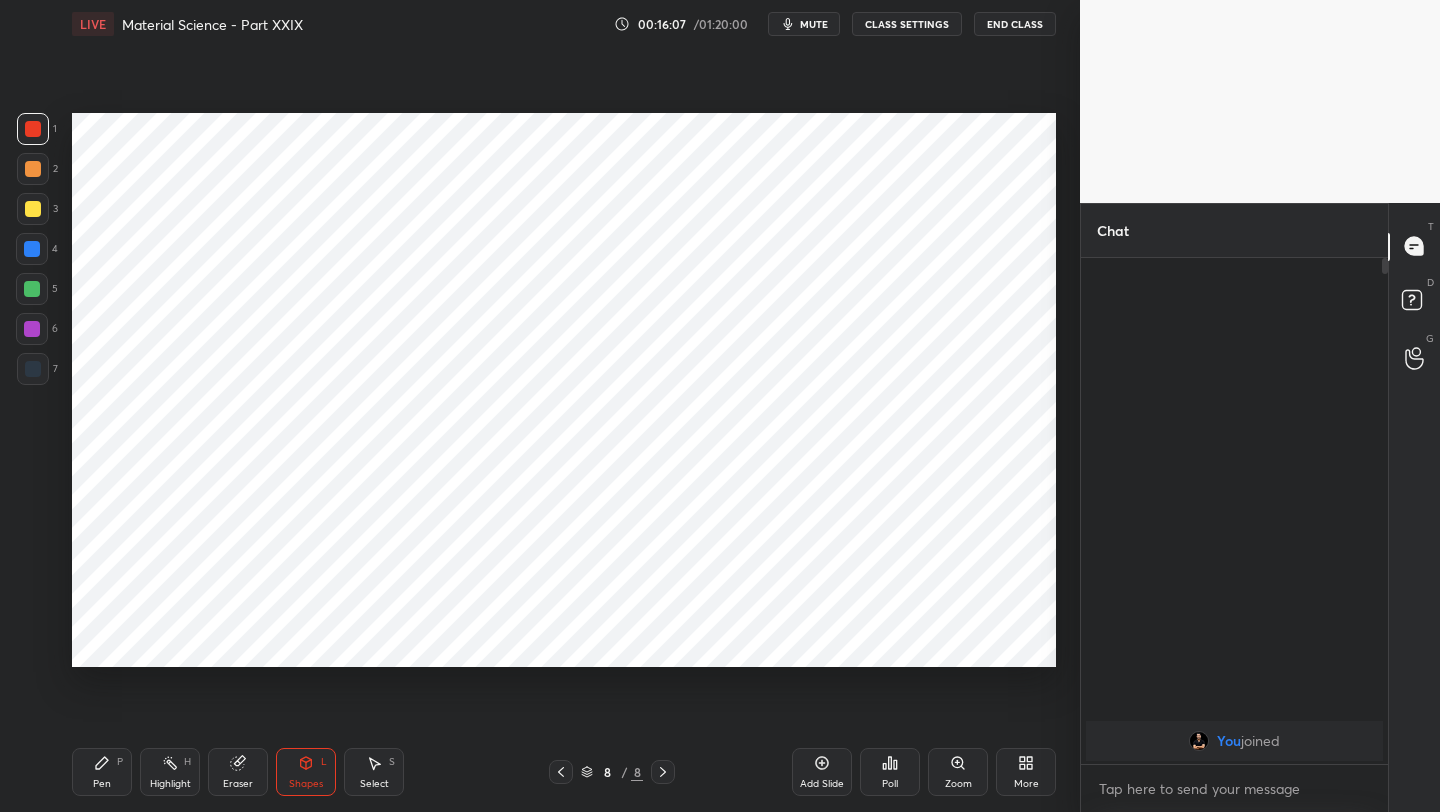 drag, startPoint x: 305, startPoint y: 767, endPoint x: 310, endPoint y: 750, distance: 17.720045 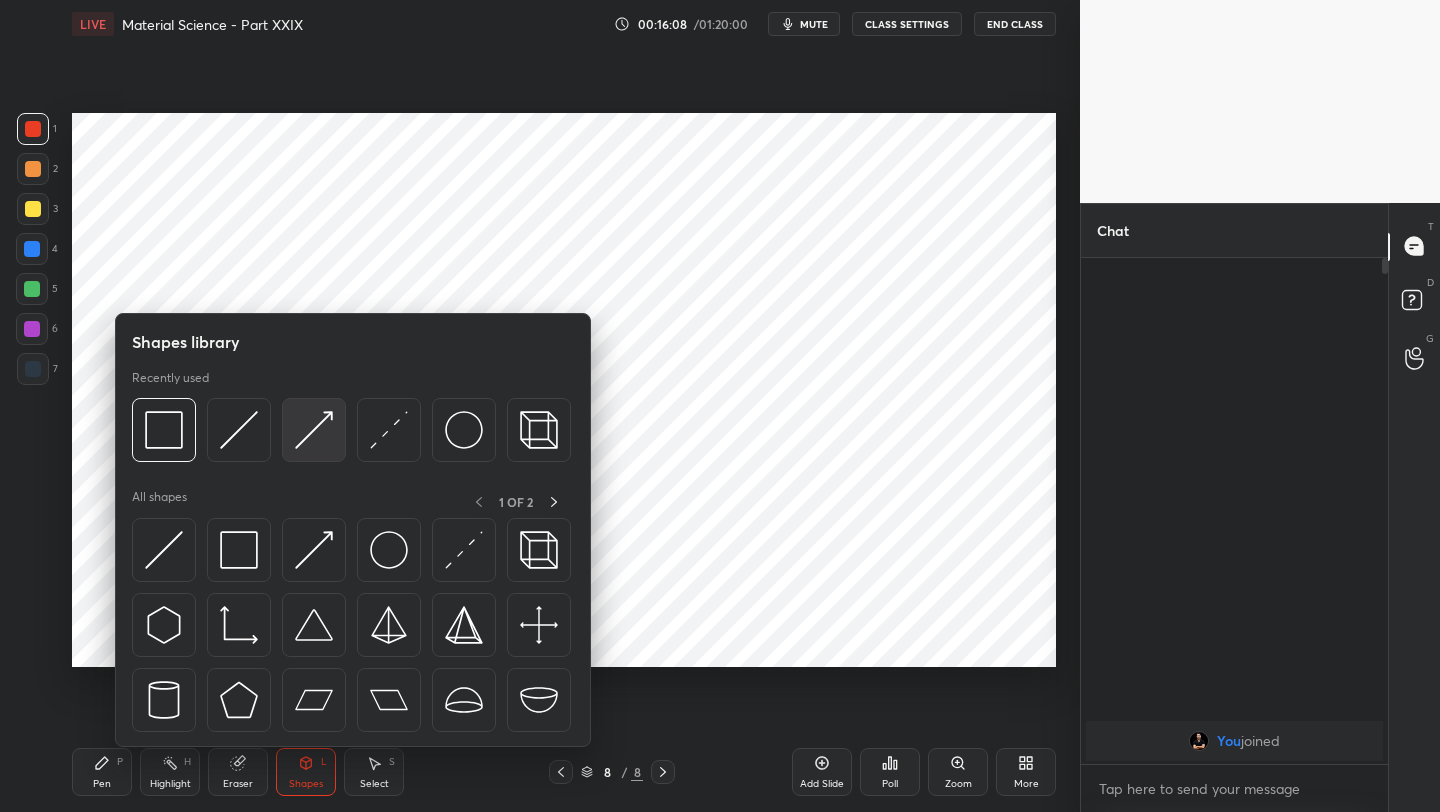 click at bounding box center [314, 430] 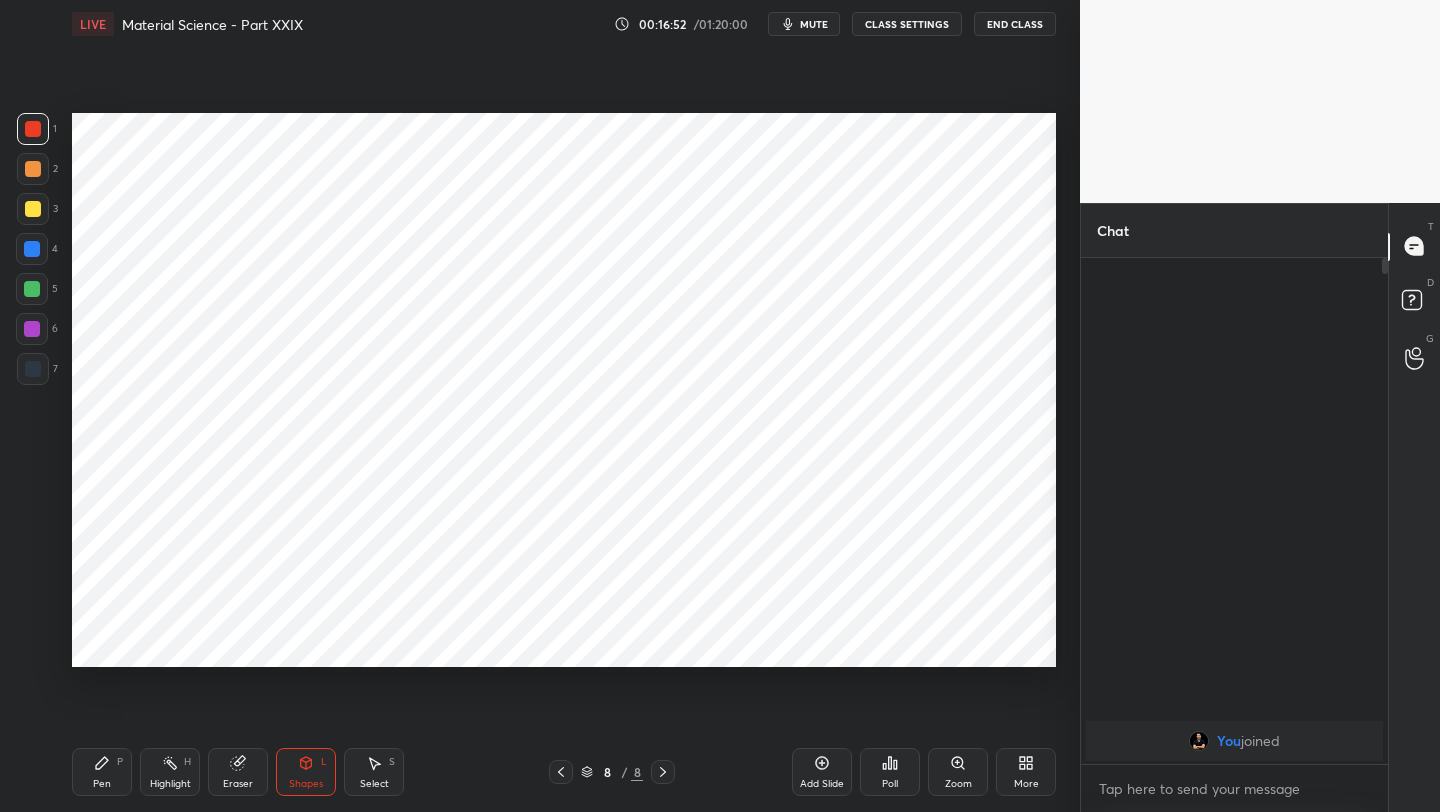 click 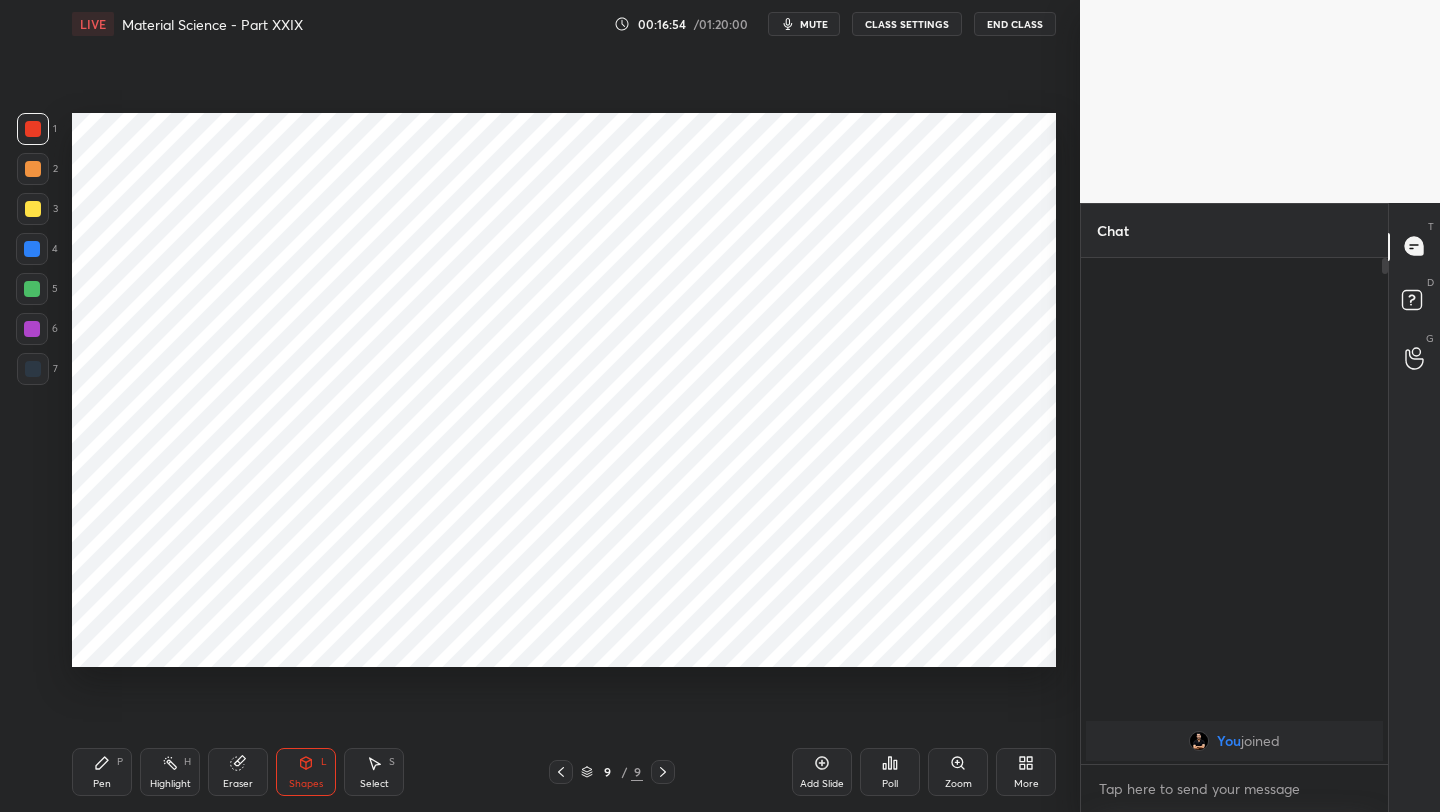 click at bounding box center (32, 249) 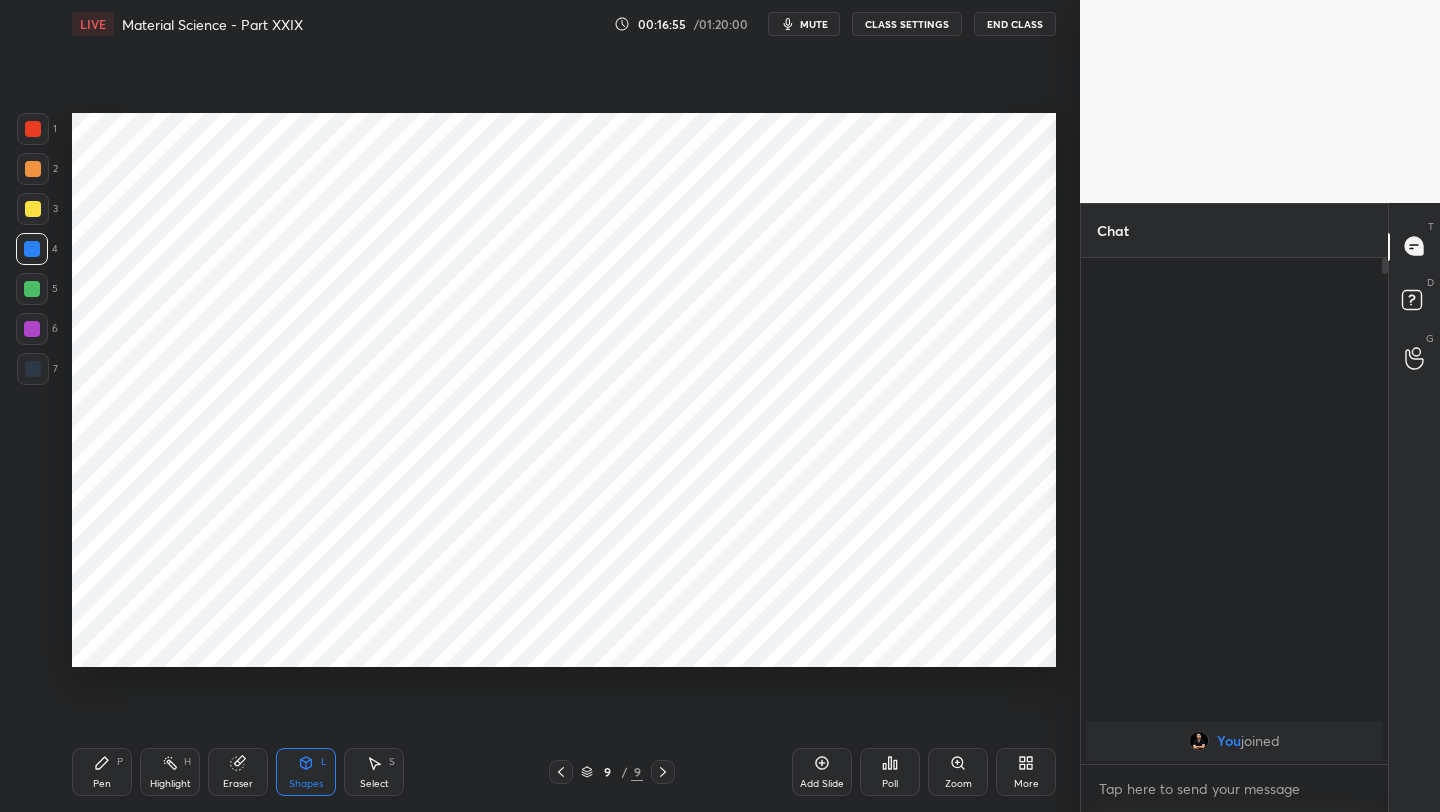 click on "Pen P" at bounding box center (102, 772) 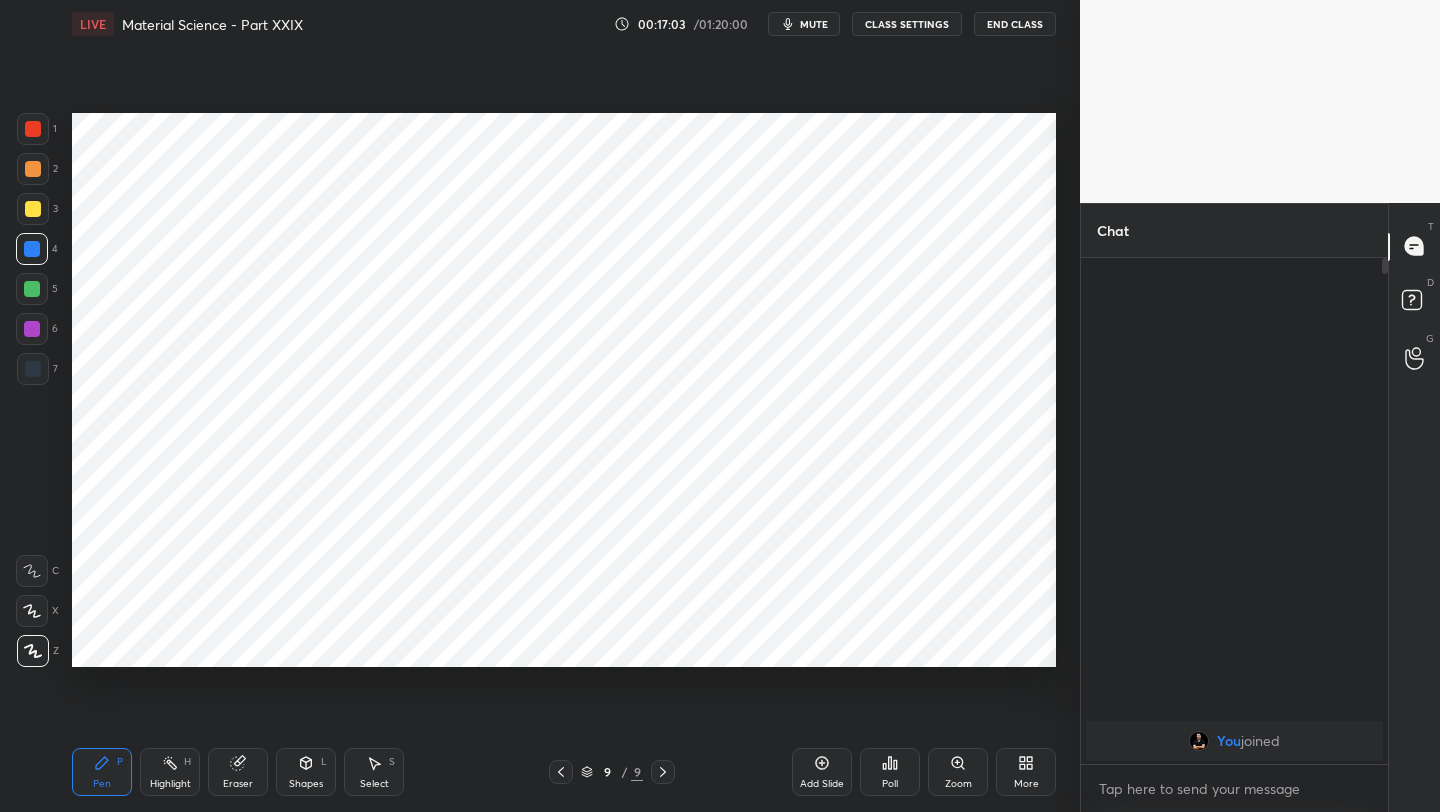 click at bounding box center (32, 249) 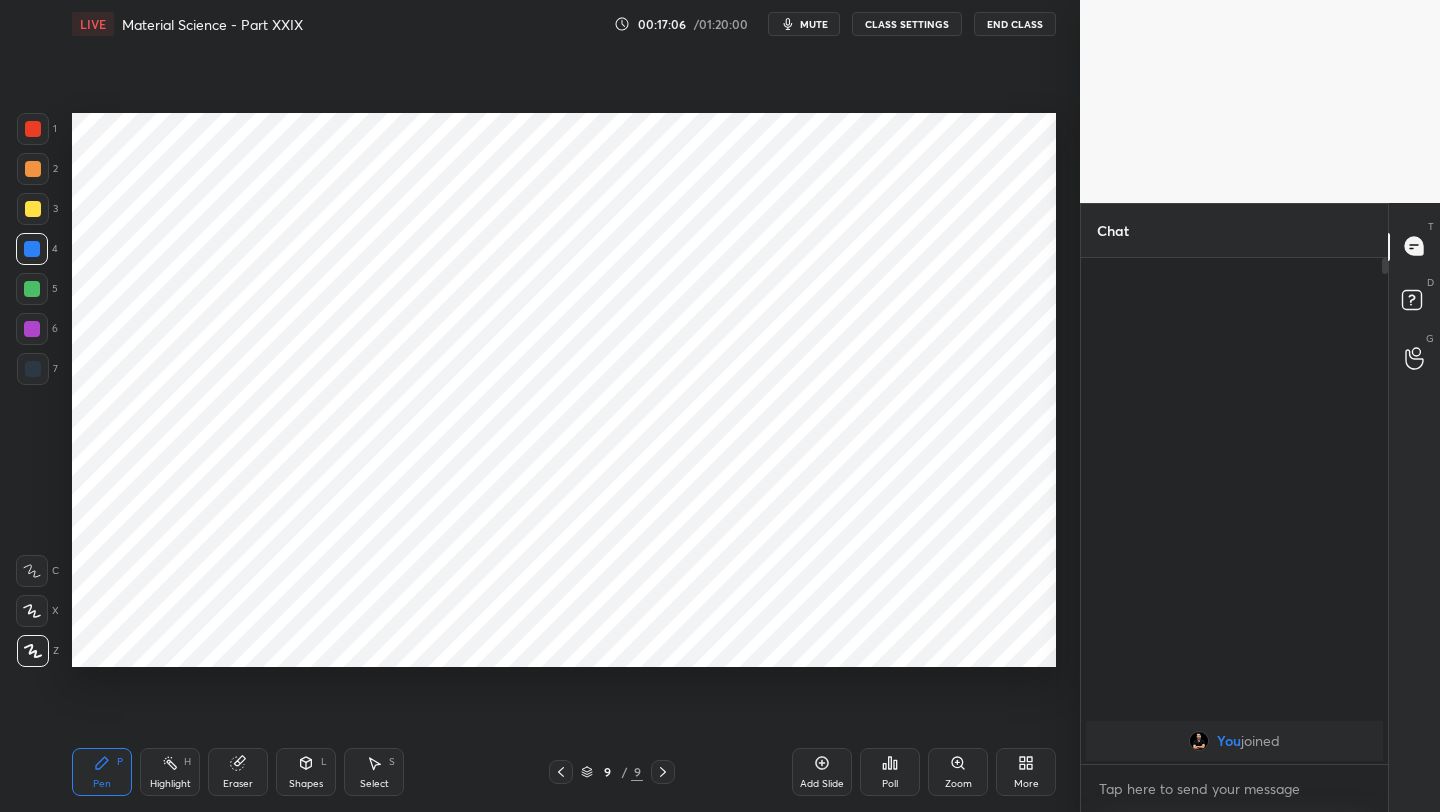 drag, startPoint x: 27, startPoint y: 379, endPoint x: 36, endPoint y: 361, distance: 20.12461 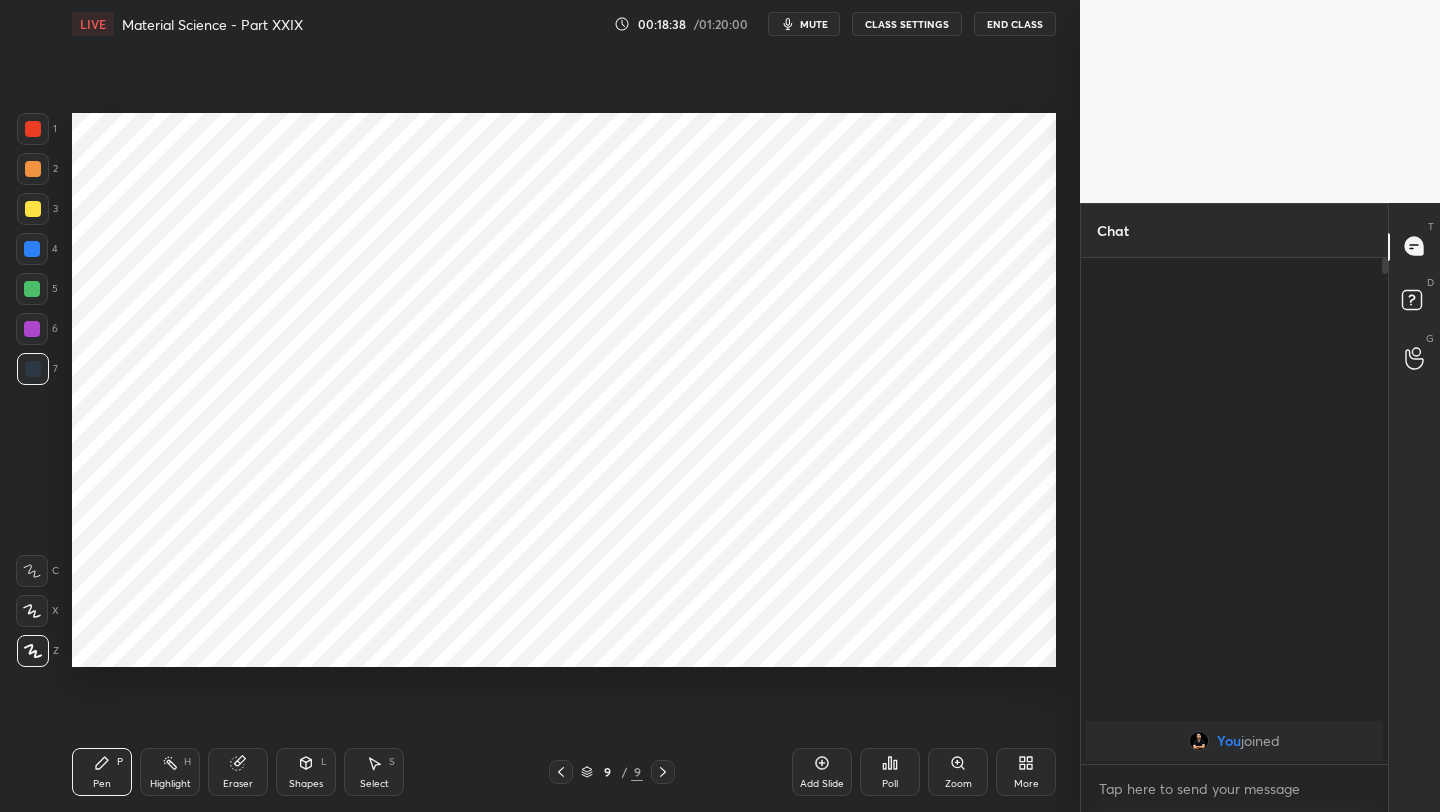 click at bounding box center (32, 289) 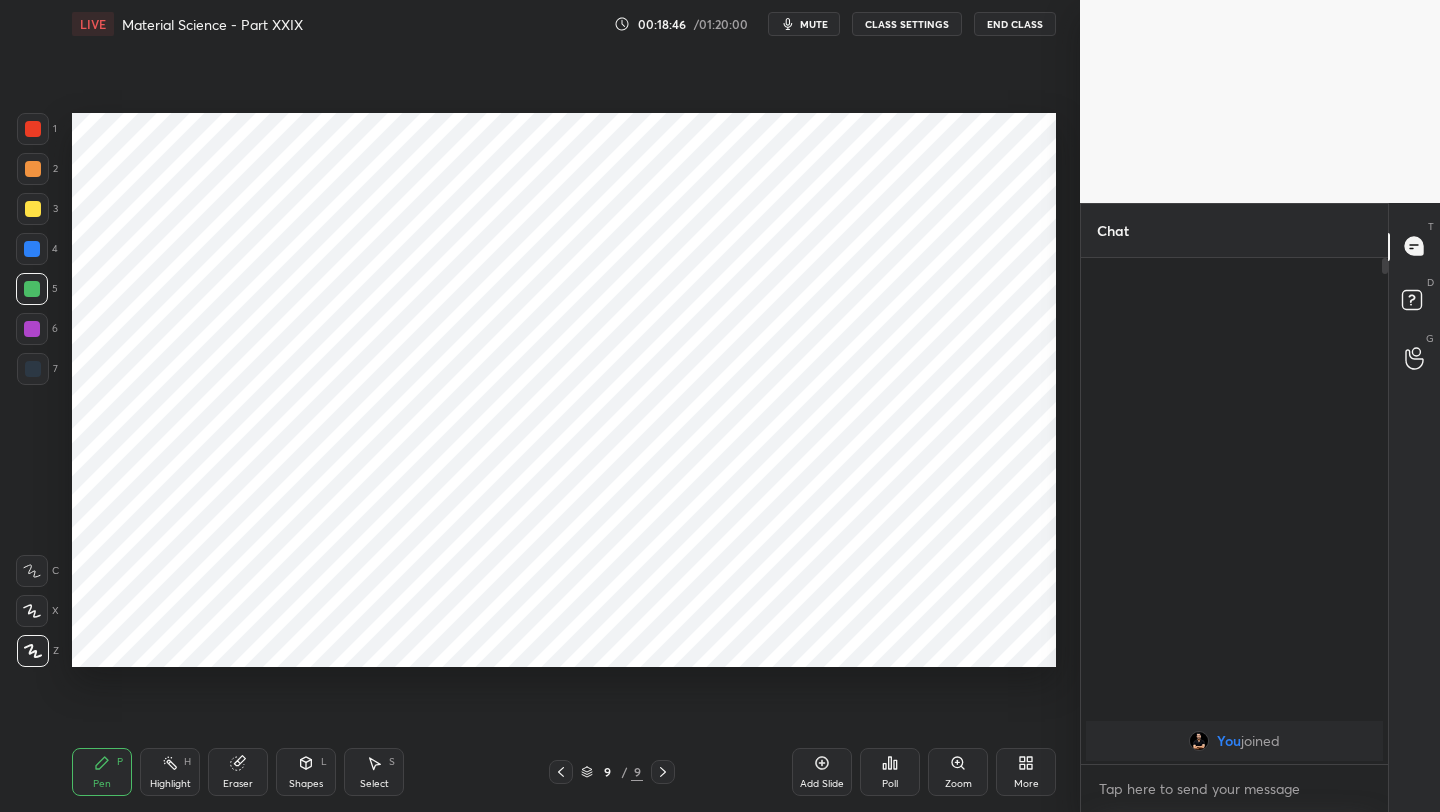 click at bounding box center [32, 329] 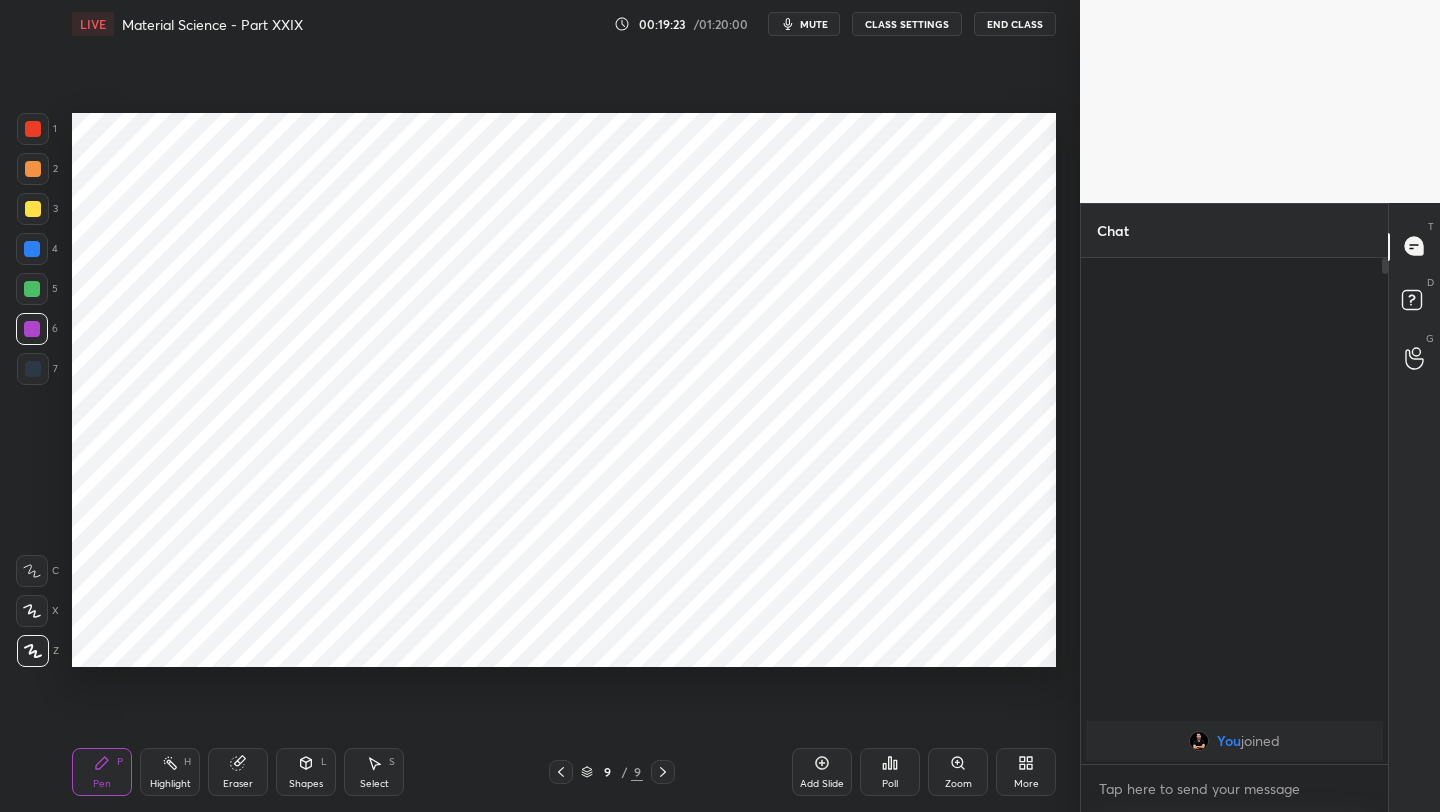 click 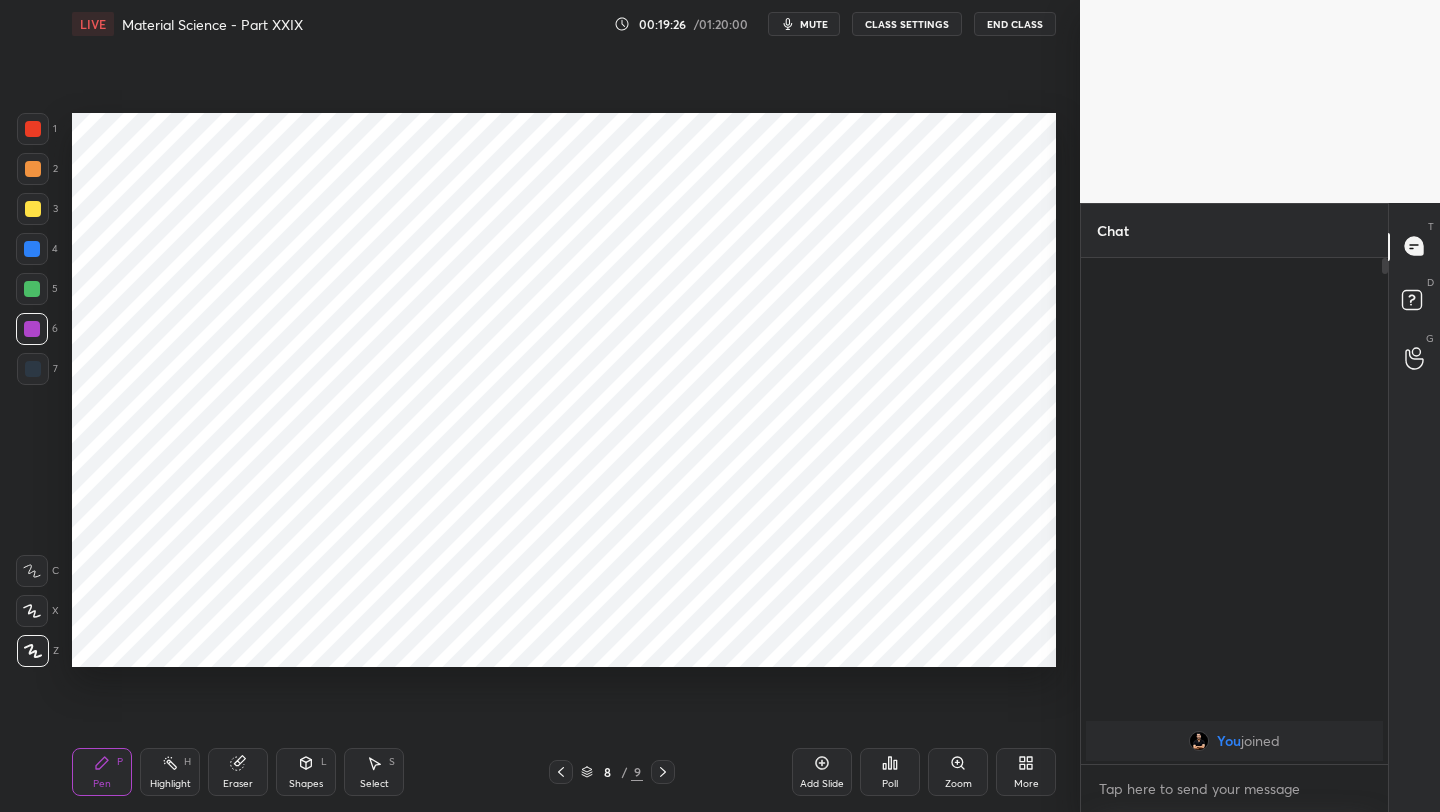 click 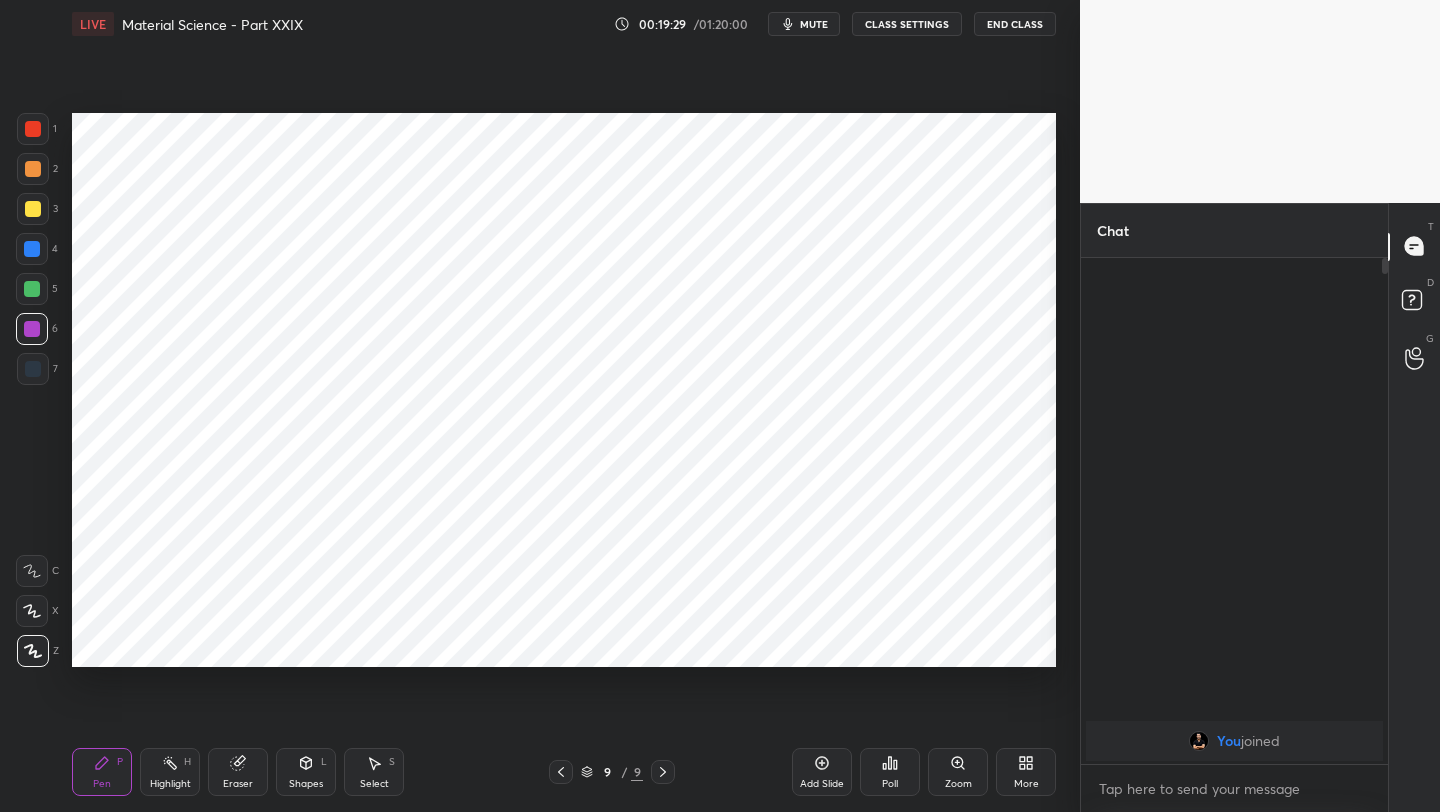 click 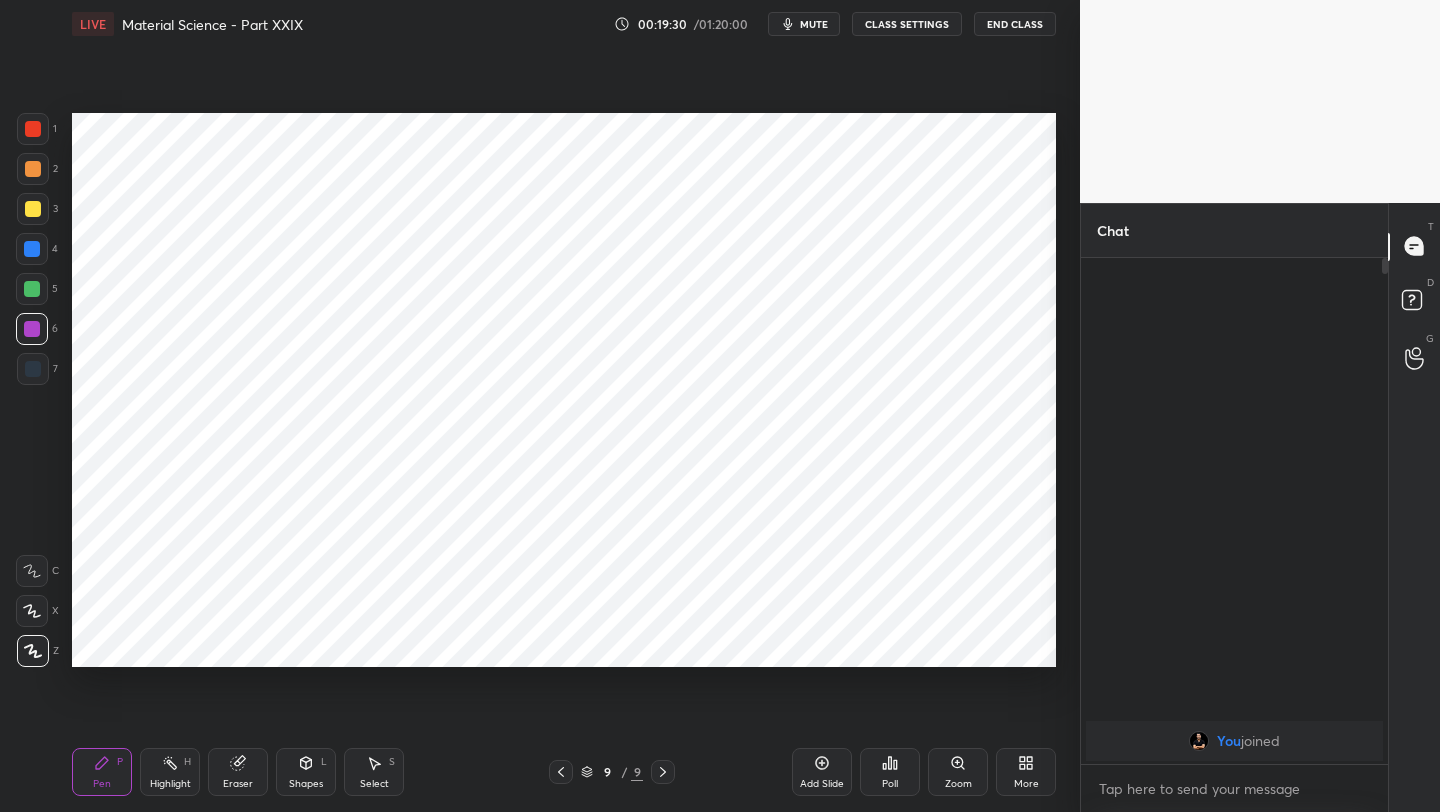 click 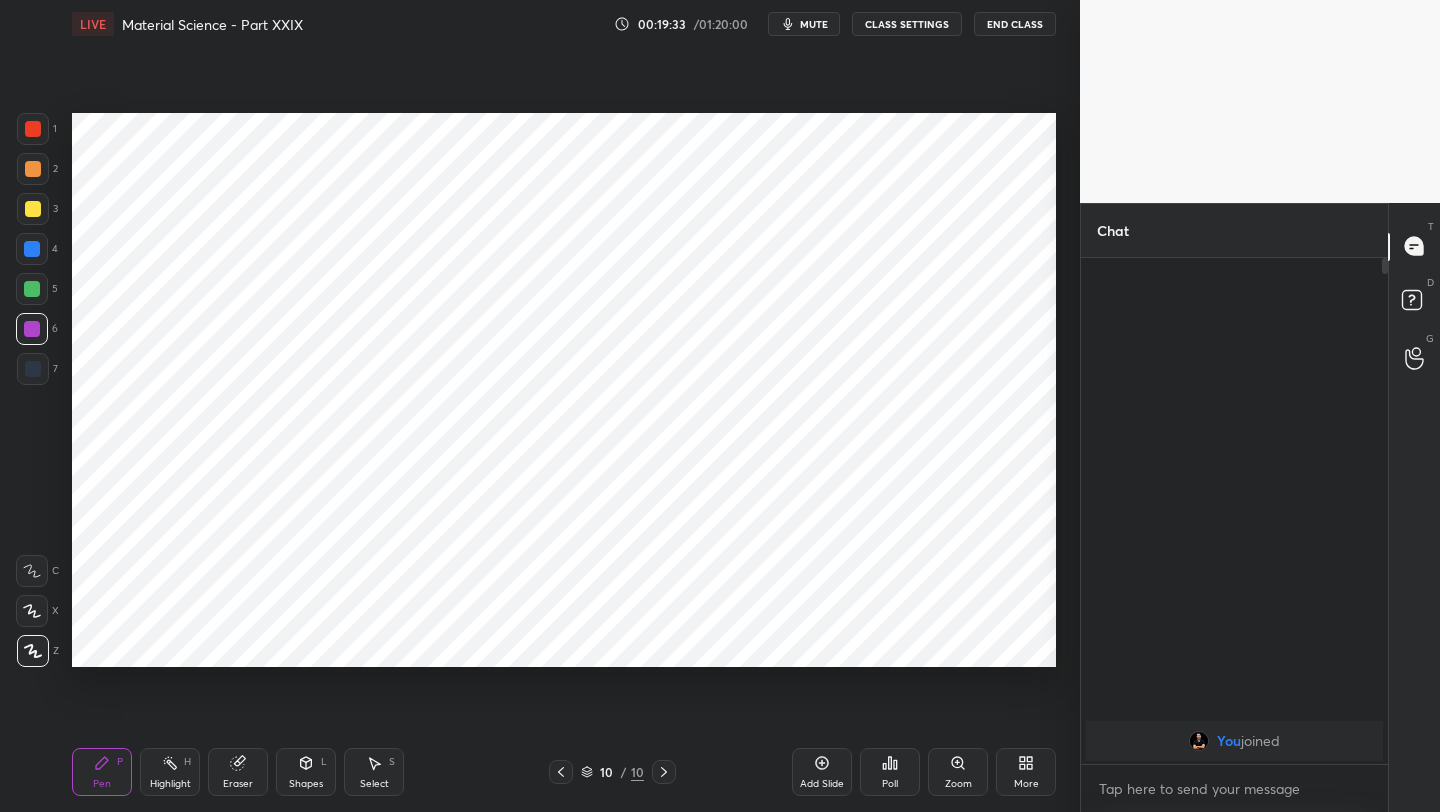drag, startPoint x: 34, startPoint y: 133, endPoint x: 69, endPoint y: 140, distance: 35.69314 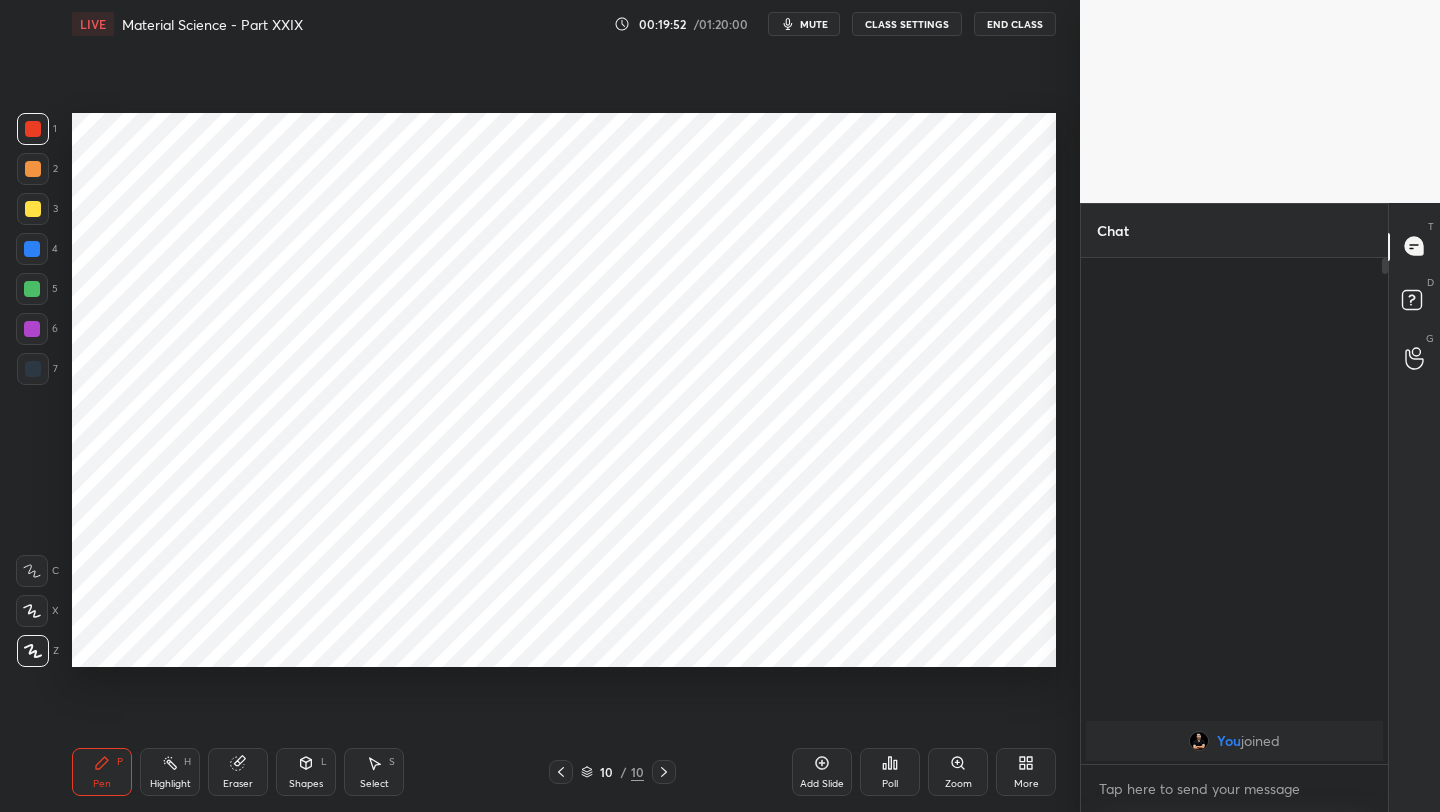 drag, startPoint x: 302, startPoint y: 777, endPoint x: 300, endPoint y: 756, distance: 21.095022 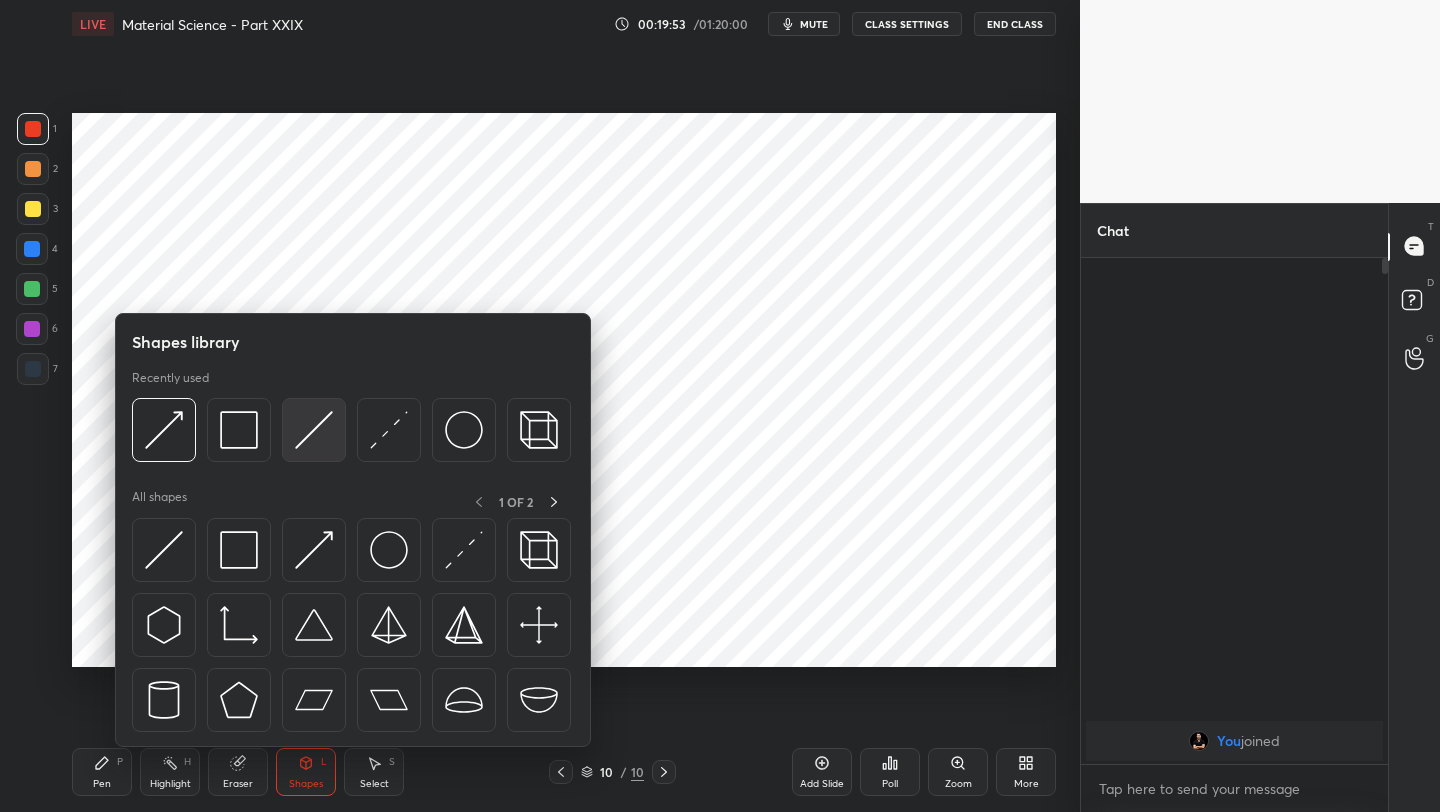click at bounding box center [314, 430] 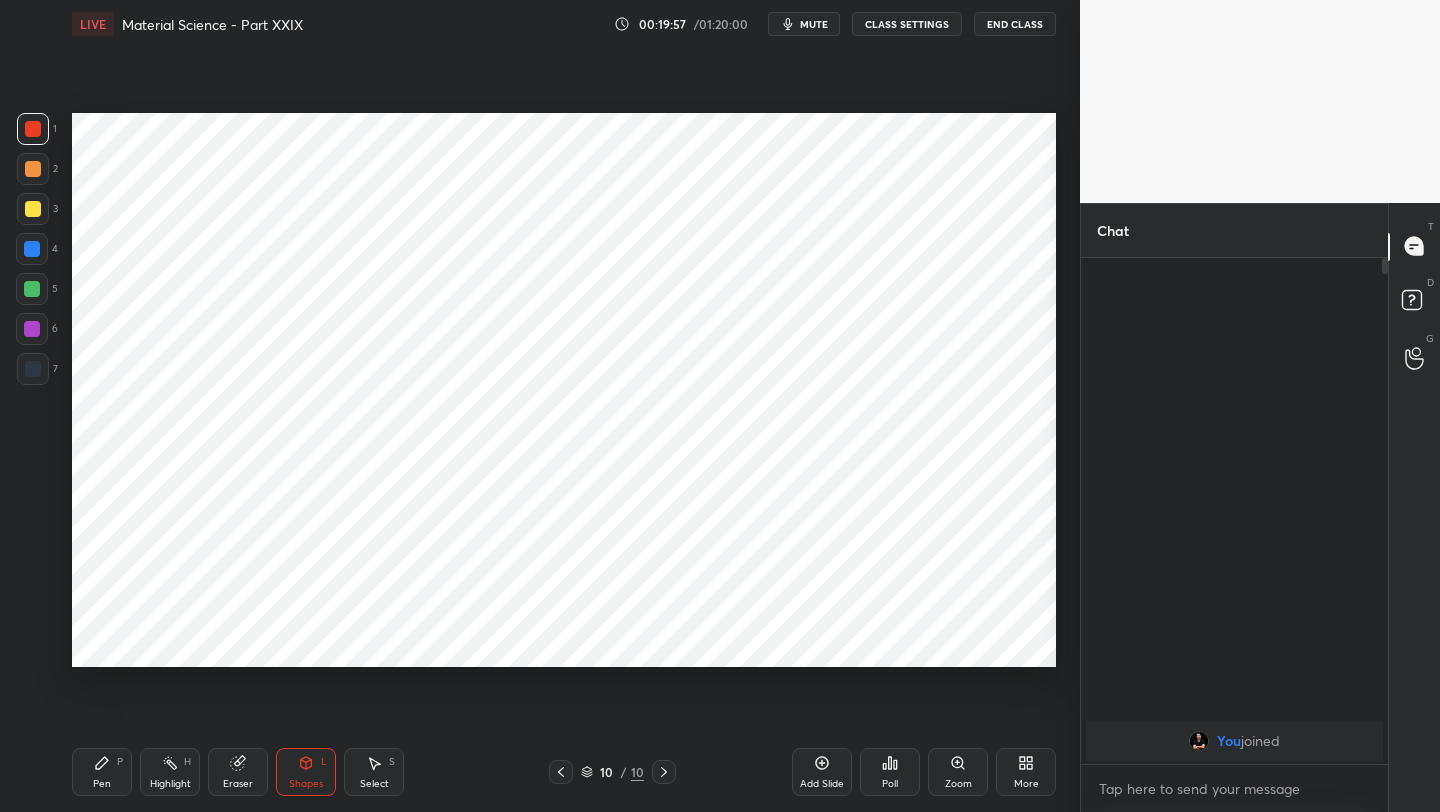 click 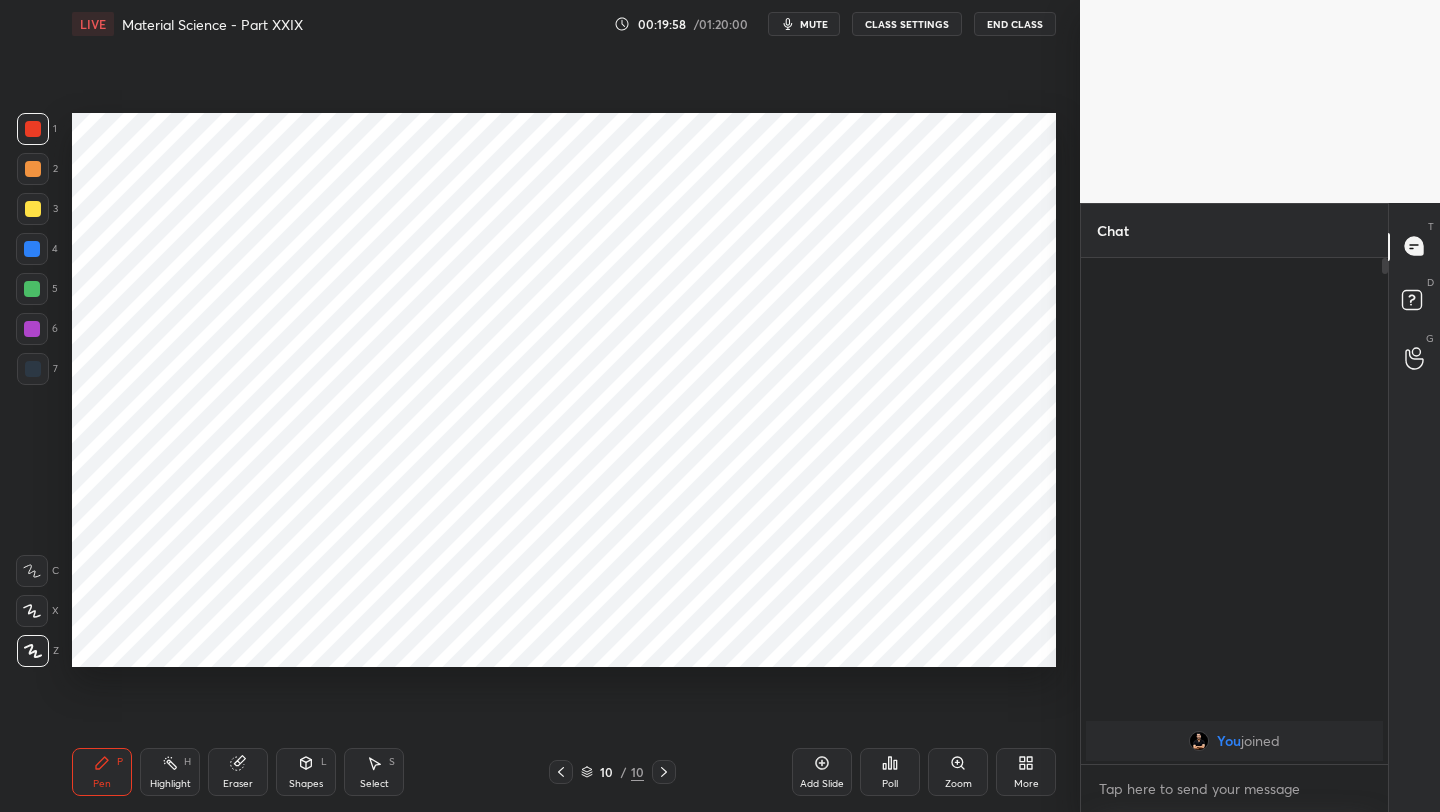 drag, startPoint x: 30, startPoint y: 246, endPoint x: 67, endPoint y: 228, distance: 41.14608 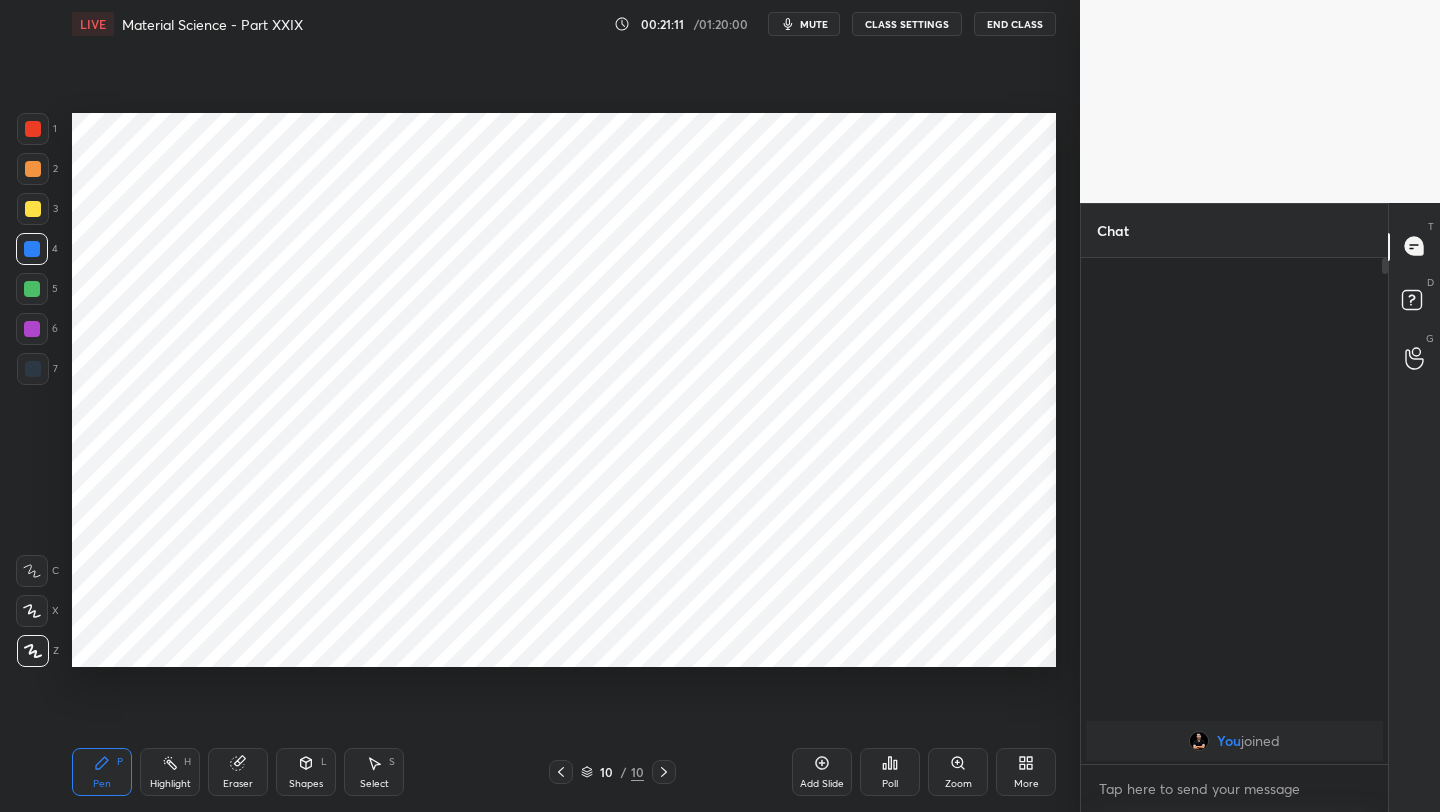 drag, startPoint x: 314, startPoint y: 767, endPoint x: 304, endPoint y: 750, distance: 19.723083 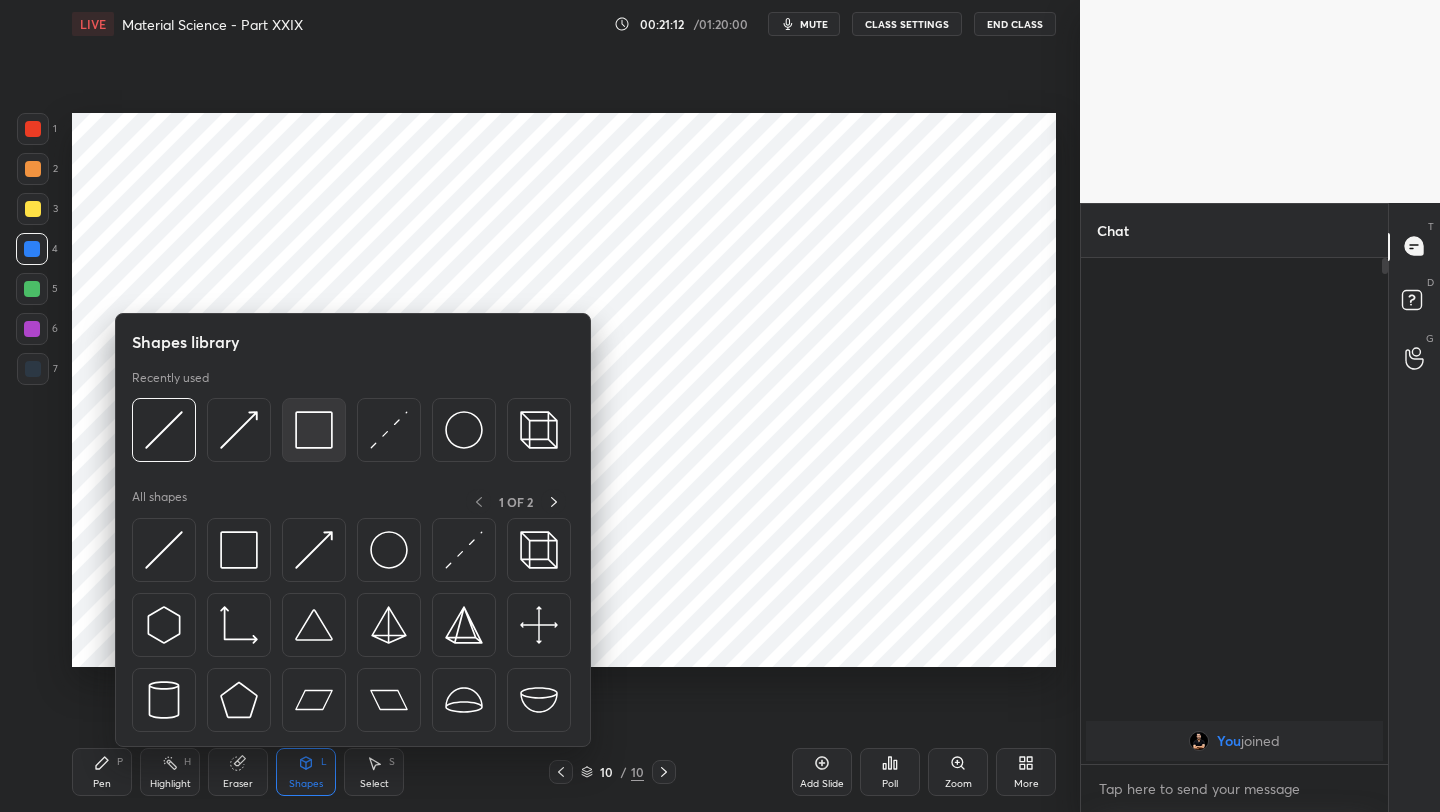 click at bounding box center [314, 430] 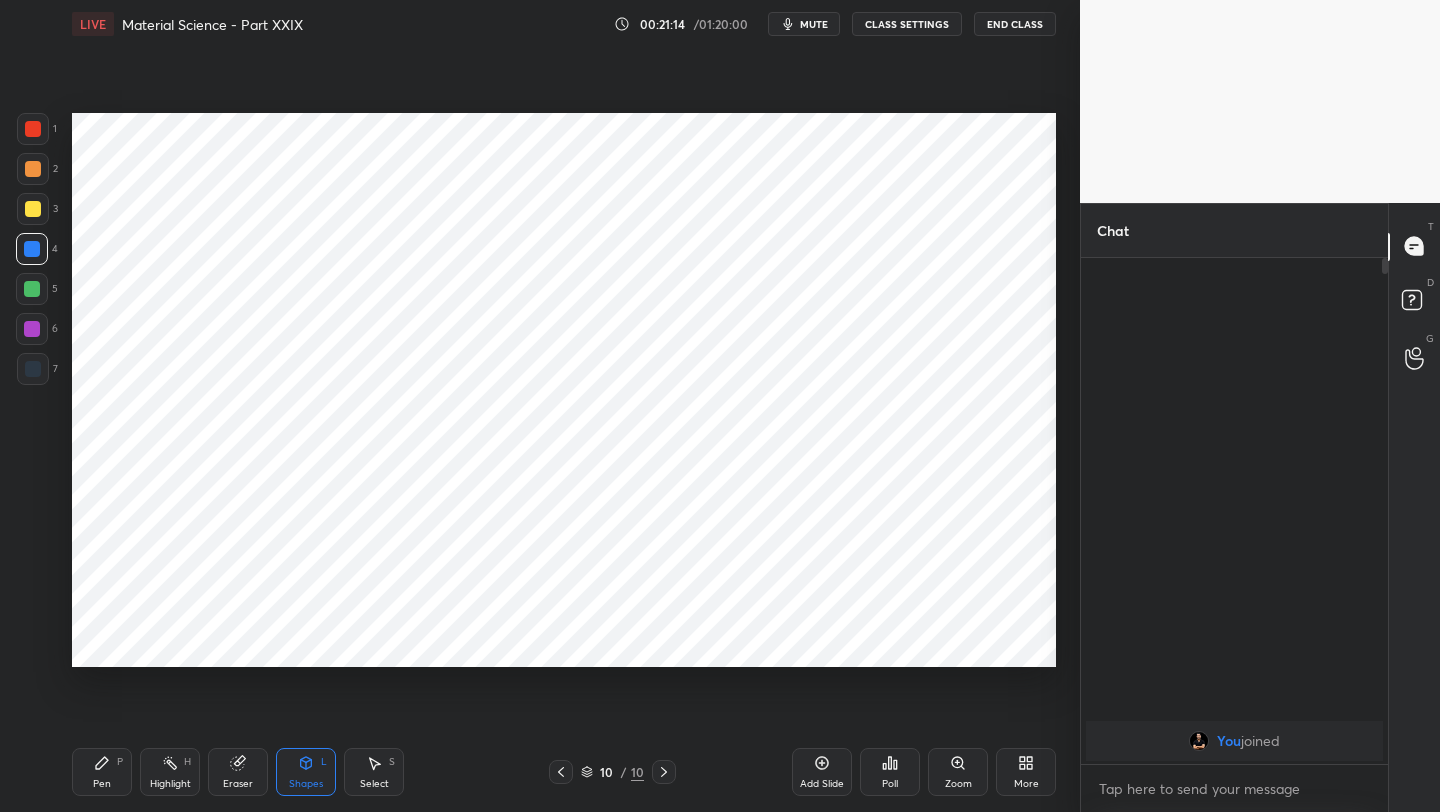 click on "Shapes L" at bounding box center (306, 772) 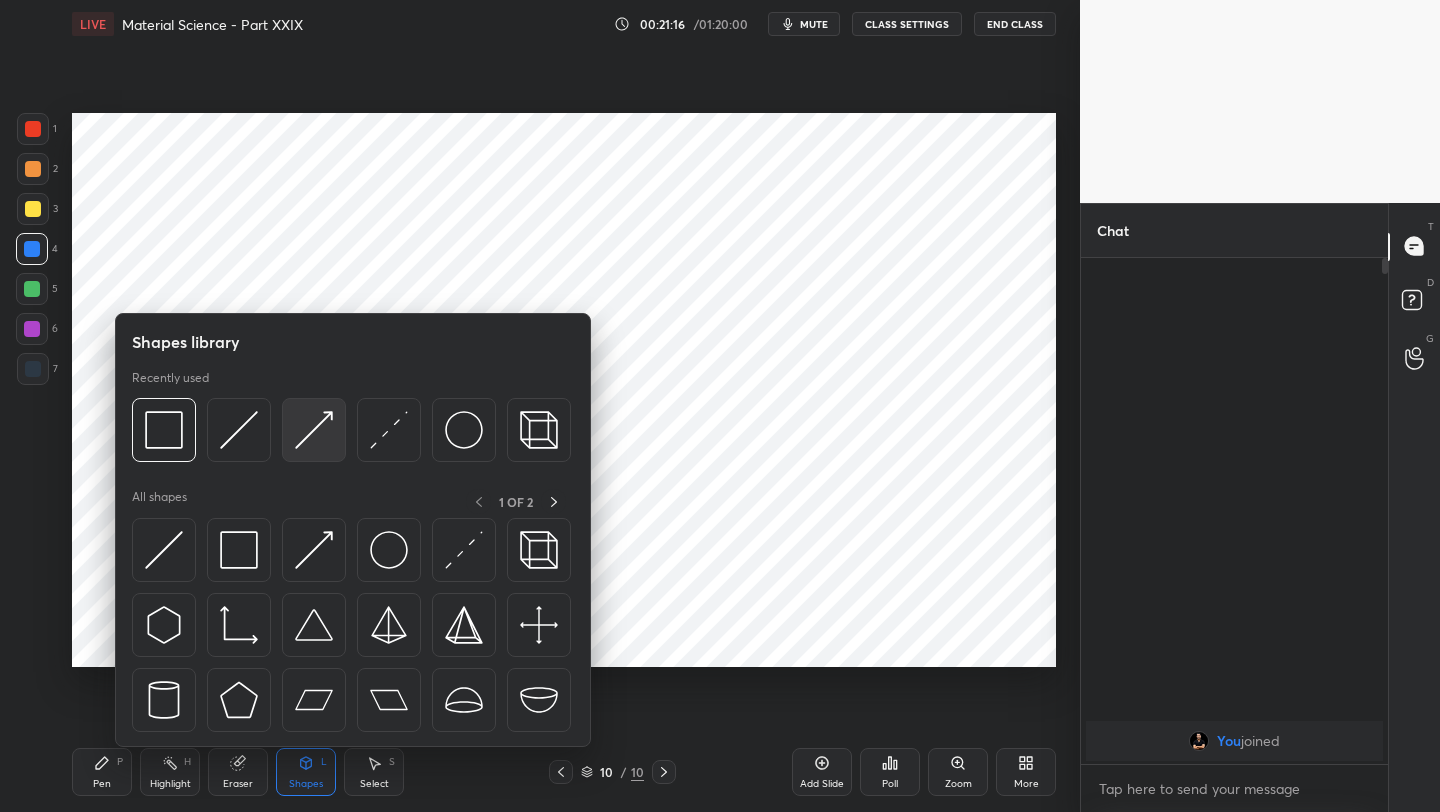 click at bounding box center (314, 430) 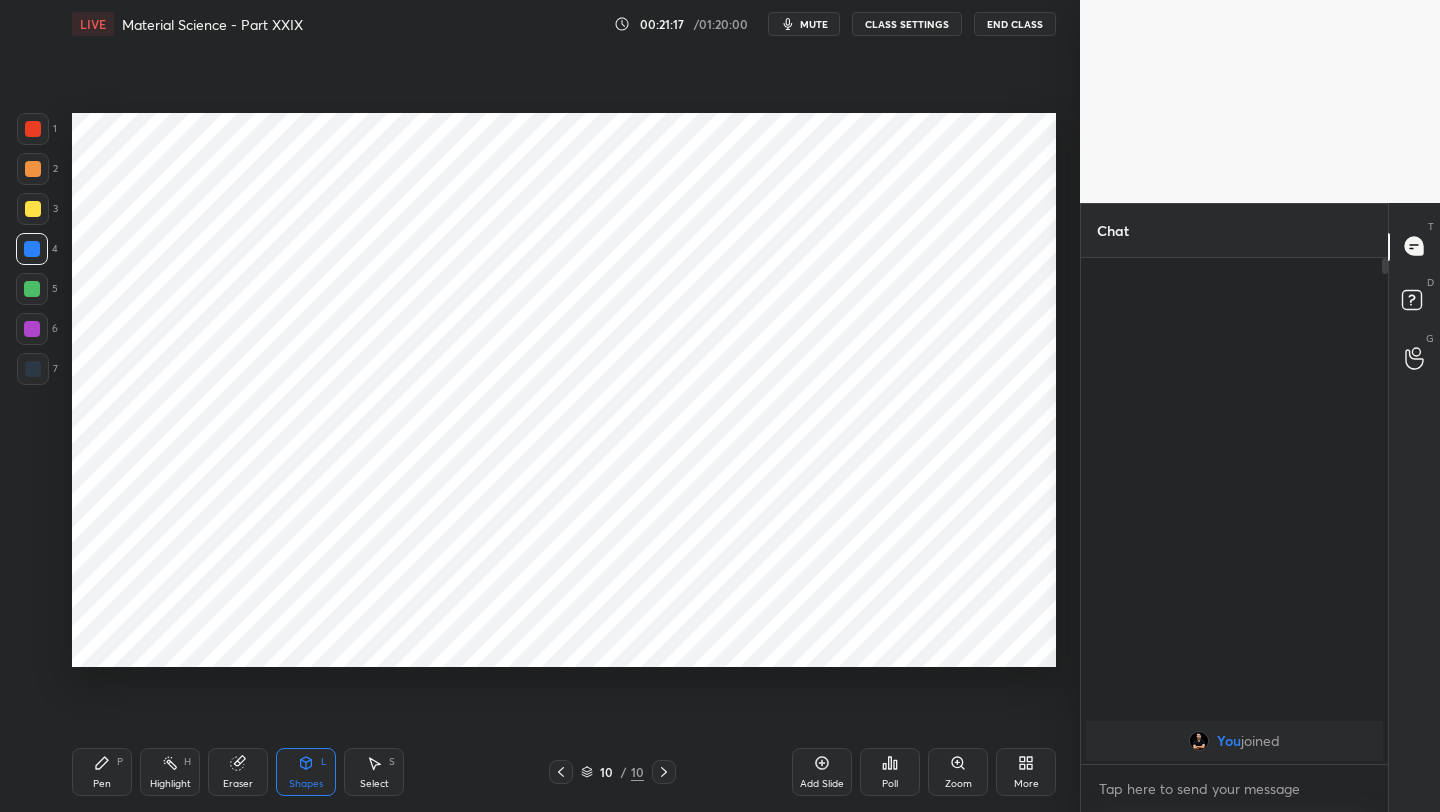 click at bounding box center [33, 129] 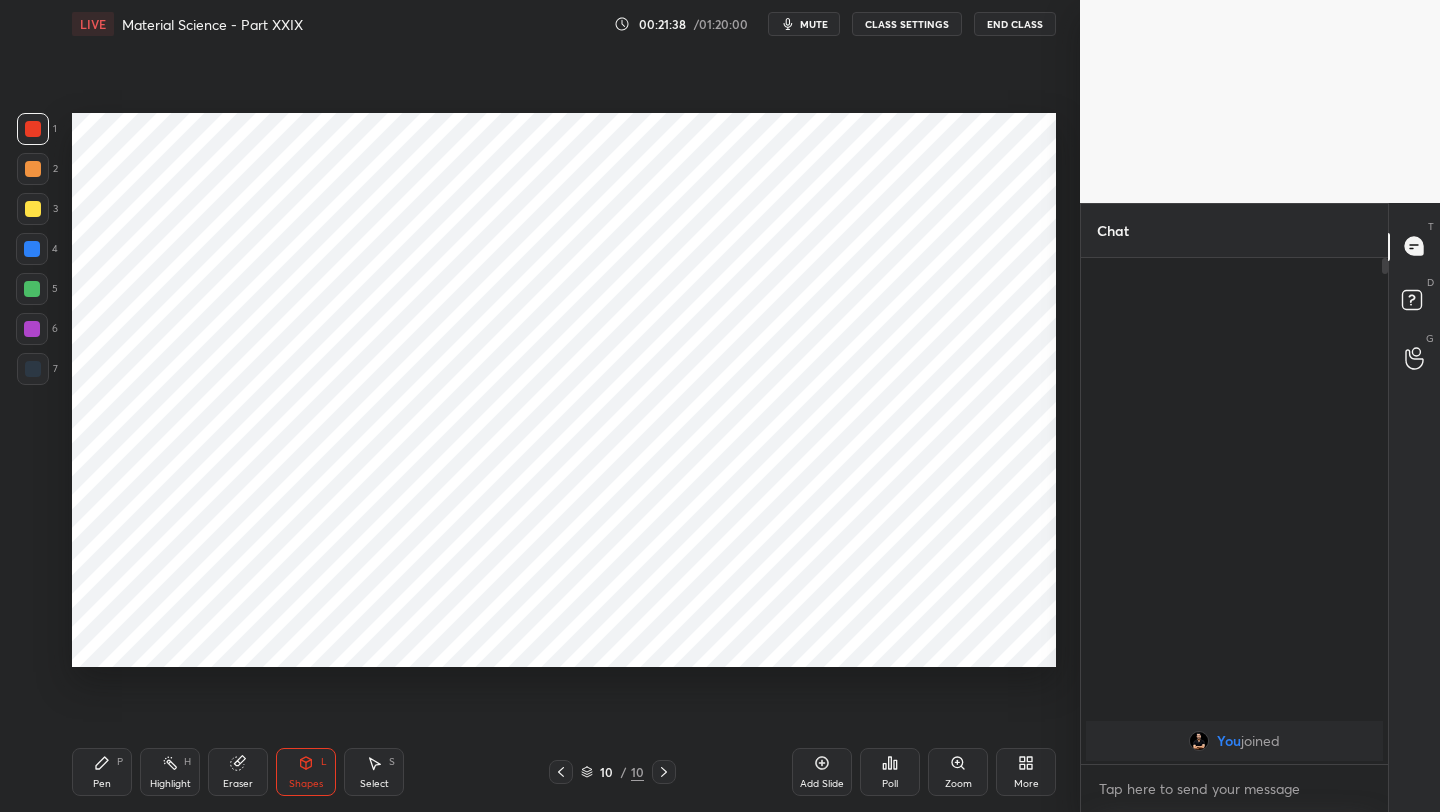 click 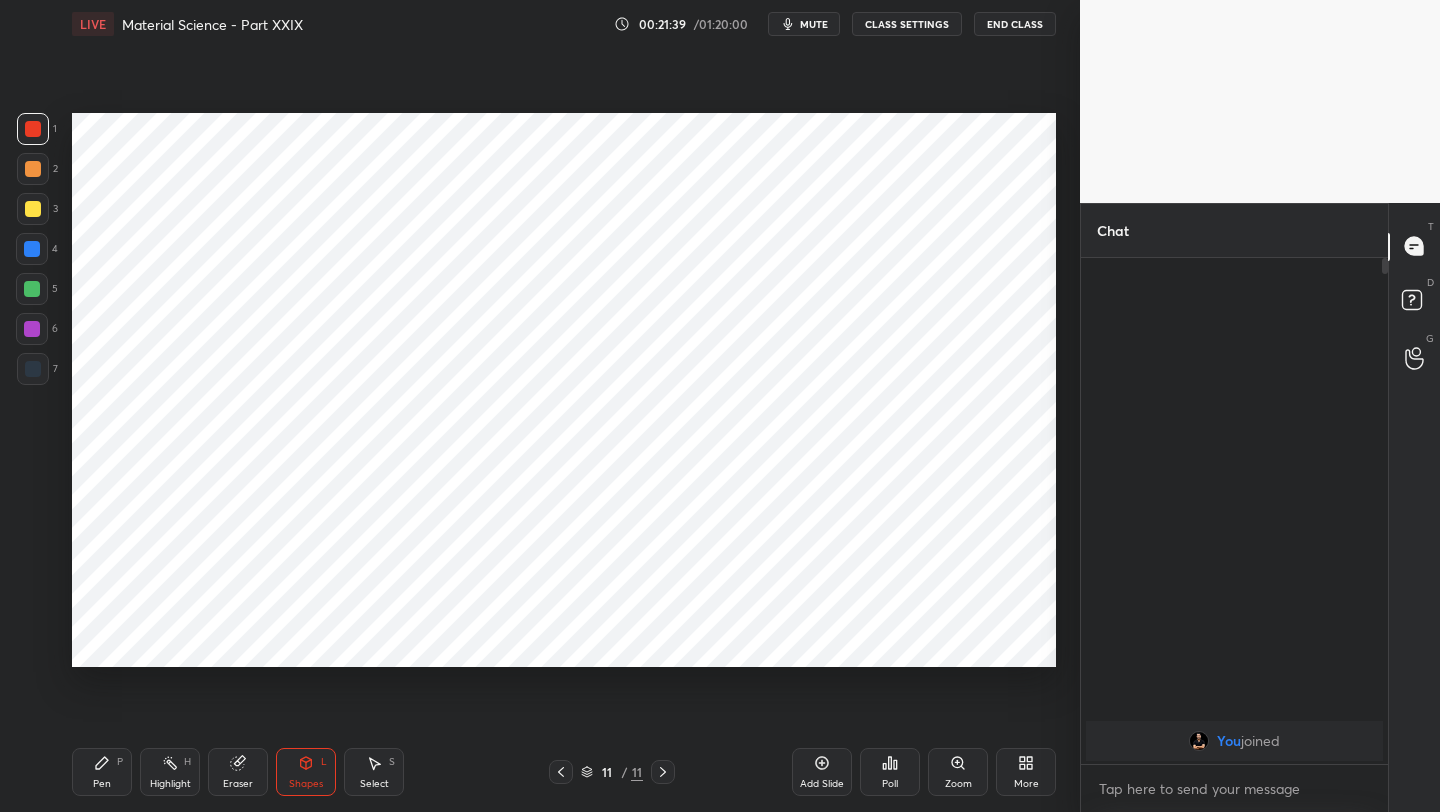 click at bounding box center (32, 249) 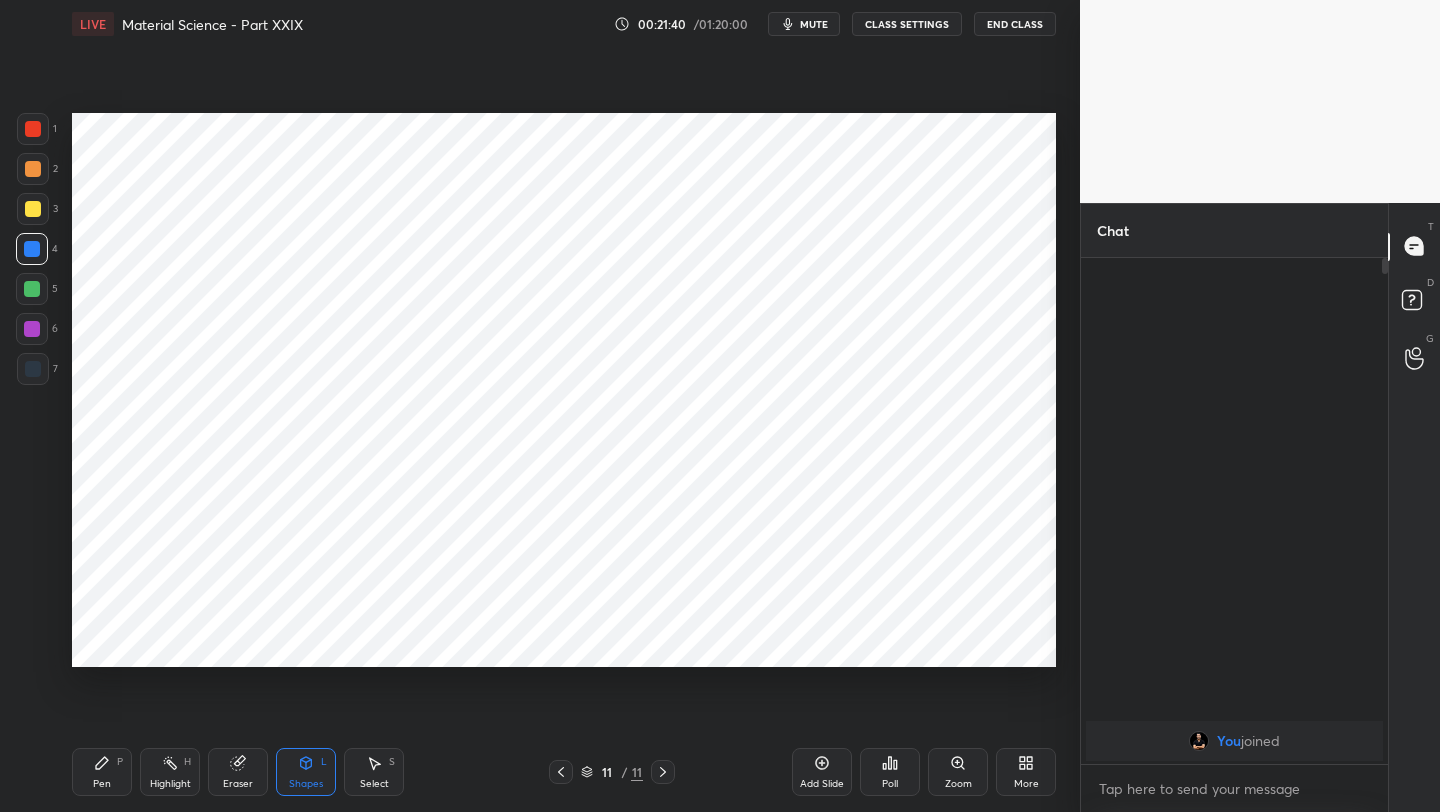 click 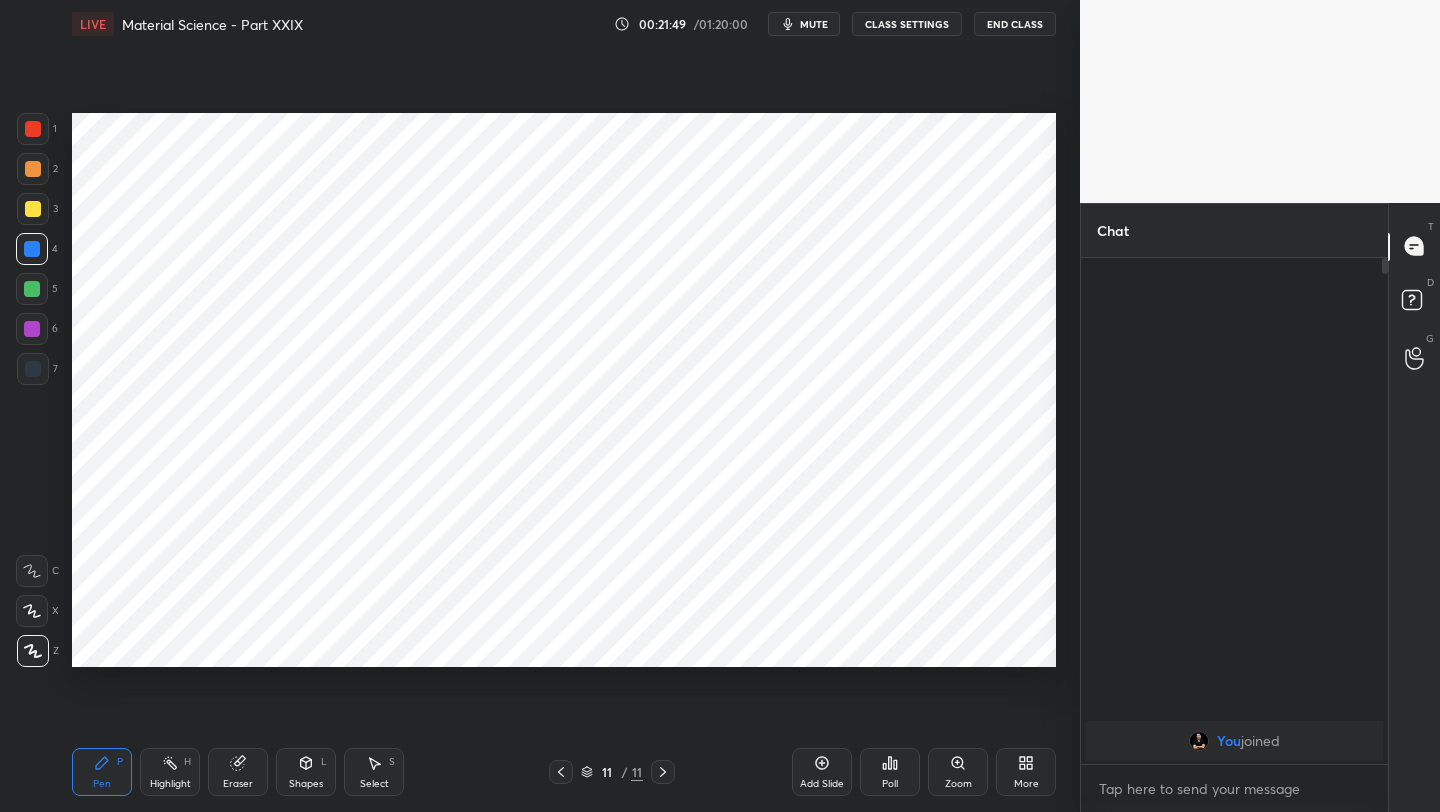 click at bounding box center (32, 329) 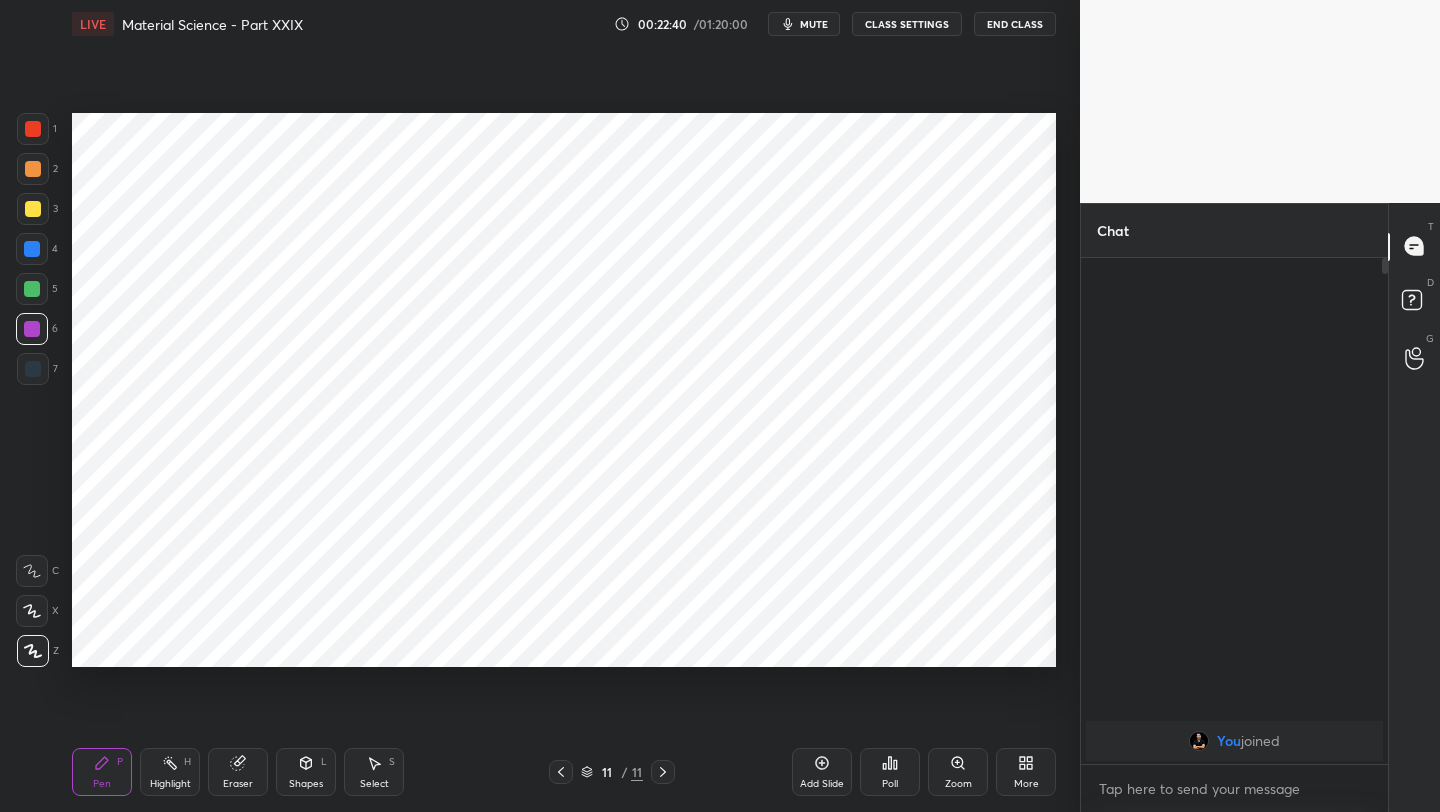 click at bounding box center (32, 249) 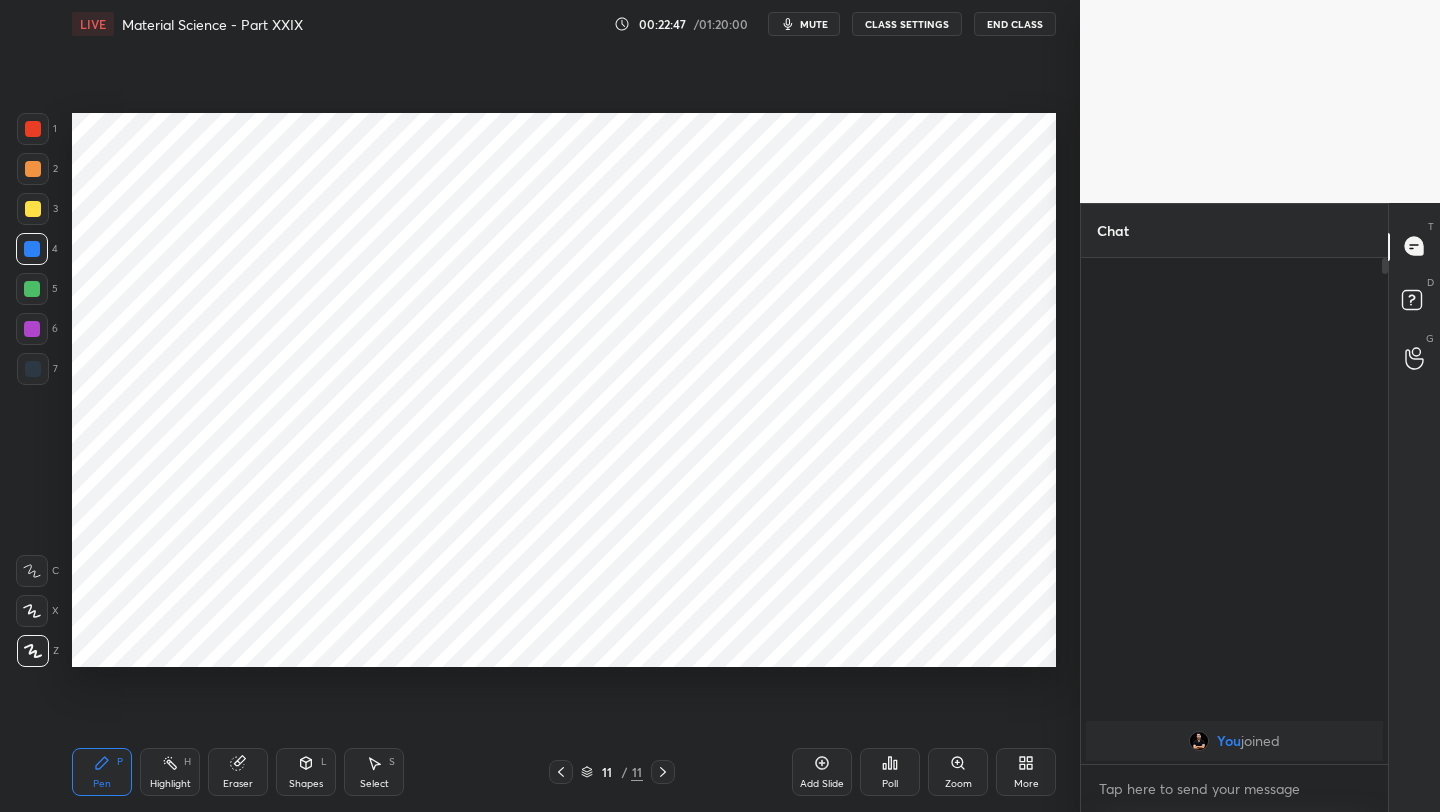 click at bounding box center [33, 369] 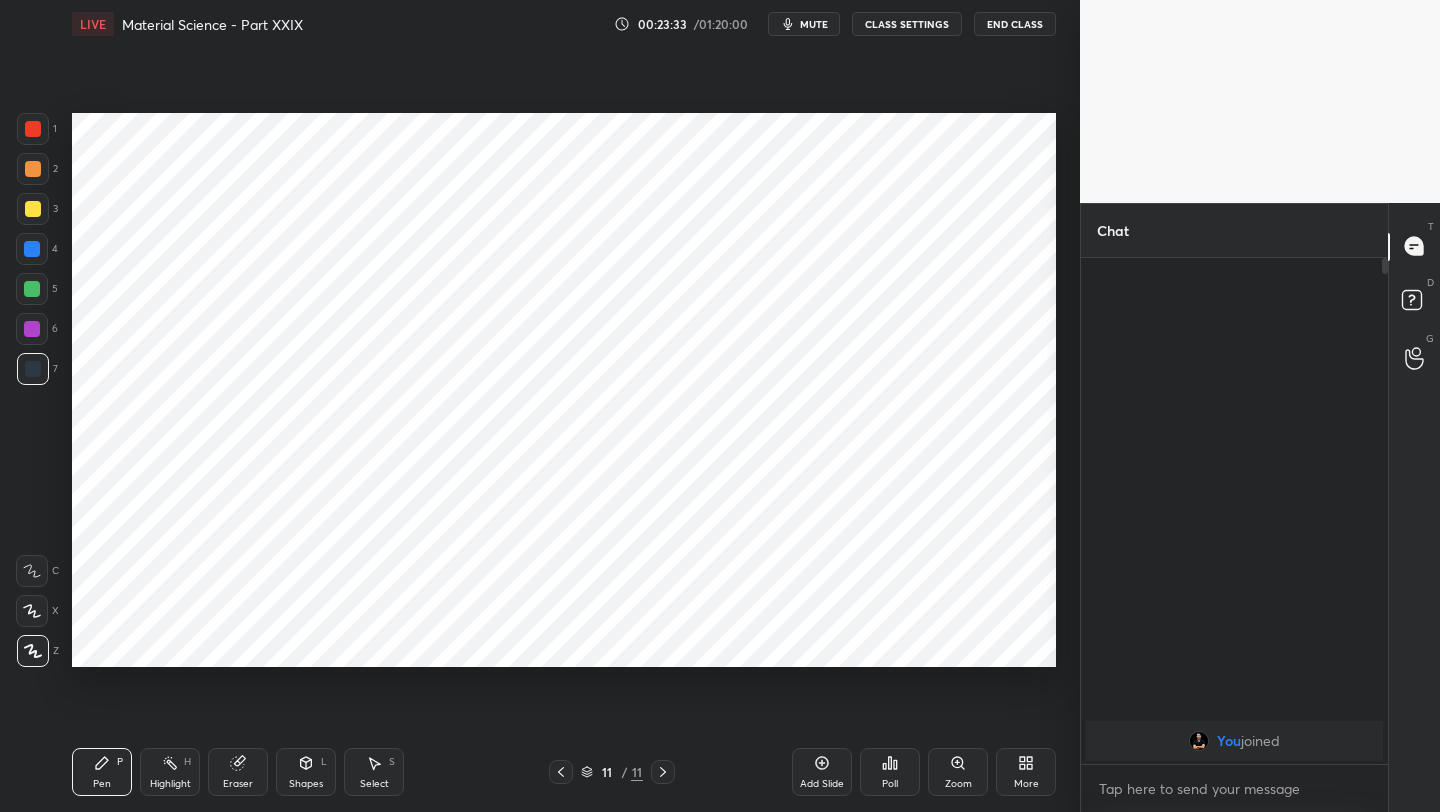 click on "Add Slide" at bounding box center [822, 772] 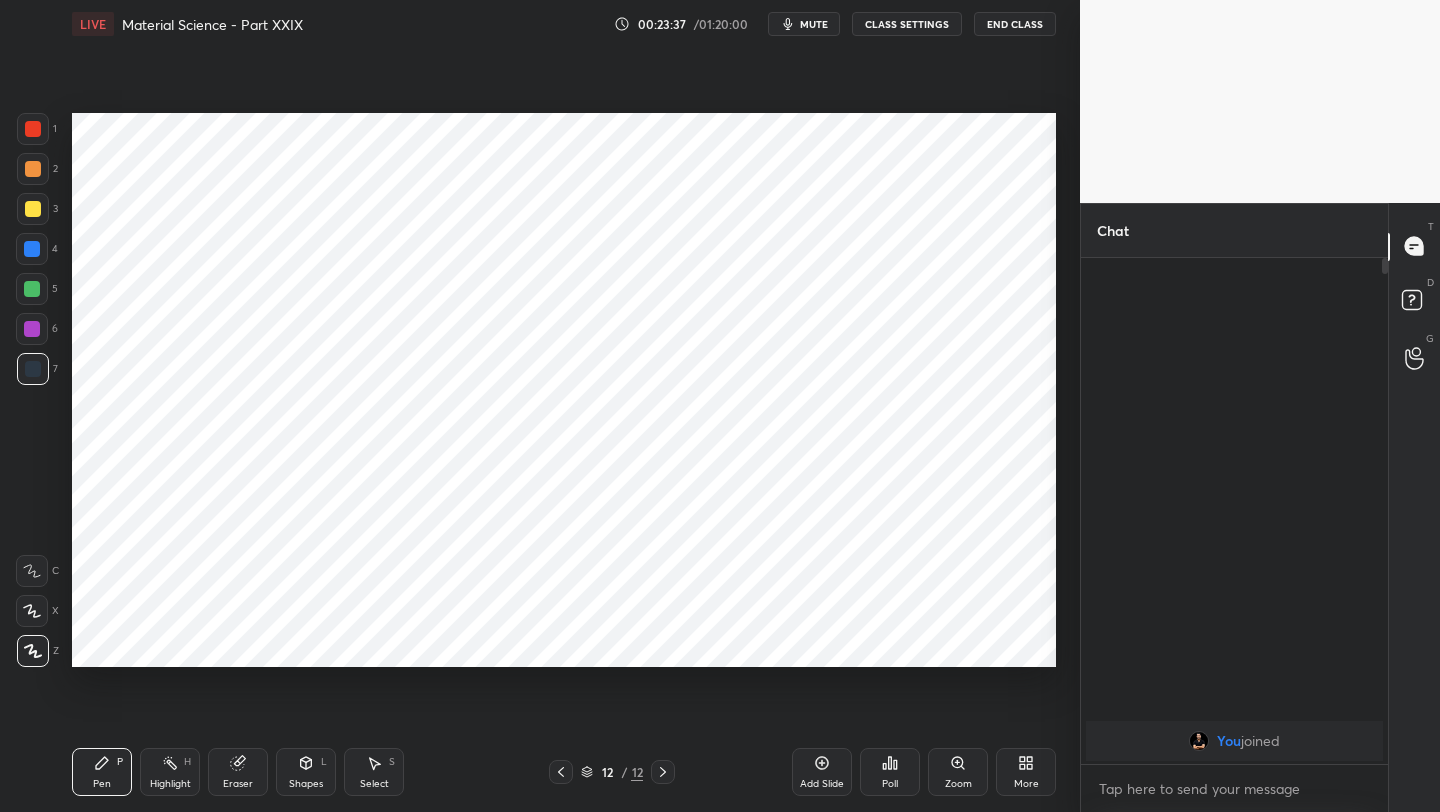 click at bounding box center [33, 129] 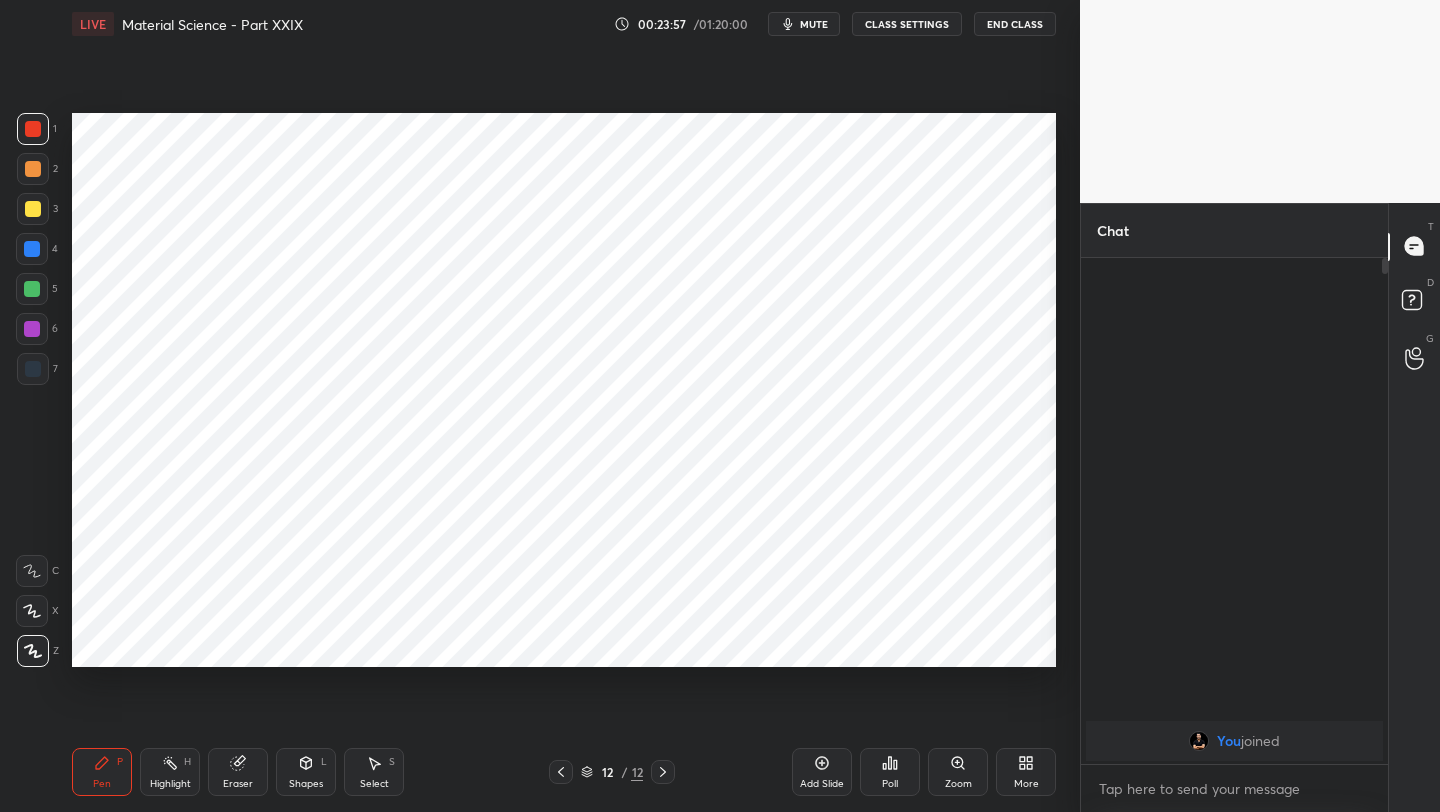 drag, startPoint x: 26, startPoint y: 249, endPoint x: 36, endPoint y: 252, distance: 10.440307 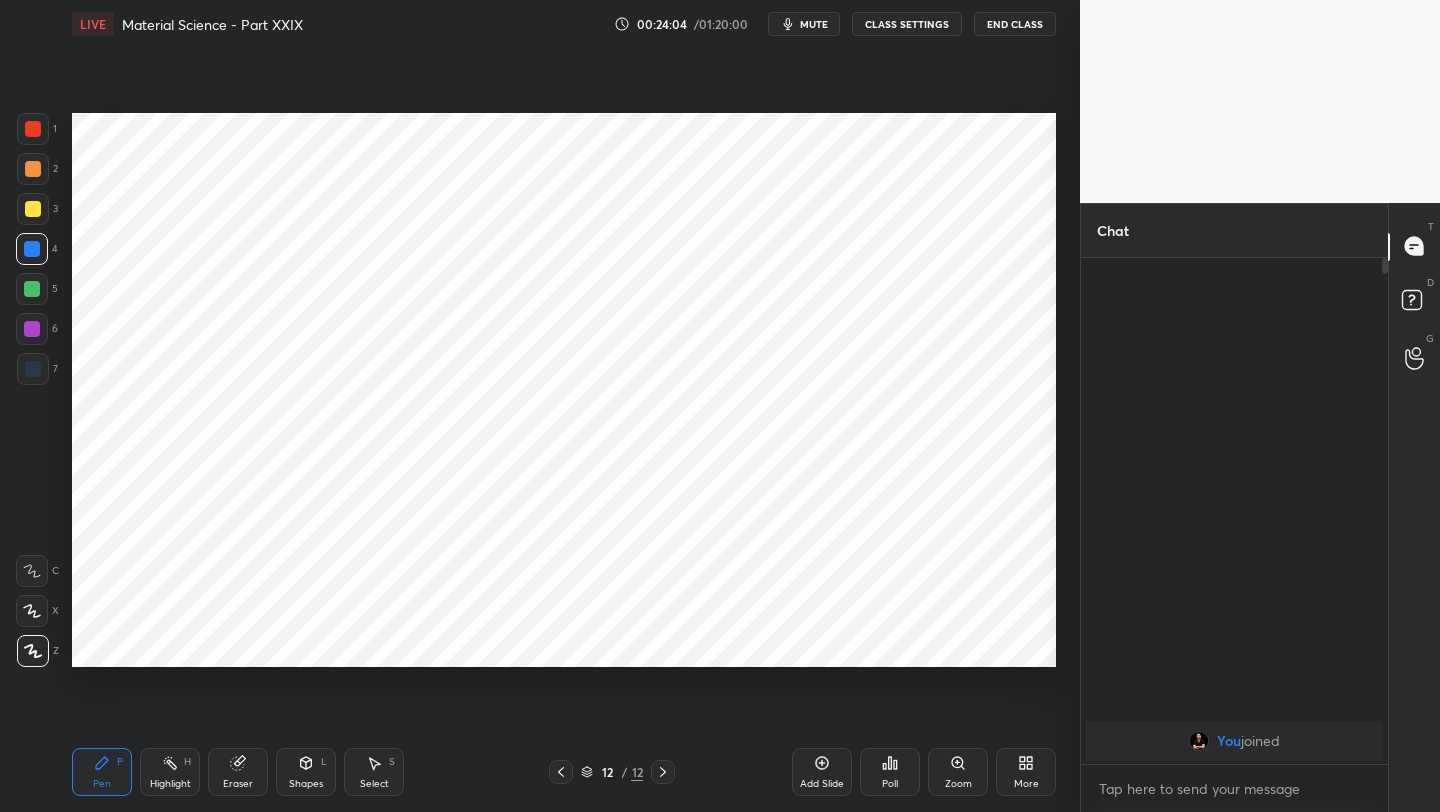 drag, startPoint x: 30, startPoint y: 292, endPoint x: 54, endPoint y: 288, distance: 24.33105 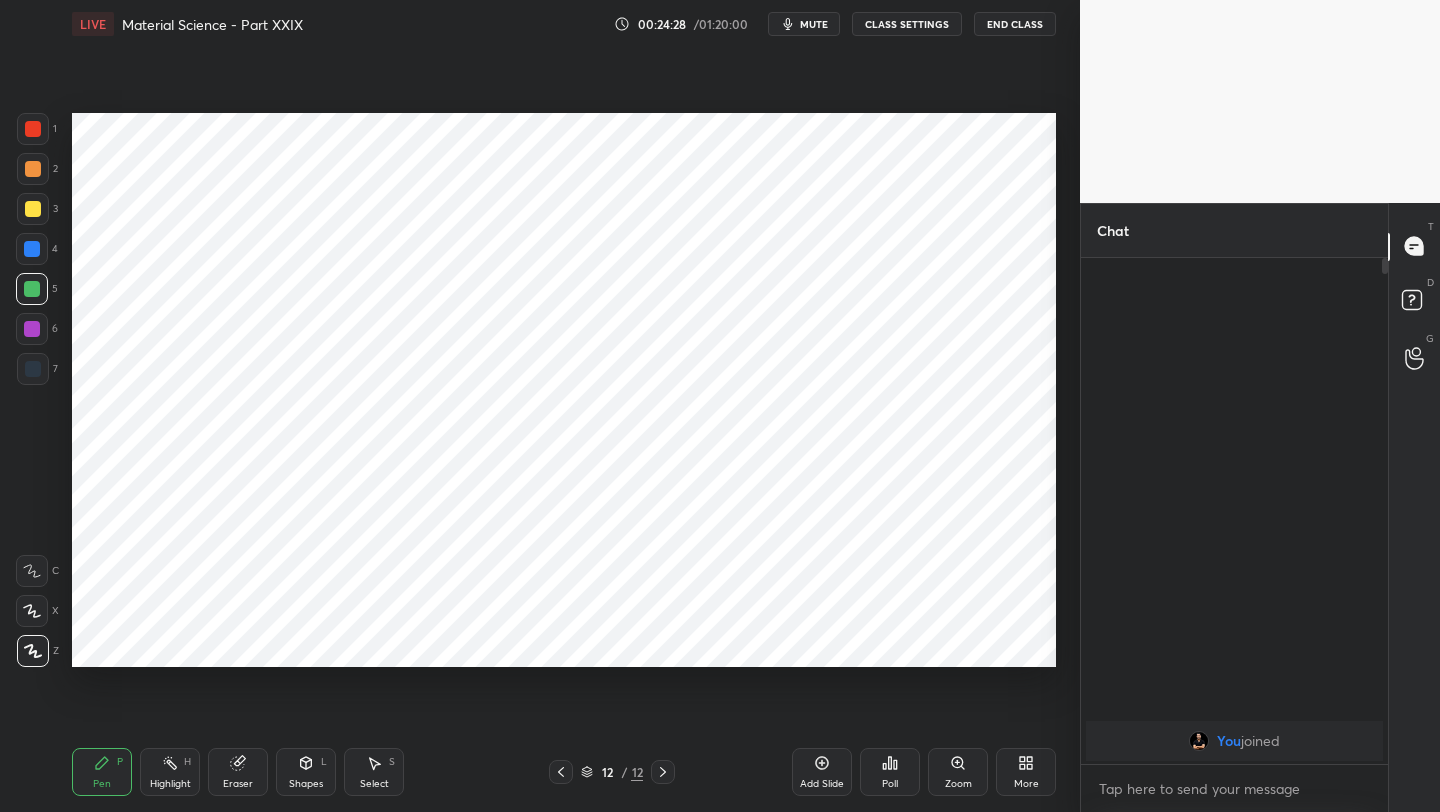 drag, startPoint x: 30, startPoint y: 142, endPoint x: 42, endPoint y: 134, distance: 14.422205 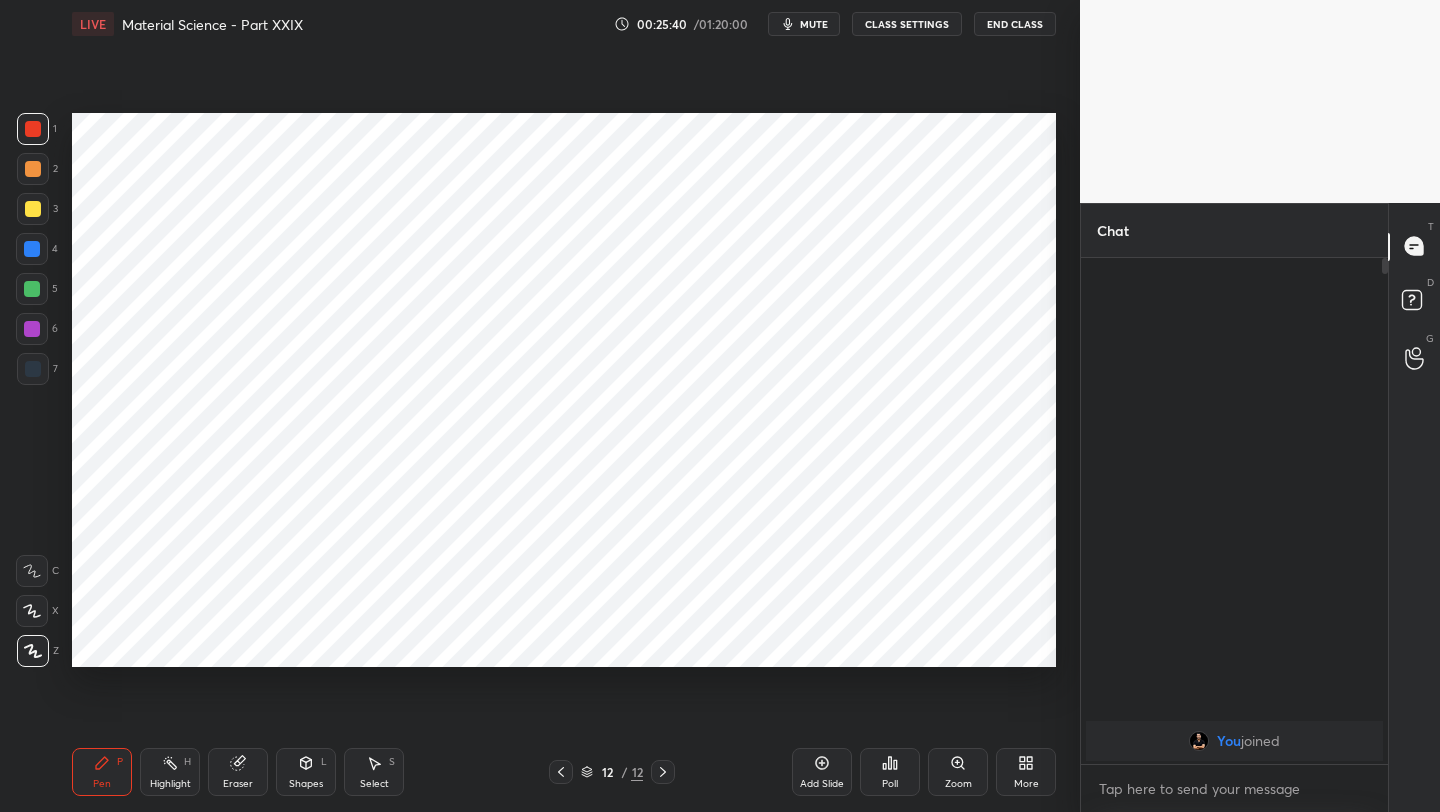 click at bounding box center (32, 289) 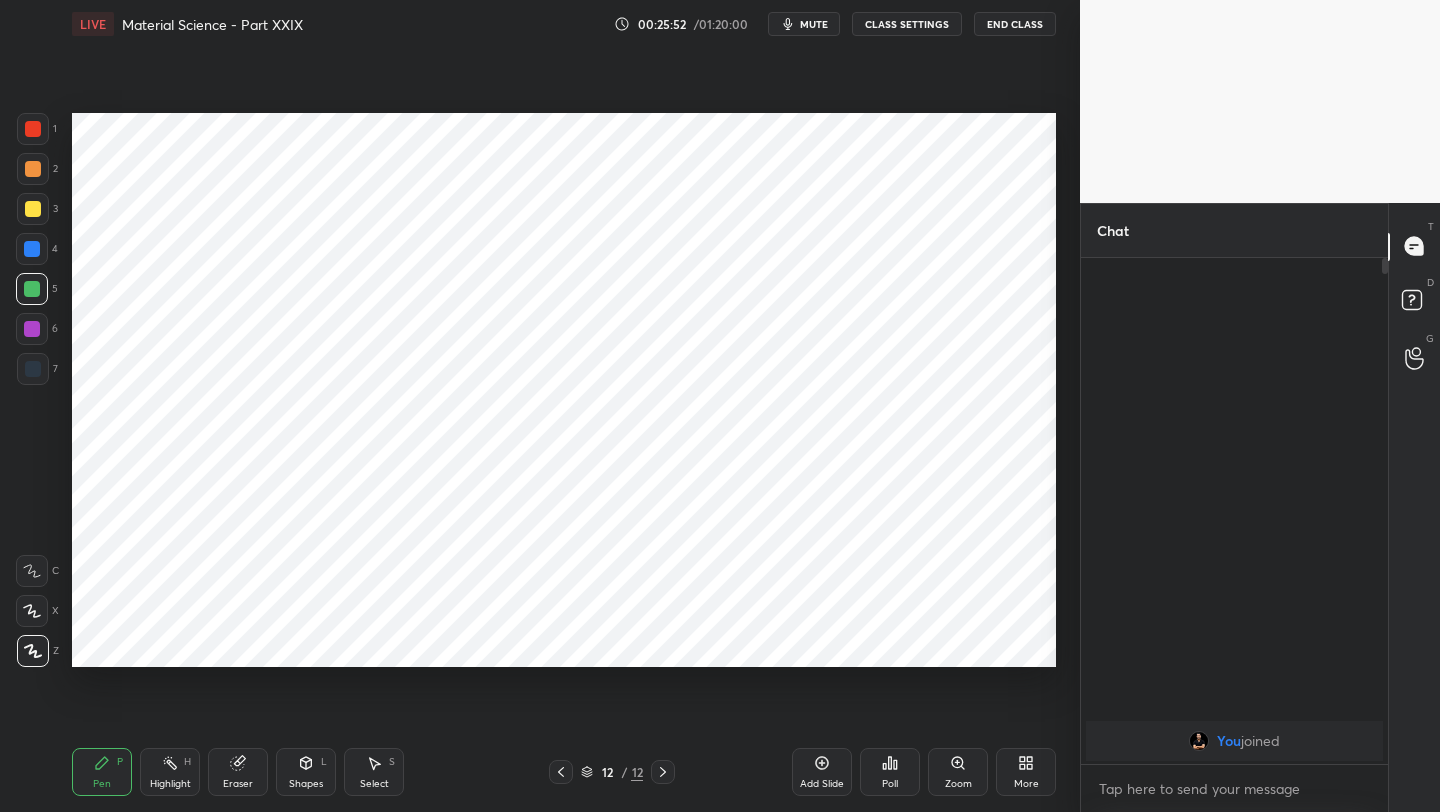 click at bounding box center [32, 249] 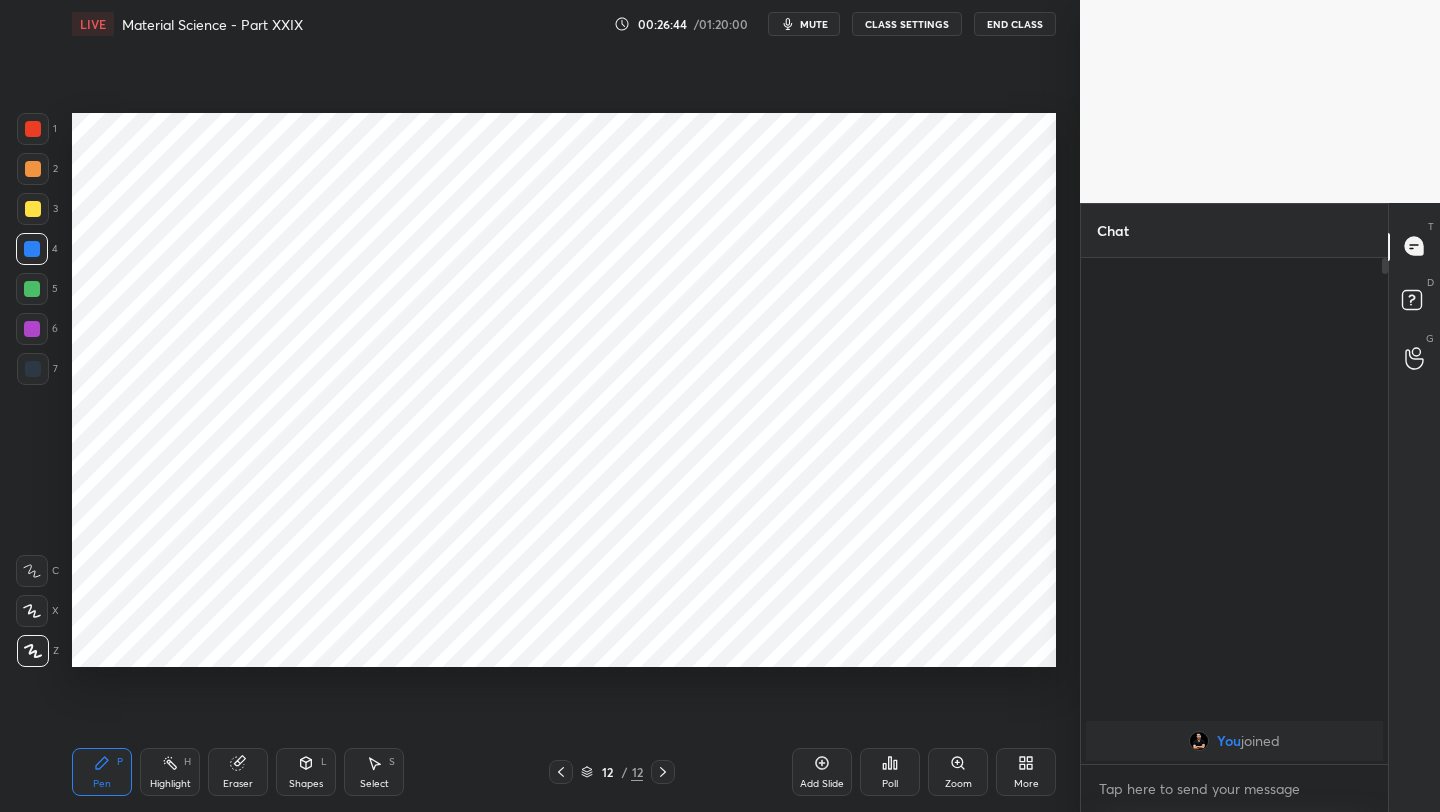 click on "Add Slide" at bounding box center [822, 772] 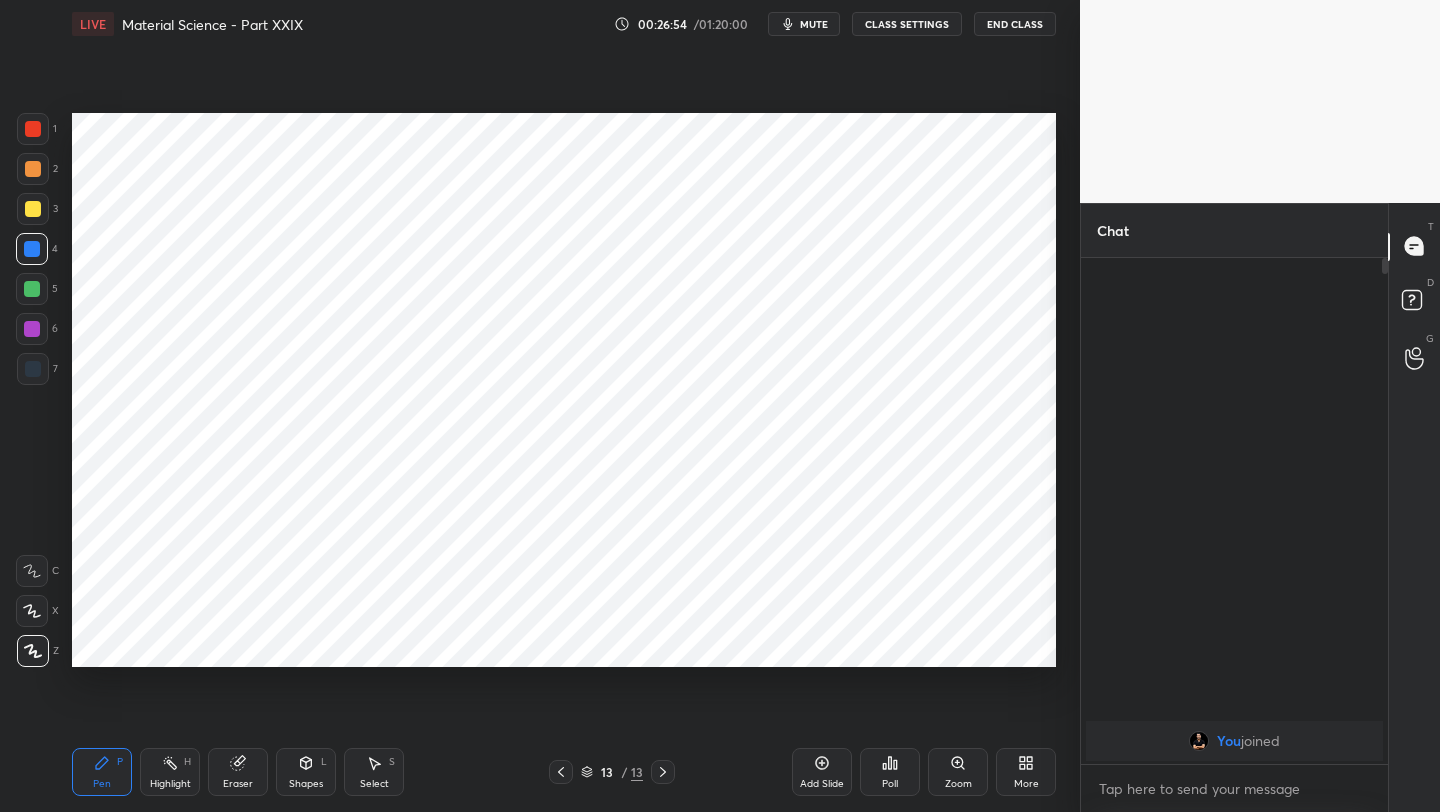 click 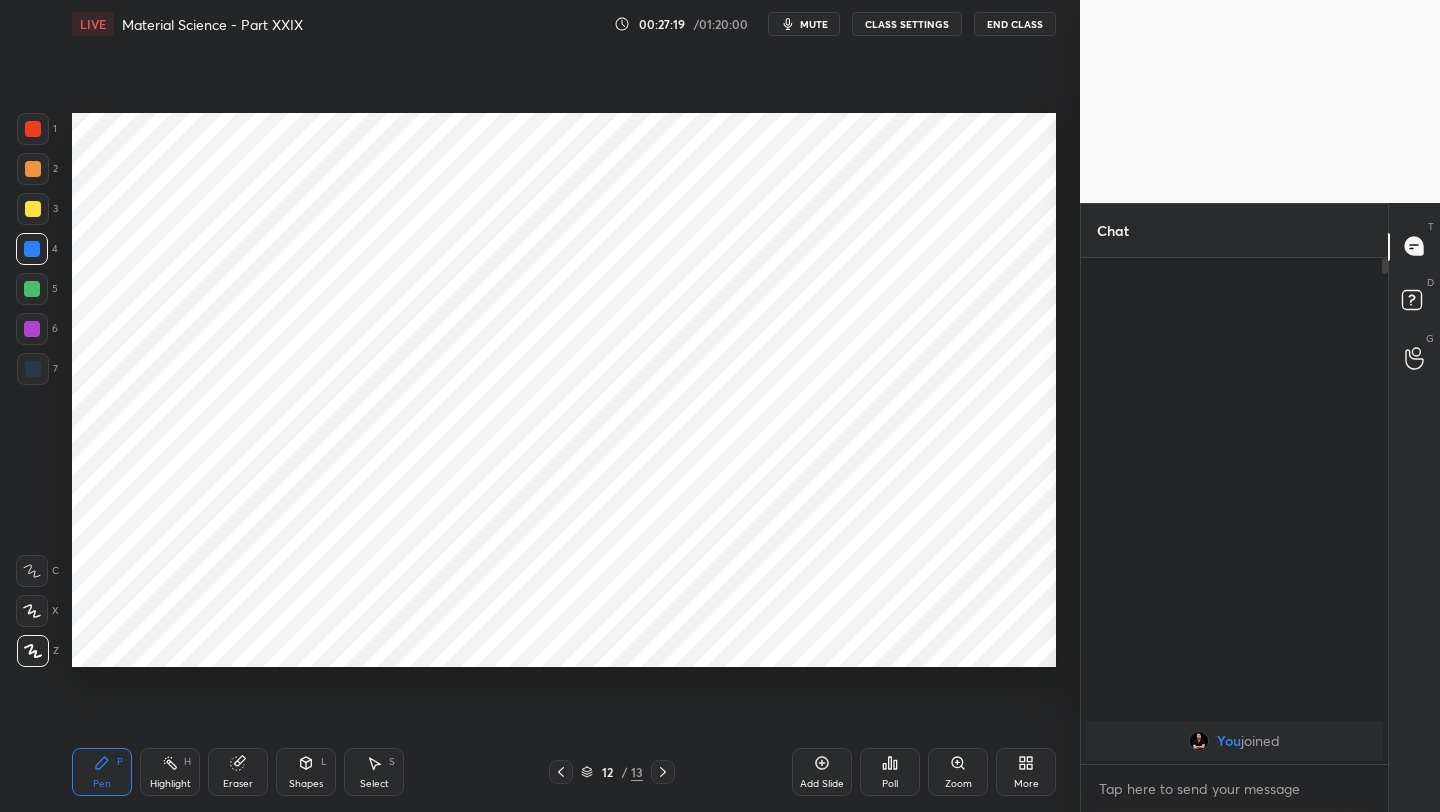 click 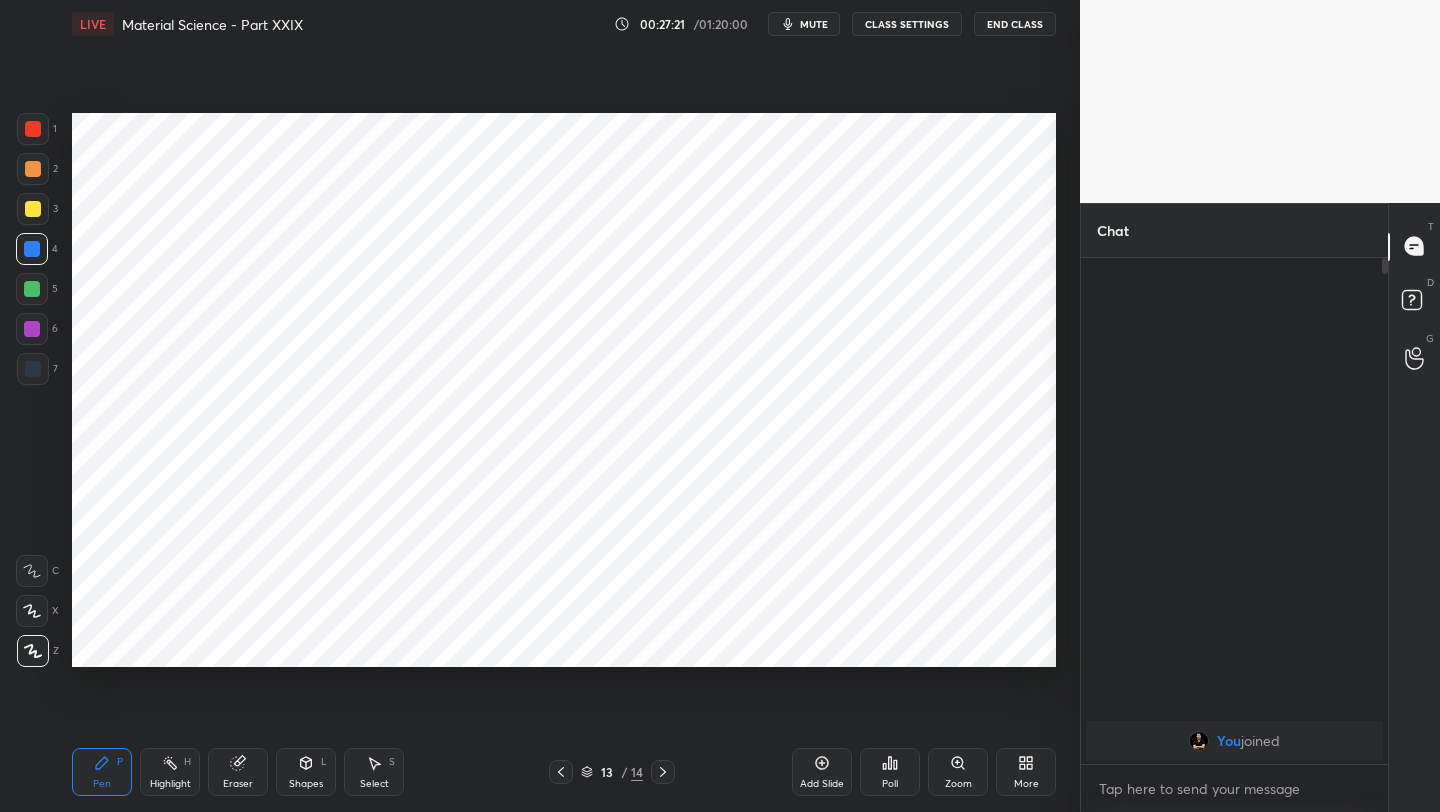 drag, startPoint x: 29, startPoint y: 290, endPoint x: 39, endPoint y: 276, distance: 17.20465 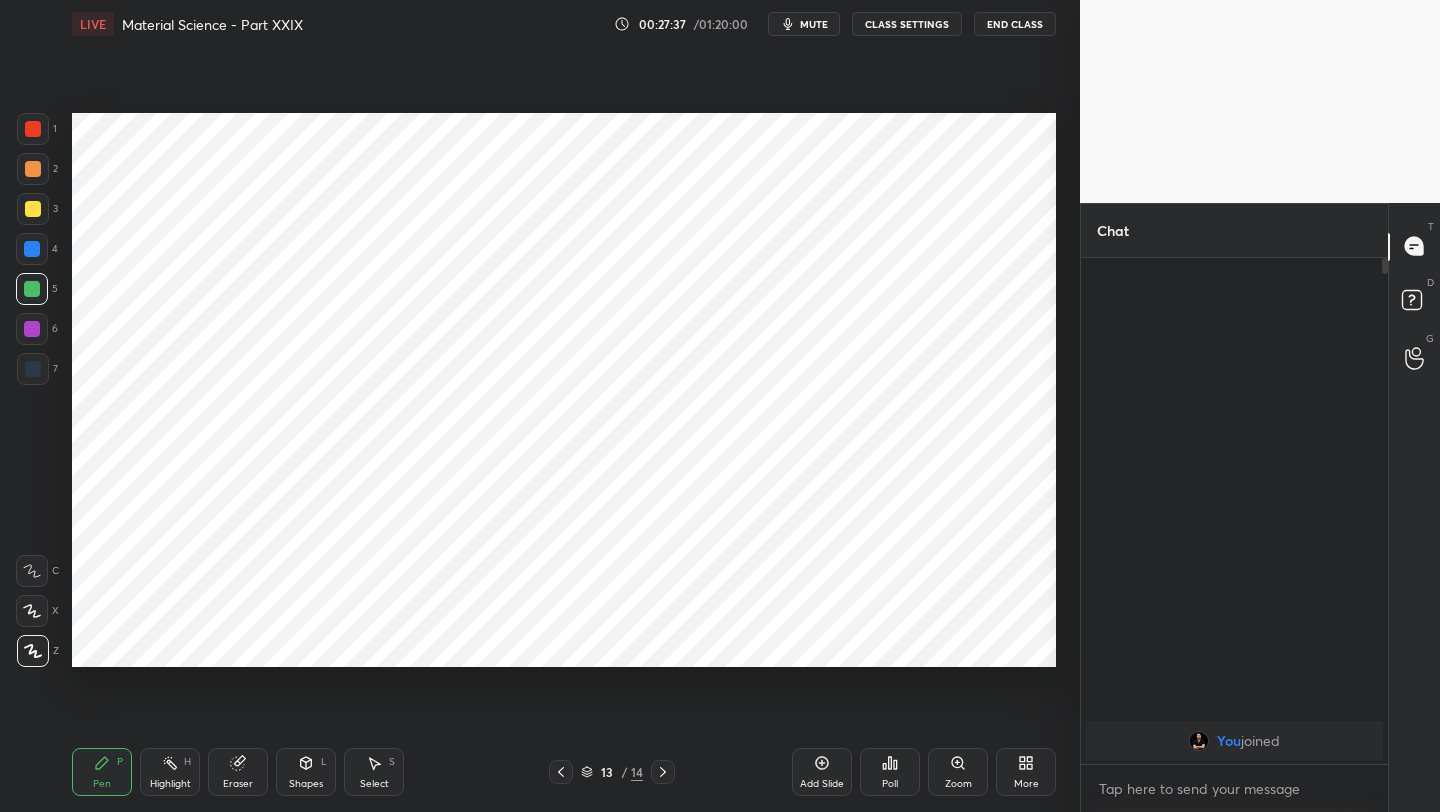 click at bounding box center [32, 249] 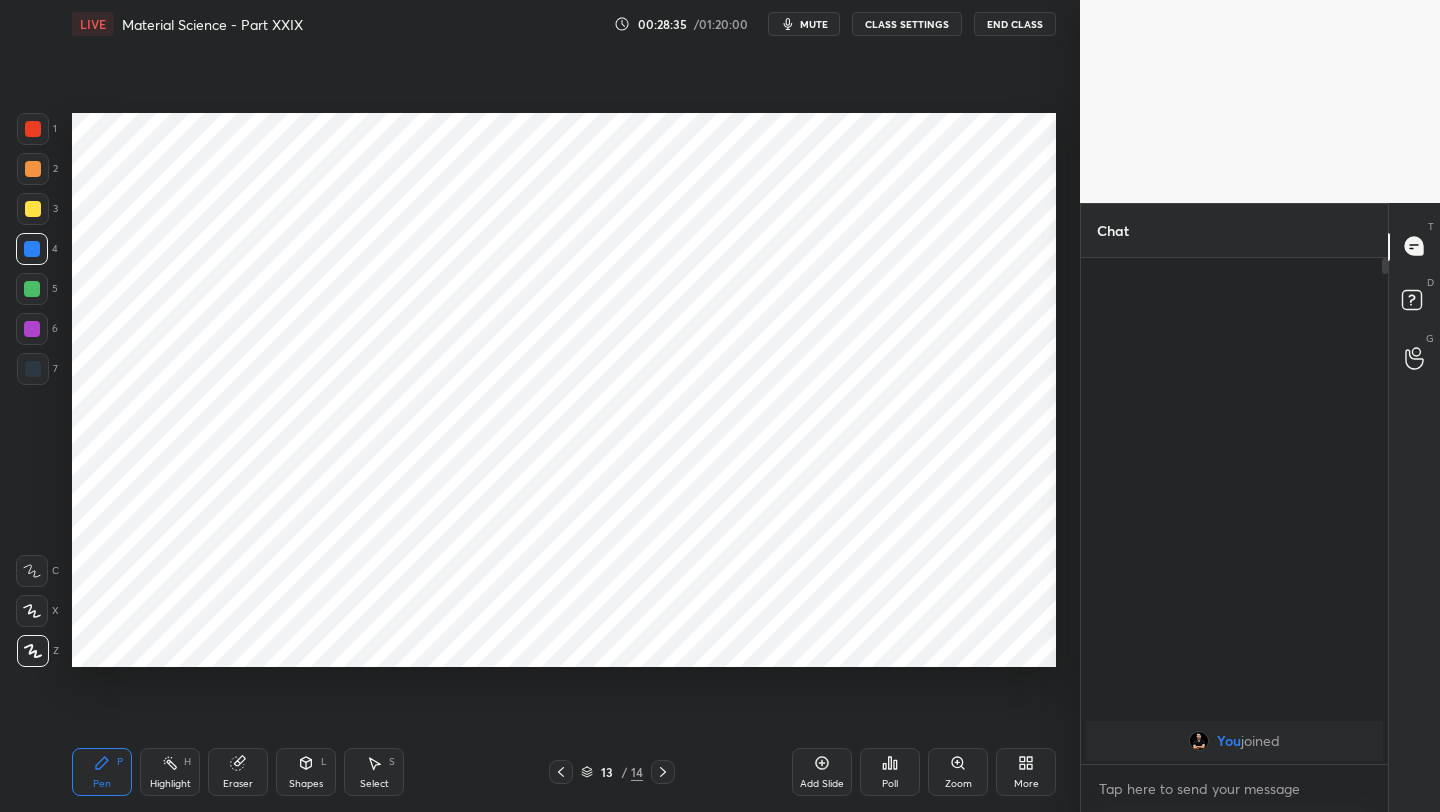 click at bounding box center (32, 329) 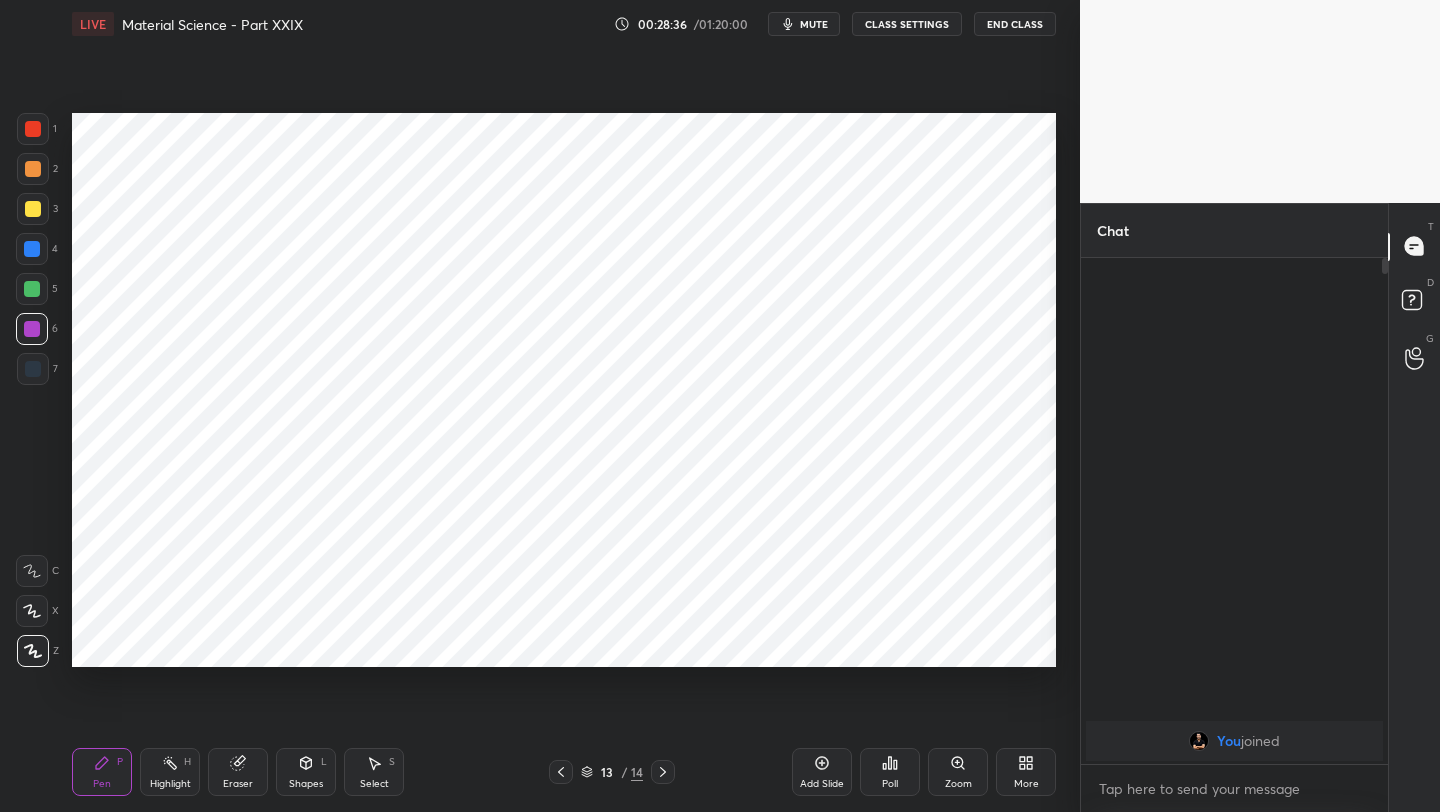 drag, startPoint x: 31, startPoint y: 331, endPoint x: 25, endPoint y: 273, distance: 58.30952 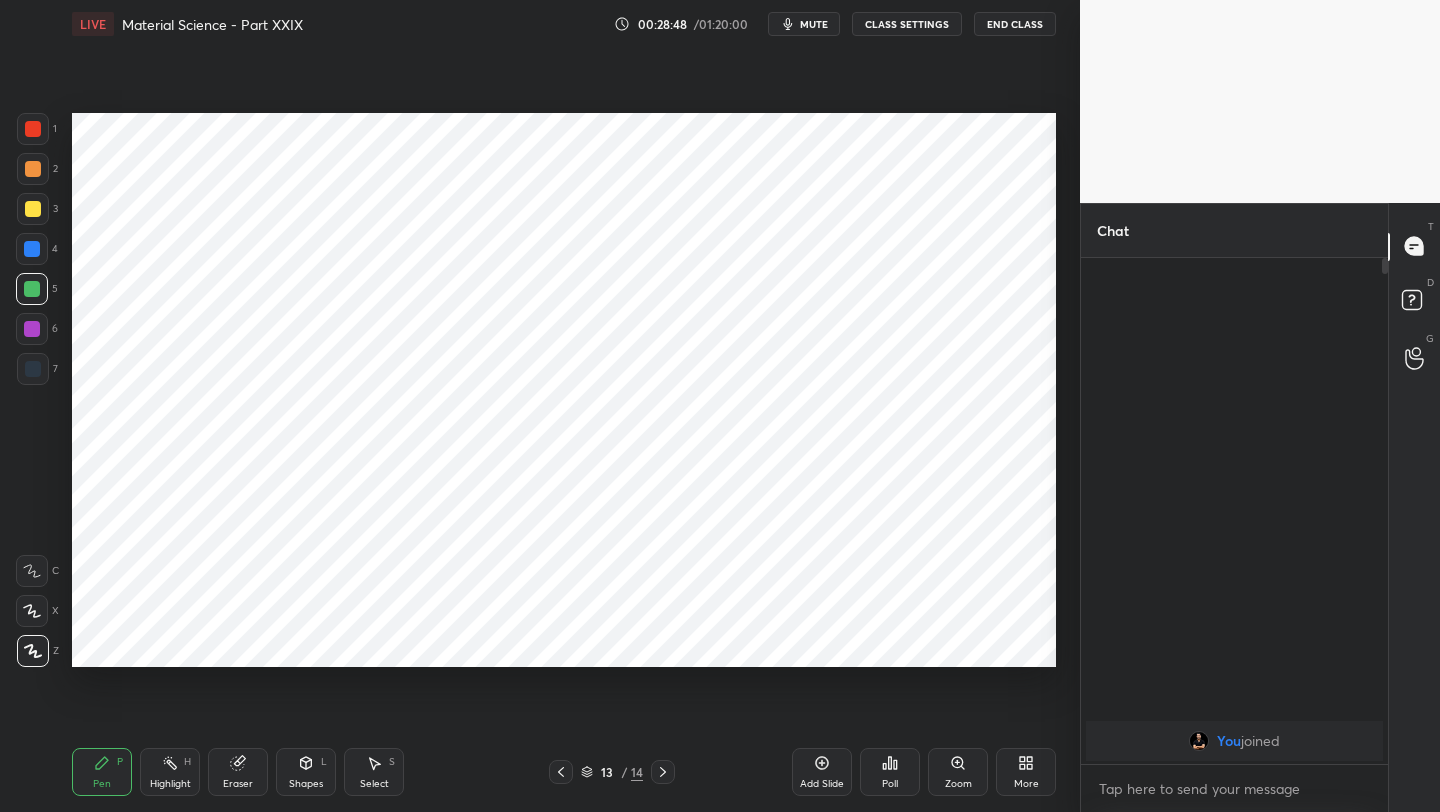 click at bounding box center [33, 369] 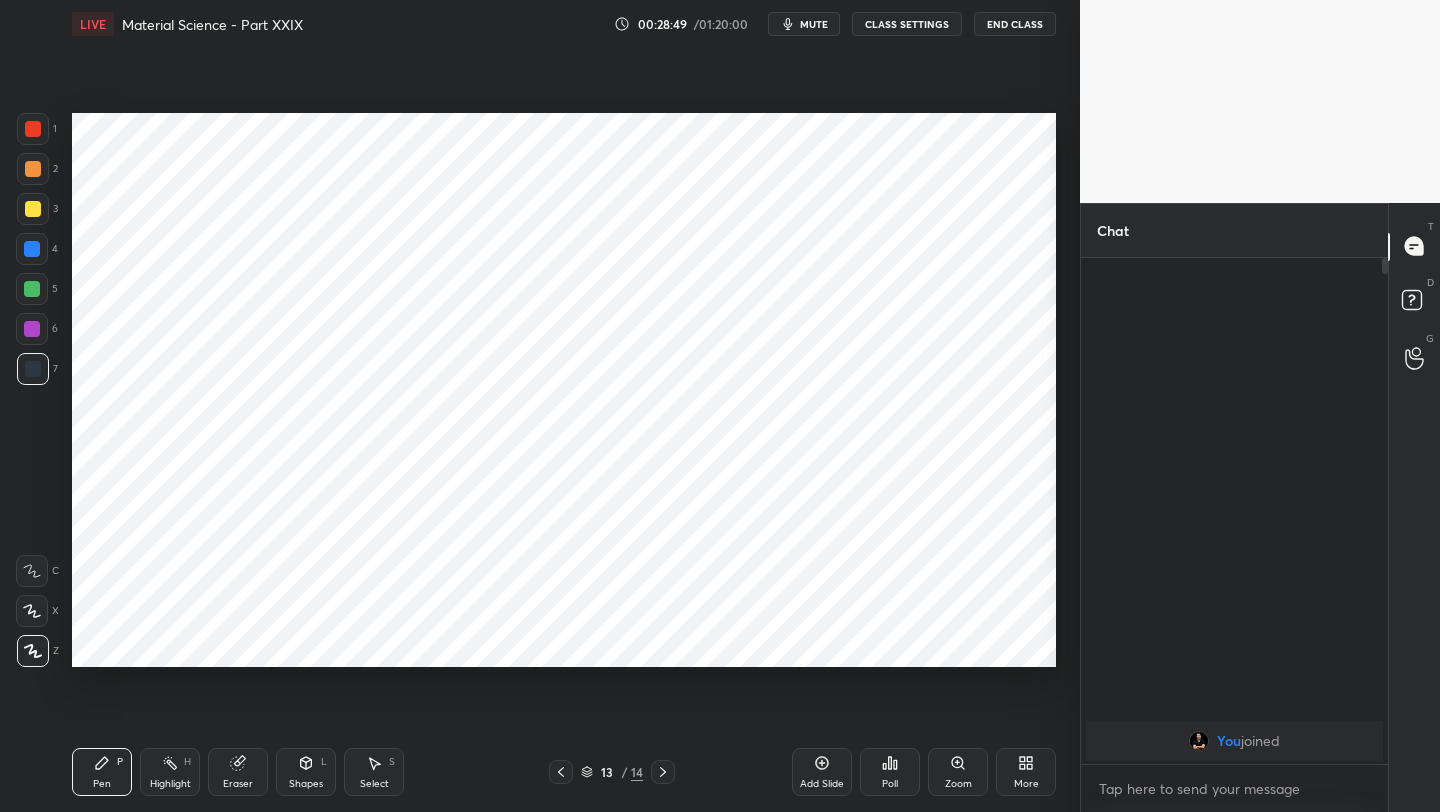 click at bounding box center (32, 249) 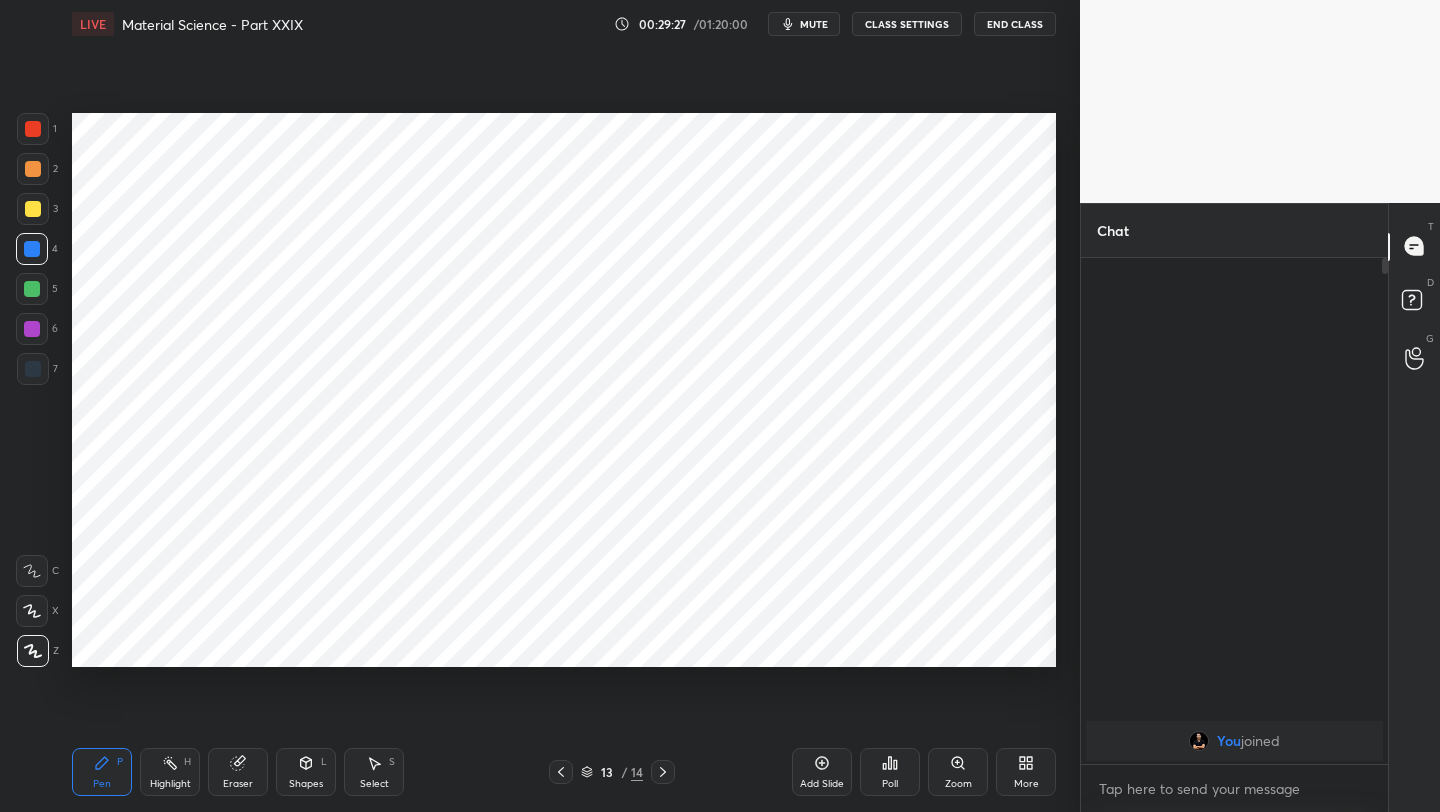 drag, startPoint x: 299, startPoint y: 779, endPoint x: 302, endPoint y: 760, distance: 19.235384 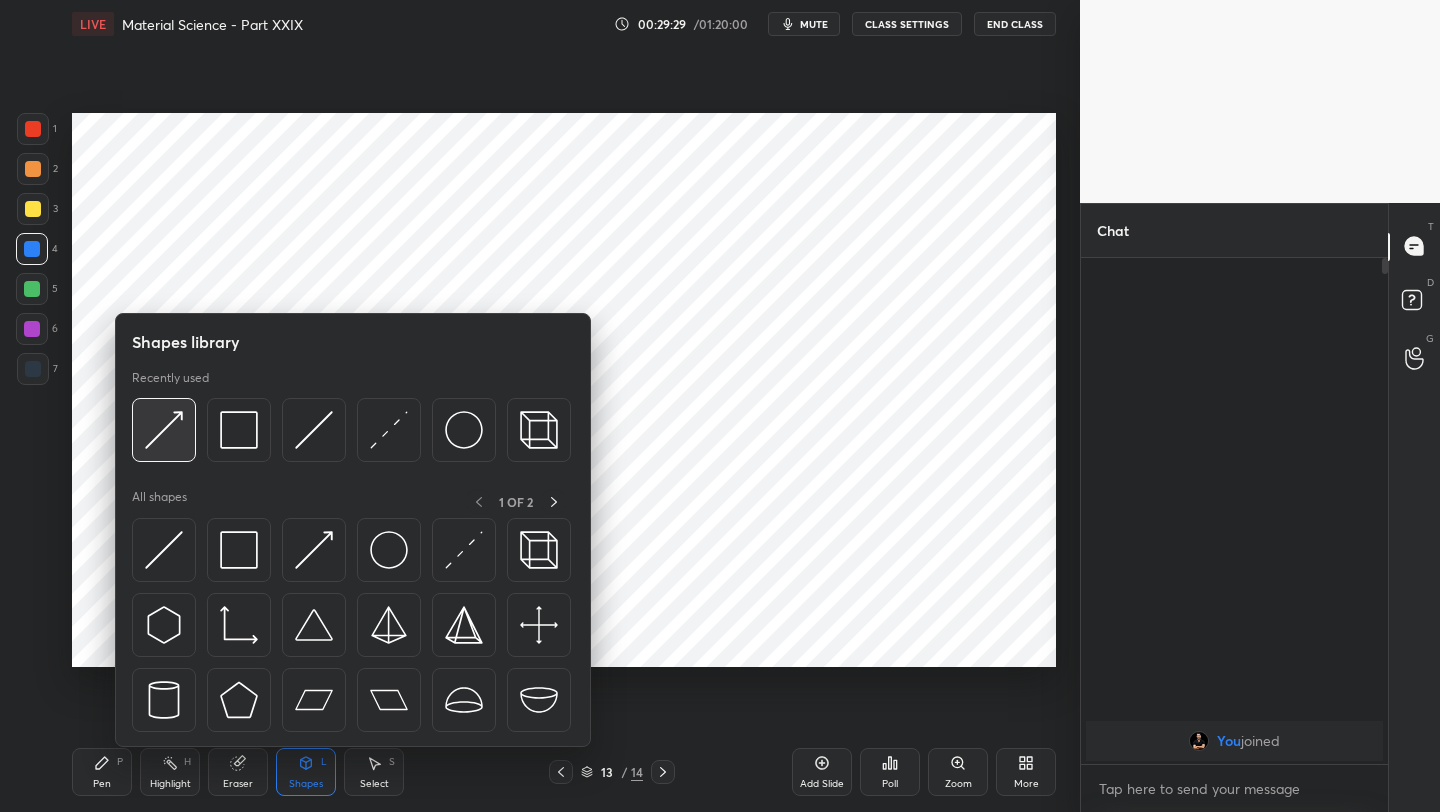 click at bounding box center [164, 430] 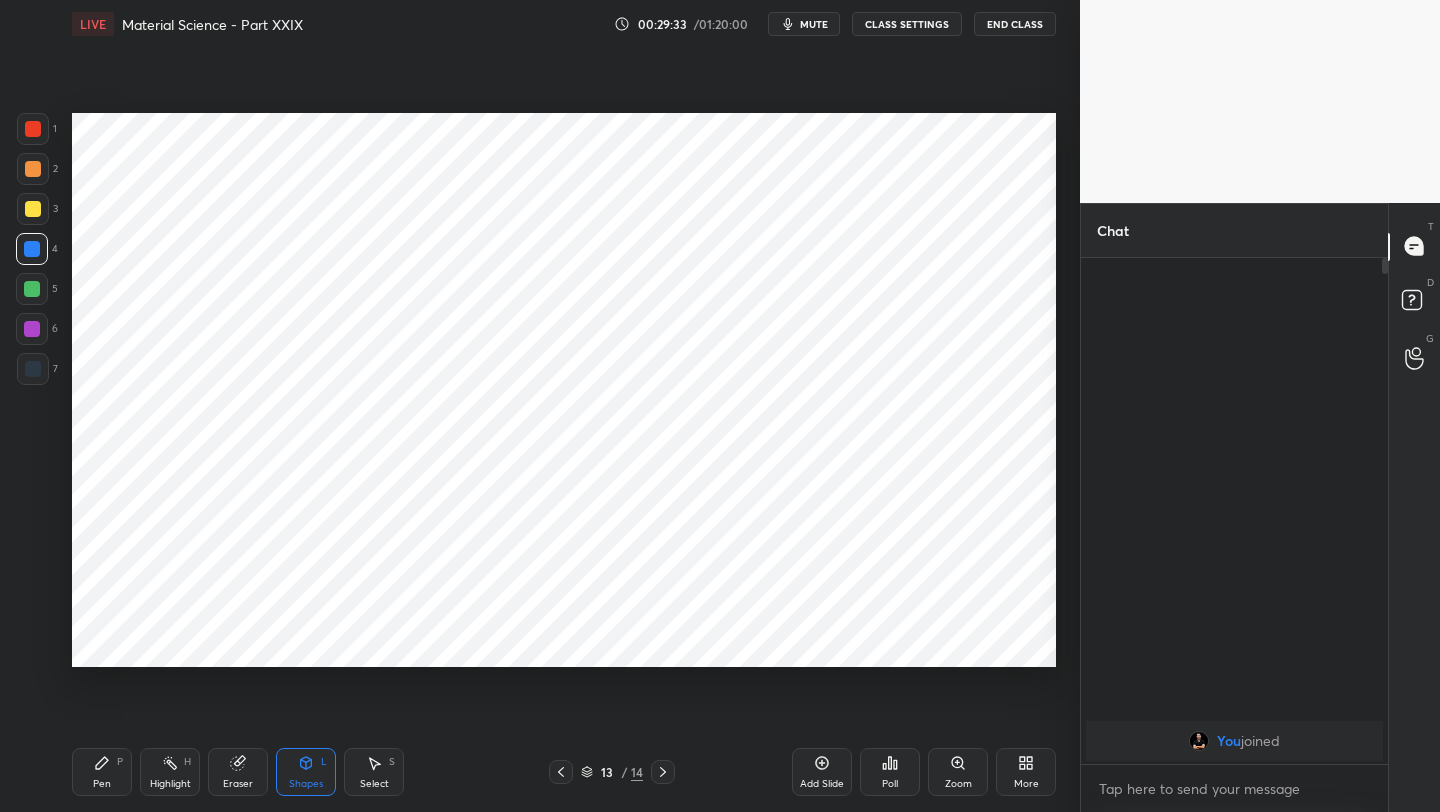 click on "Pen" at bounding box center [102, 784] 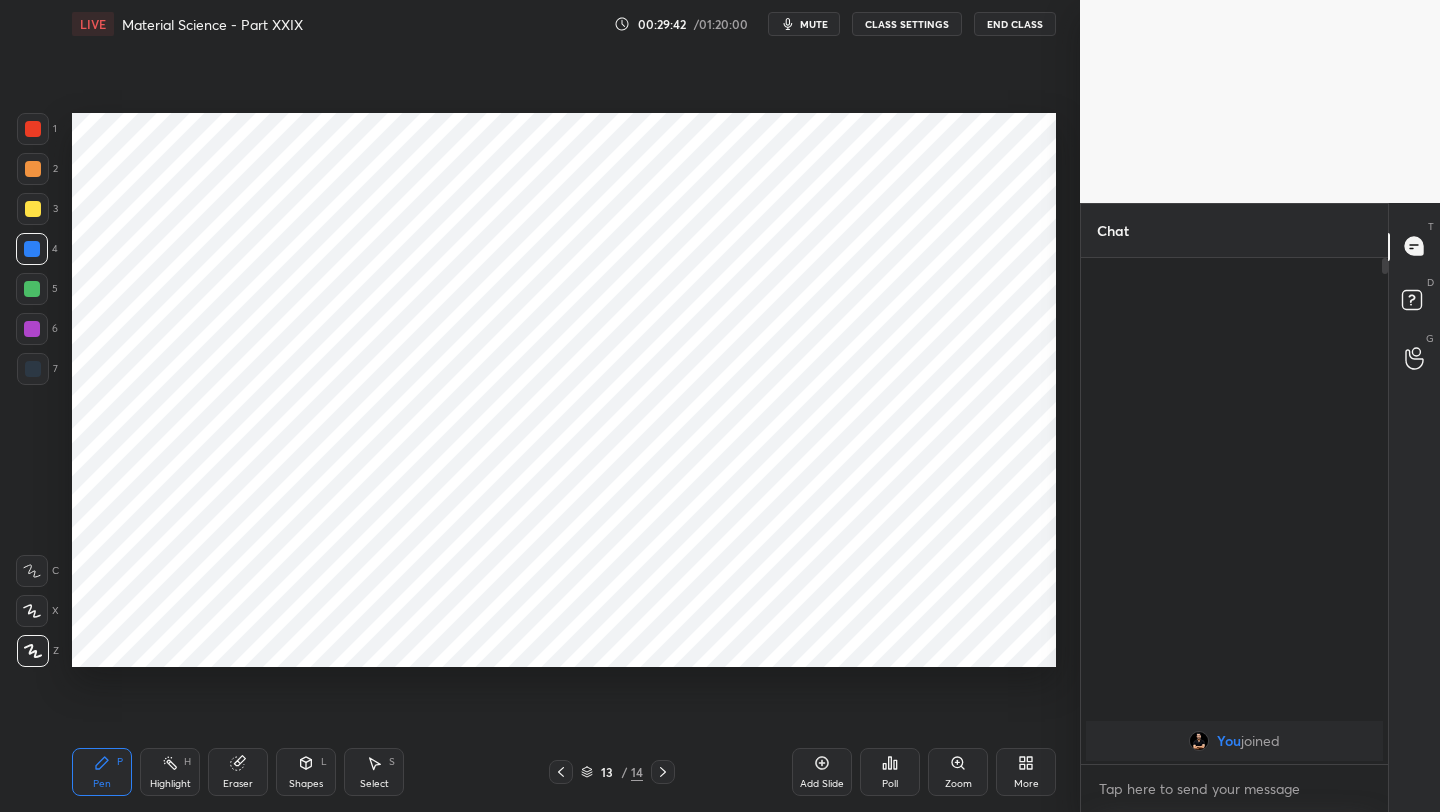 click at bounding box center (32, 289) 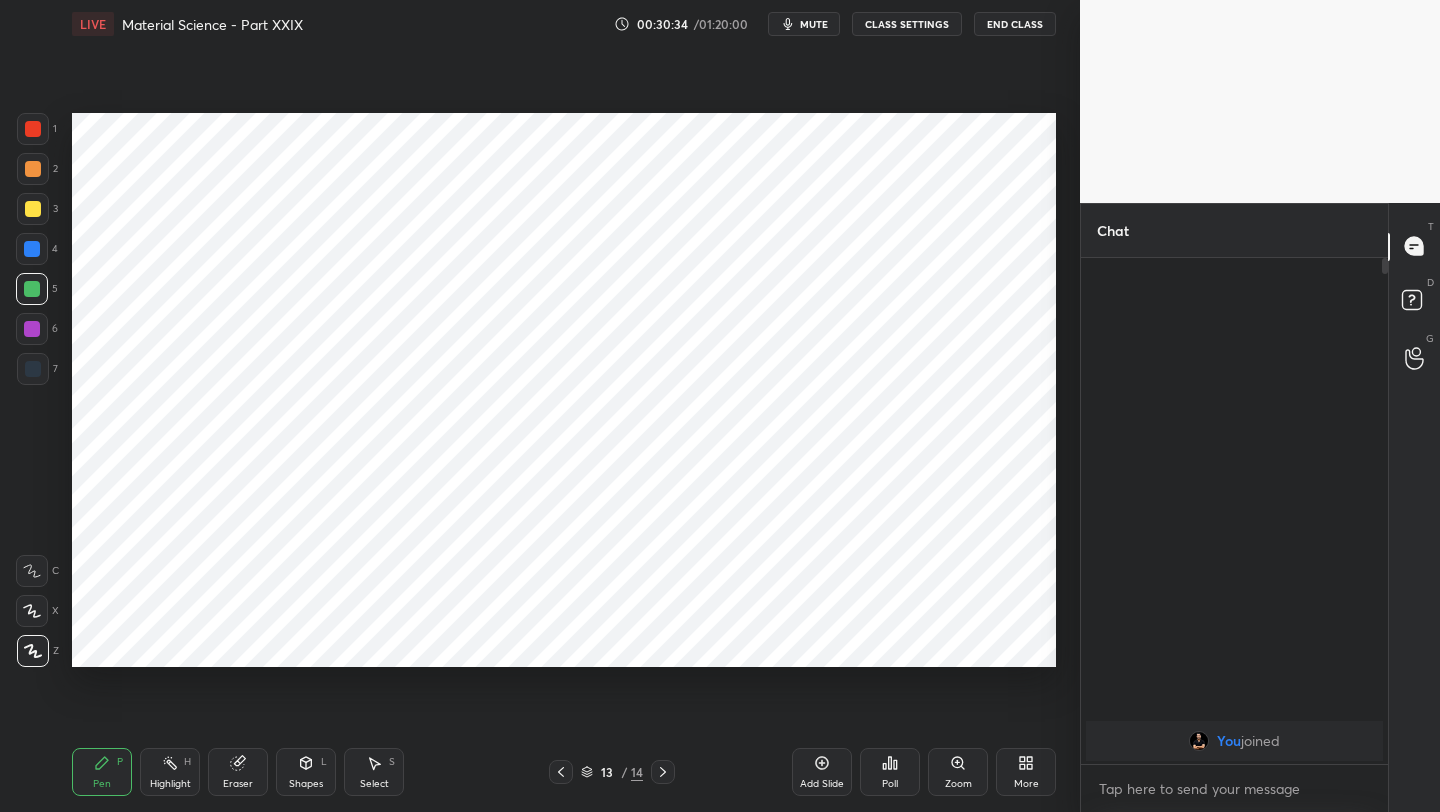 drag, startPoint x: 30, startPoint y: 395, endPoint x: 33, endPoint y: 374, distance: 21.213203 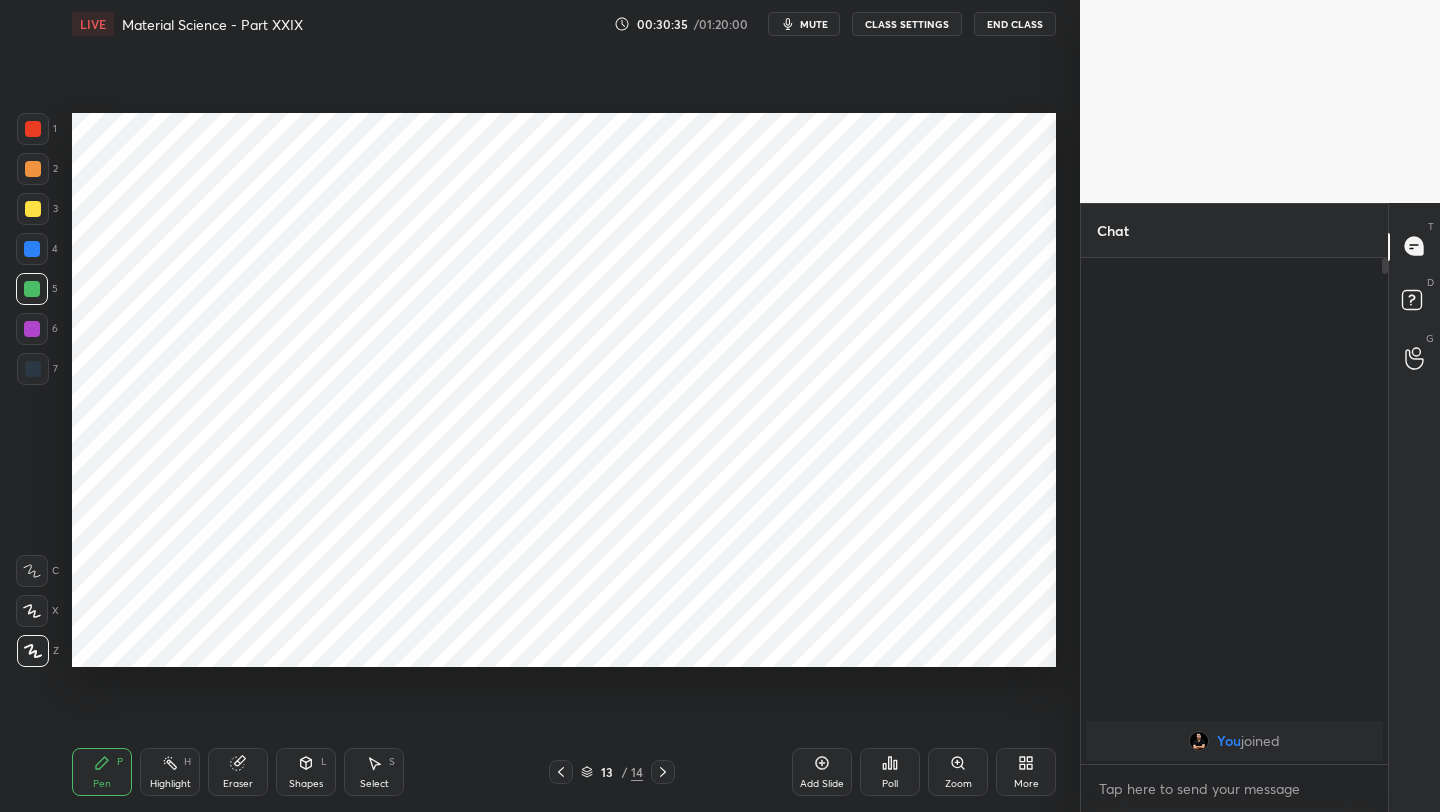 click at bounding box center (33, 369) 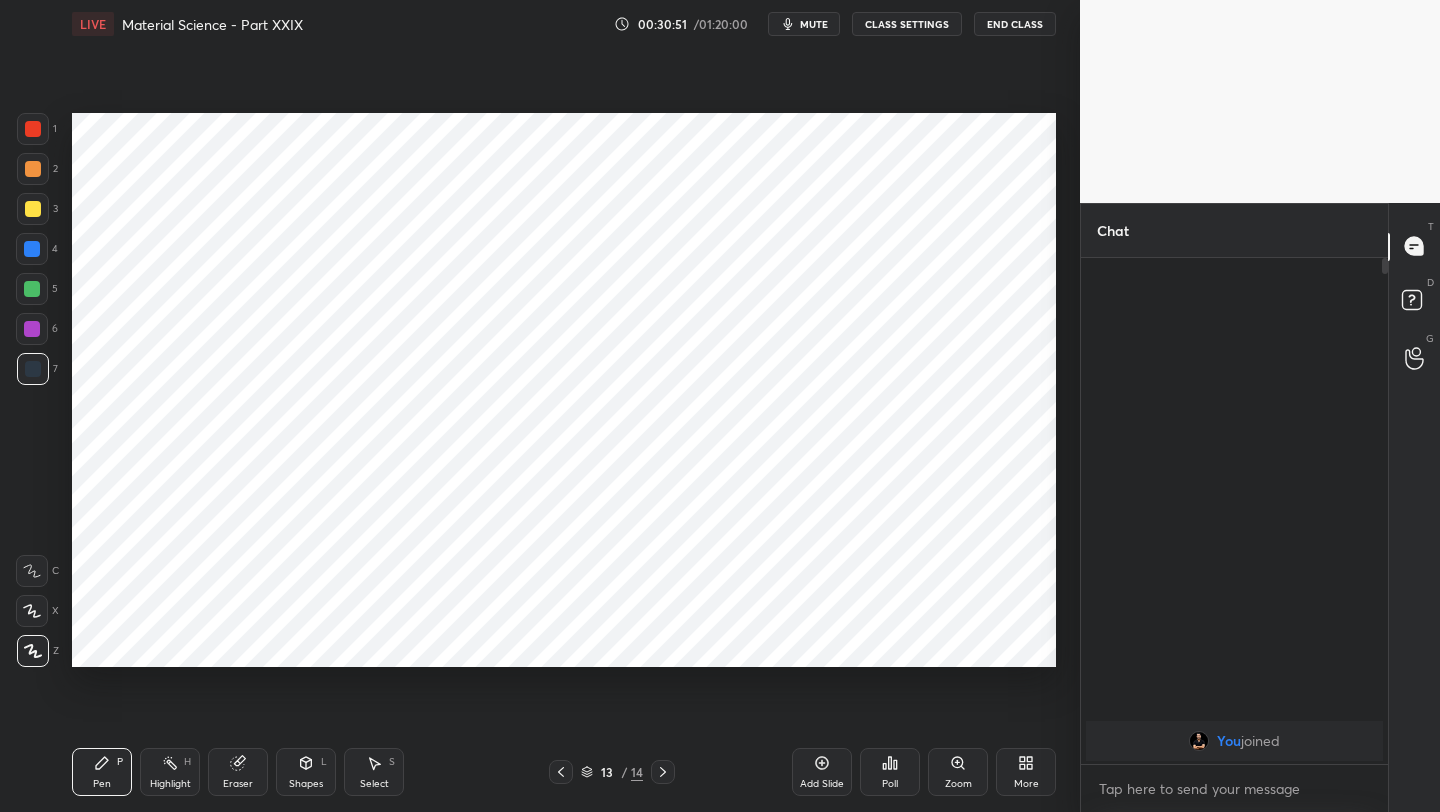 click at bounding box center (32, 289) 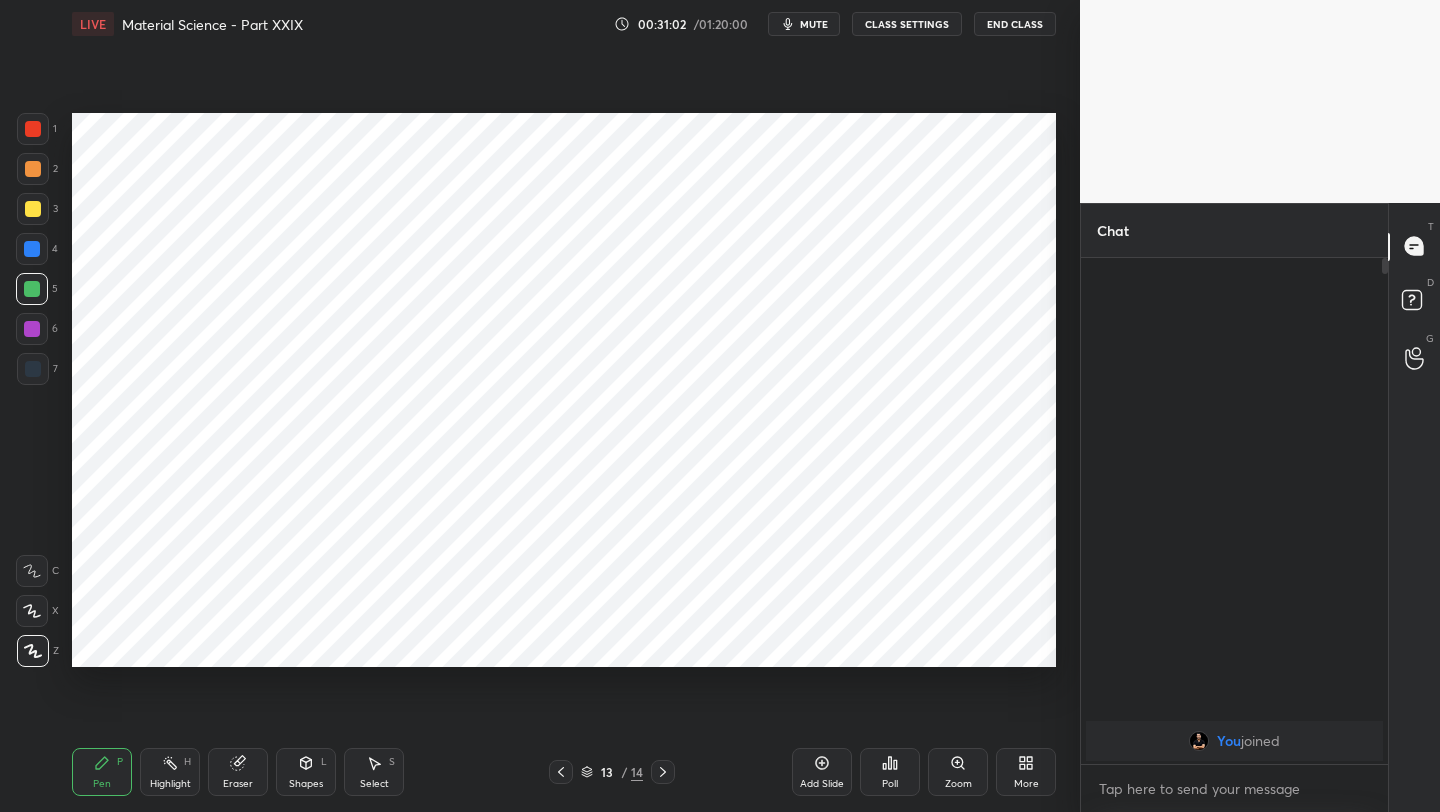click at bounding box center (32, 249) 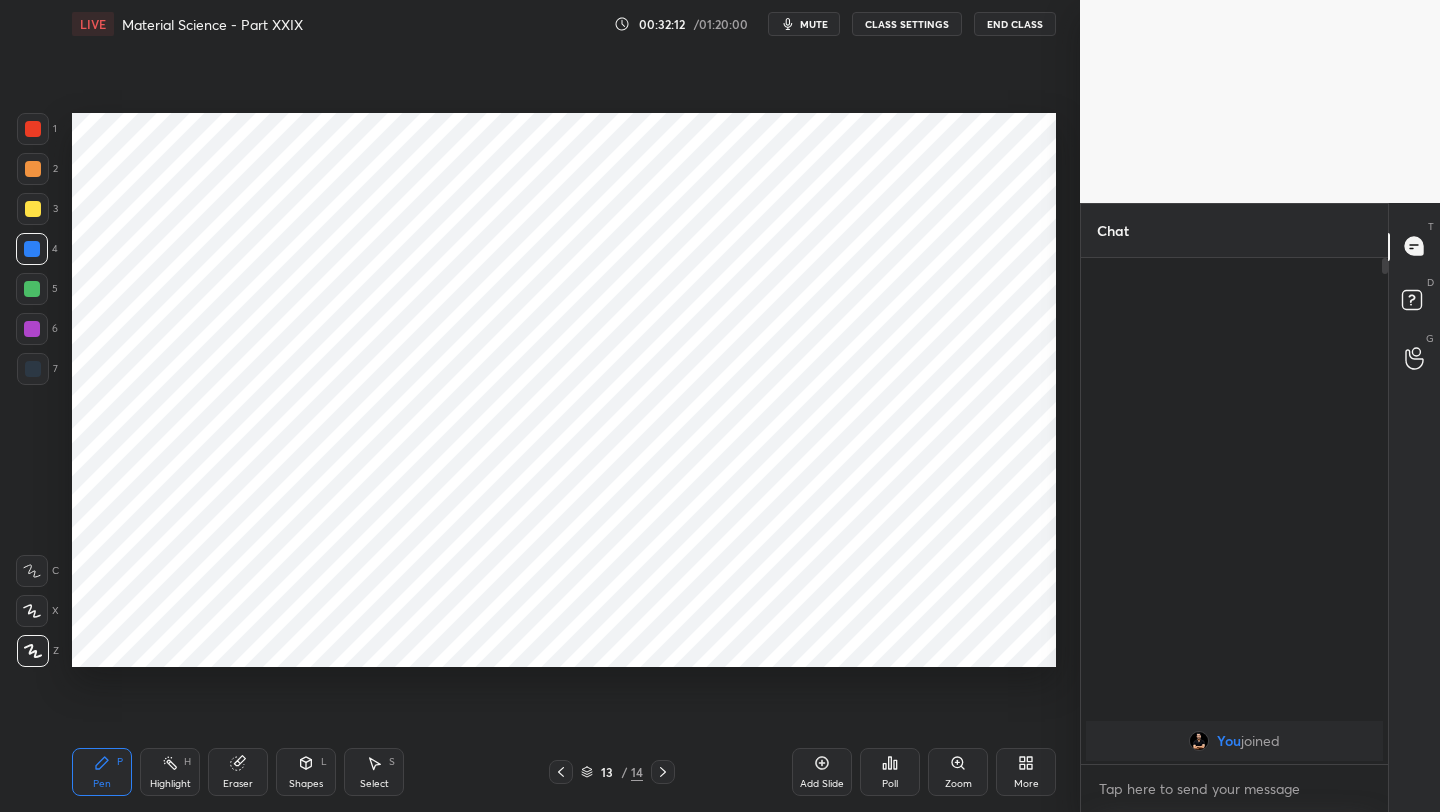 click 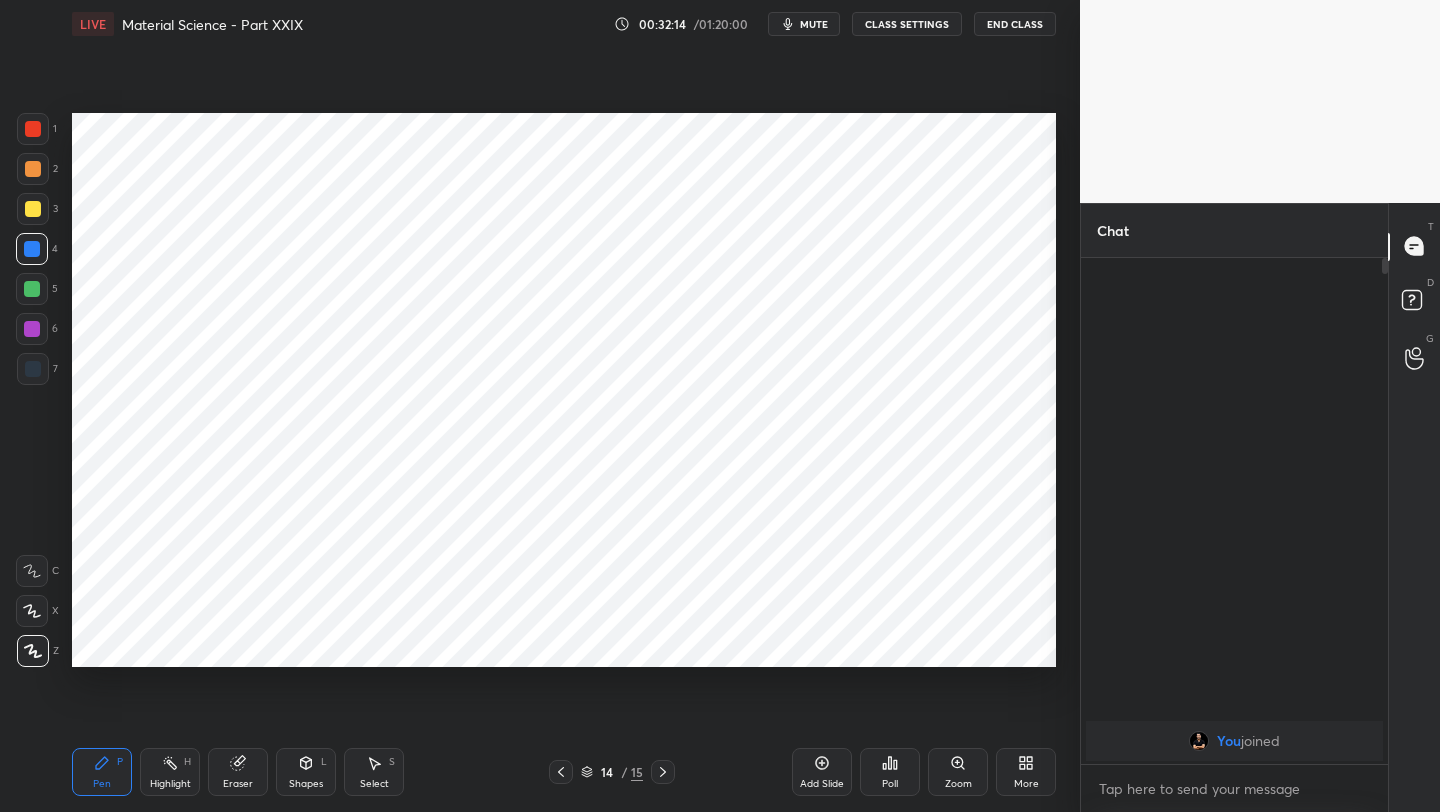 click at bounding box center [32, 249] 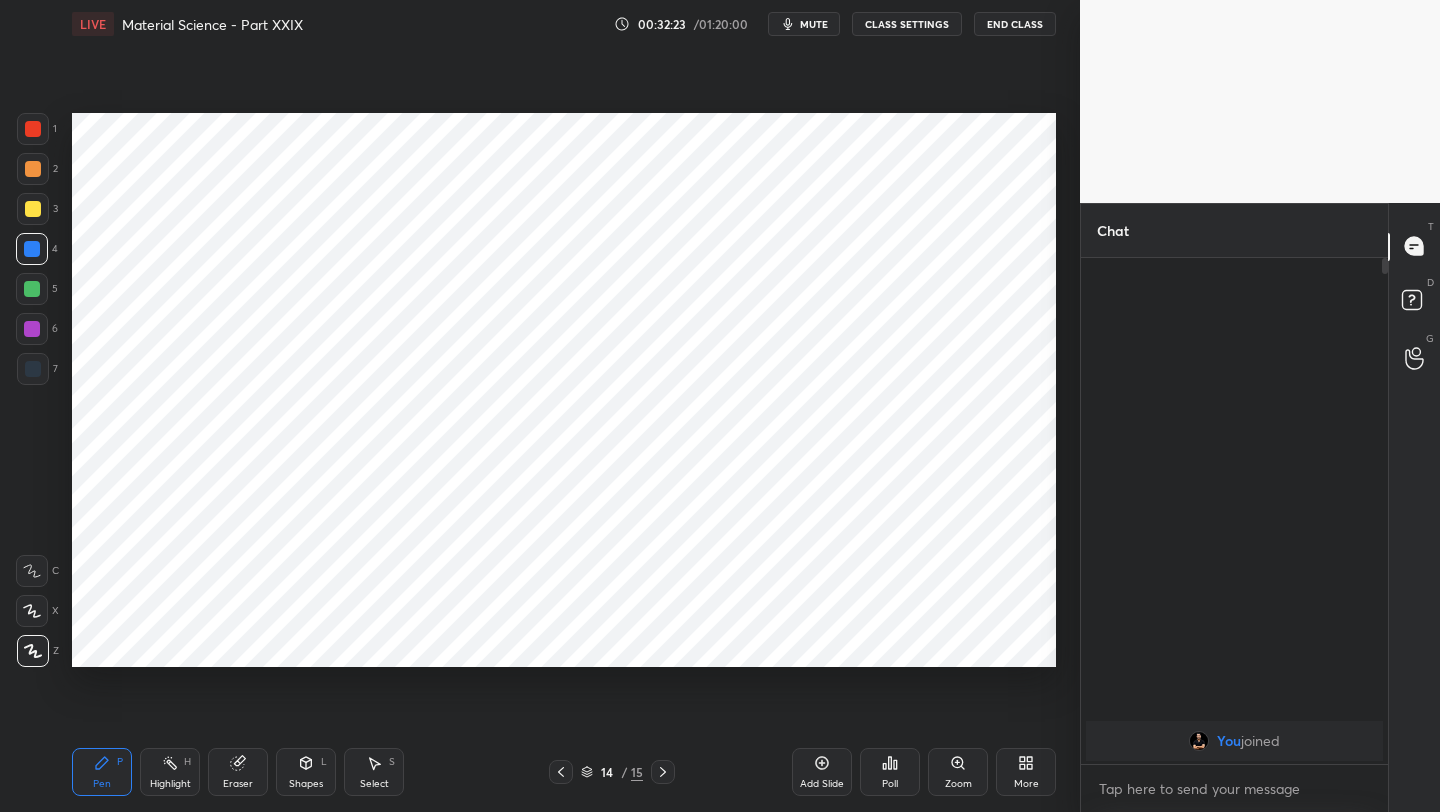 click at bounding box center [32, 289] 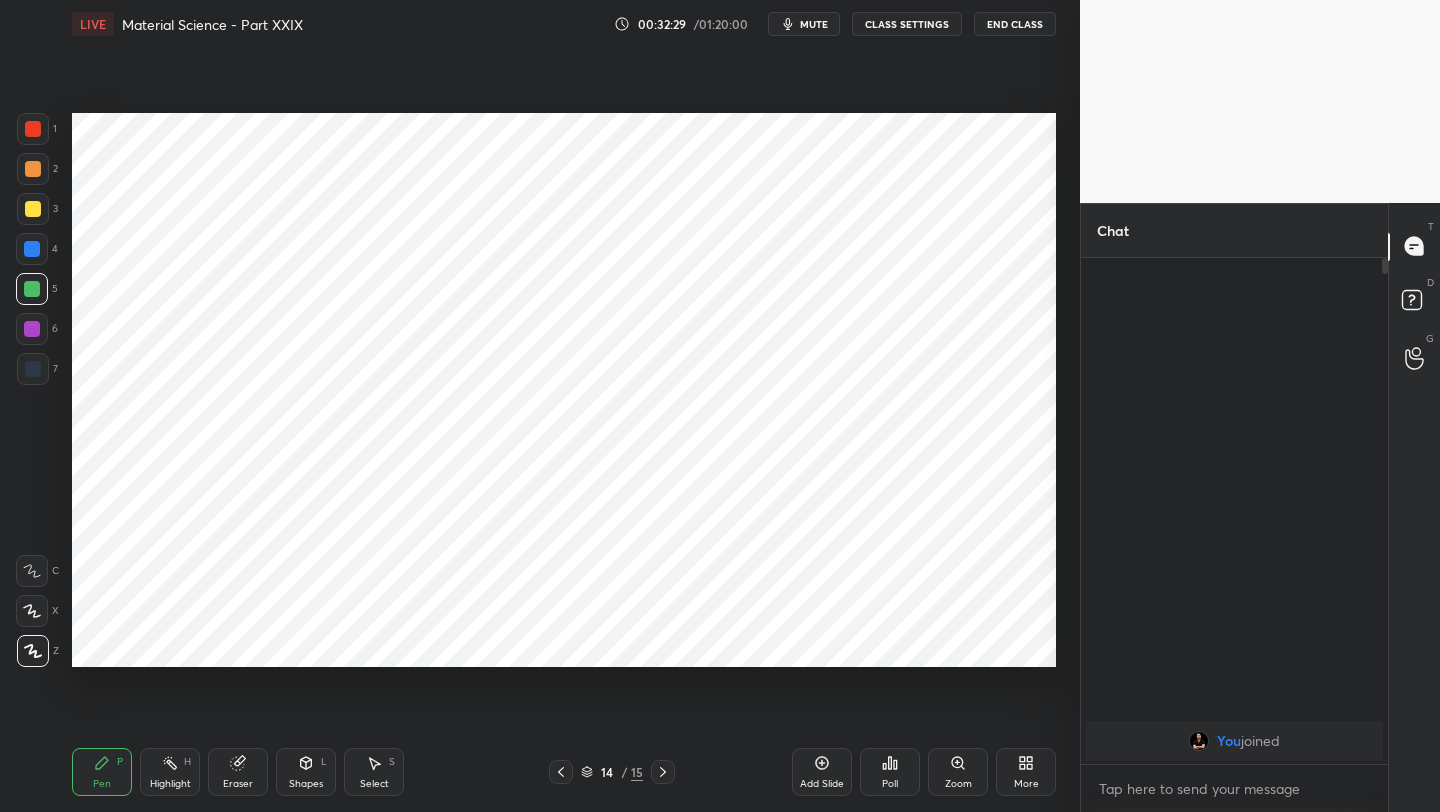 click 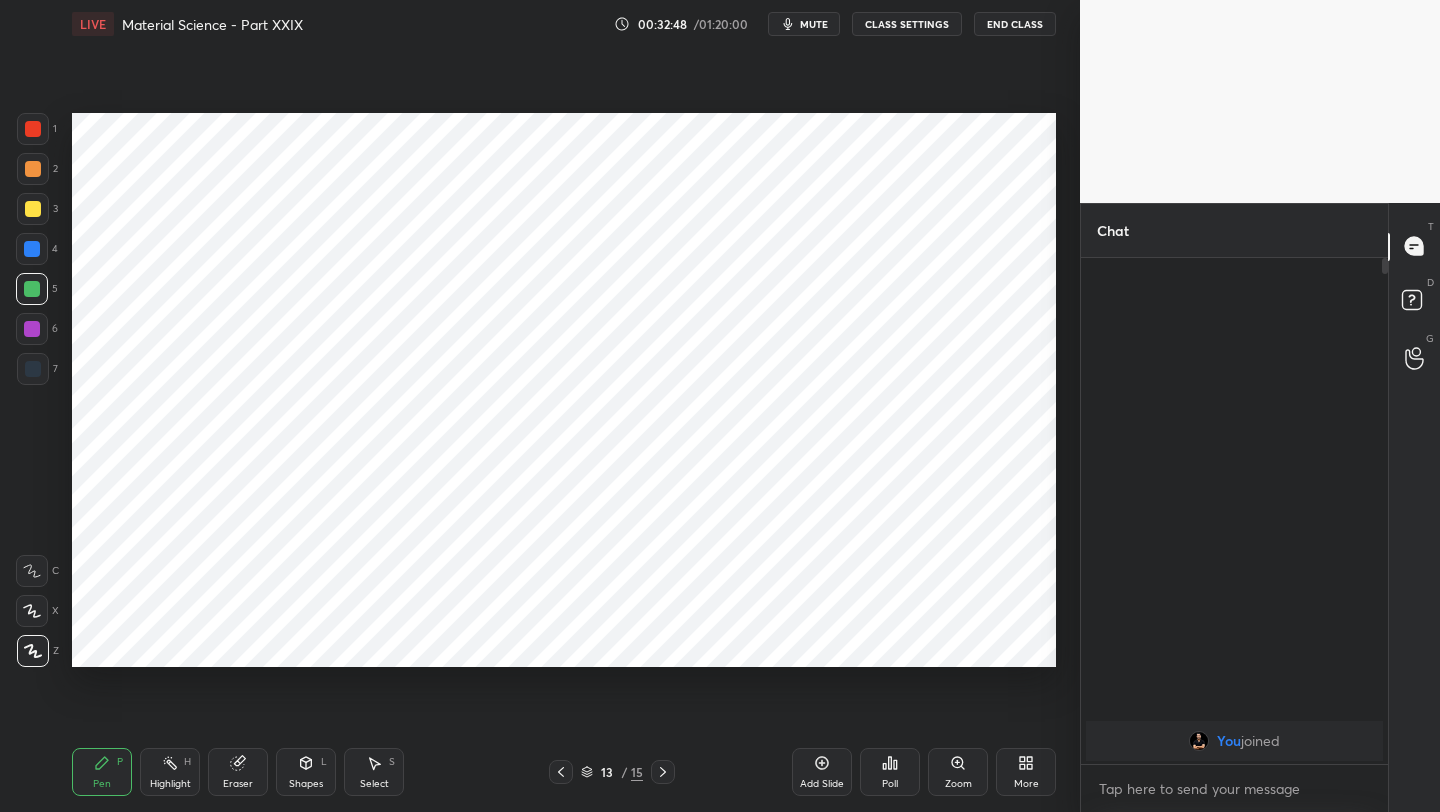 click 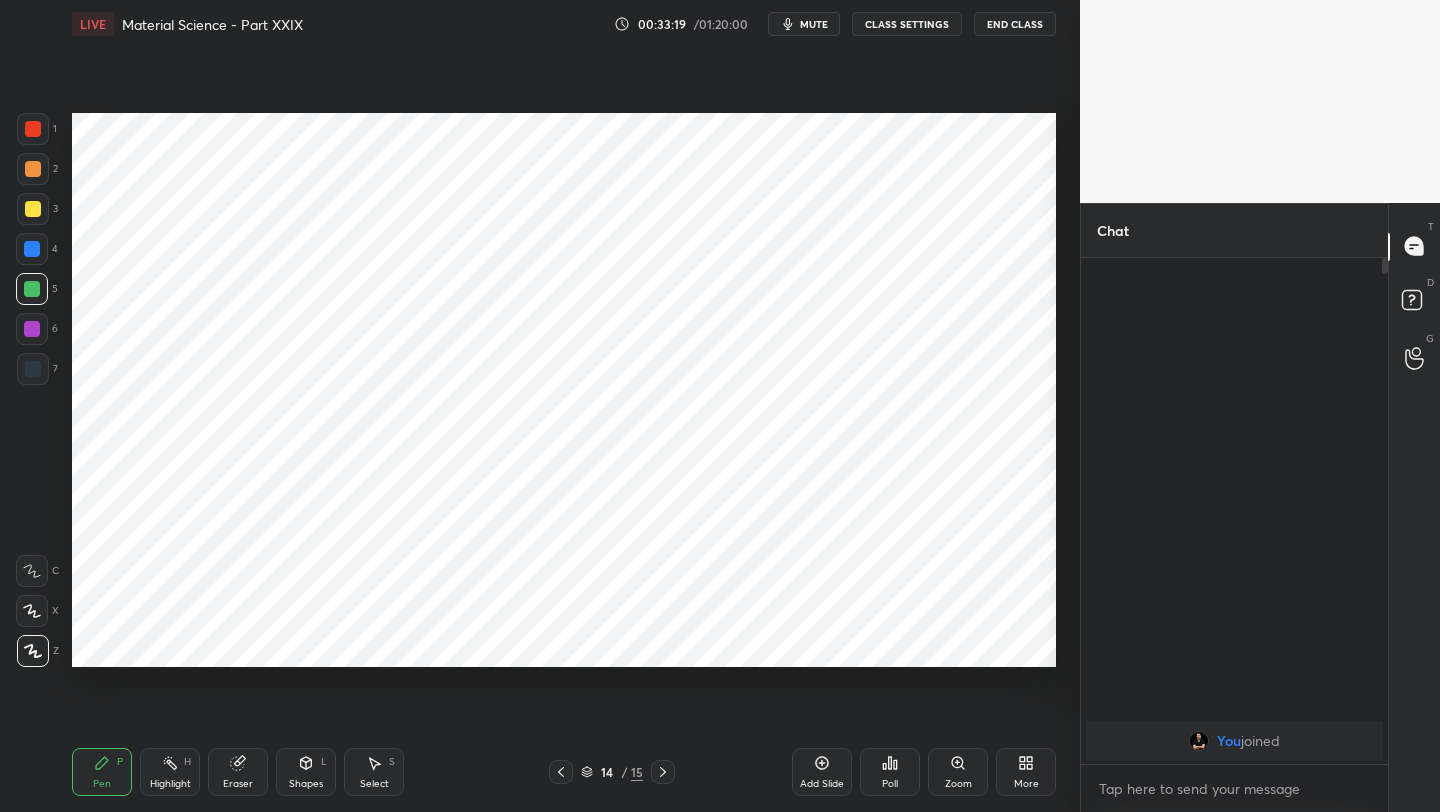 drag, startPoint x: 561, startPoint y: 770, endPoint x: 566, endPoint y: 755, distance: 15.811388 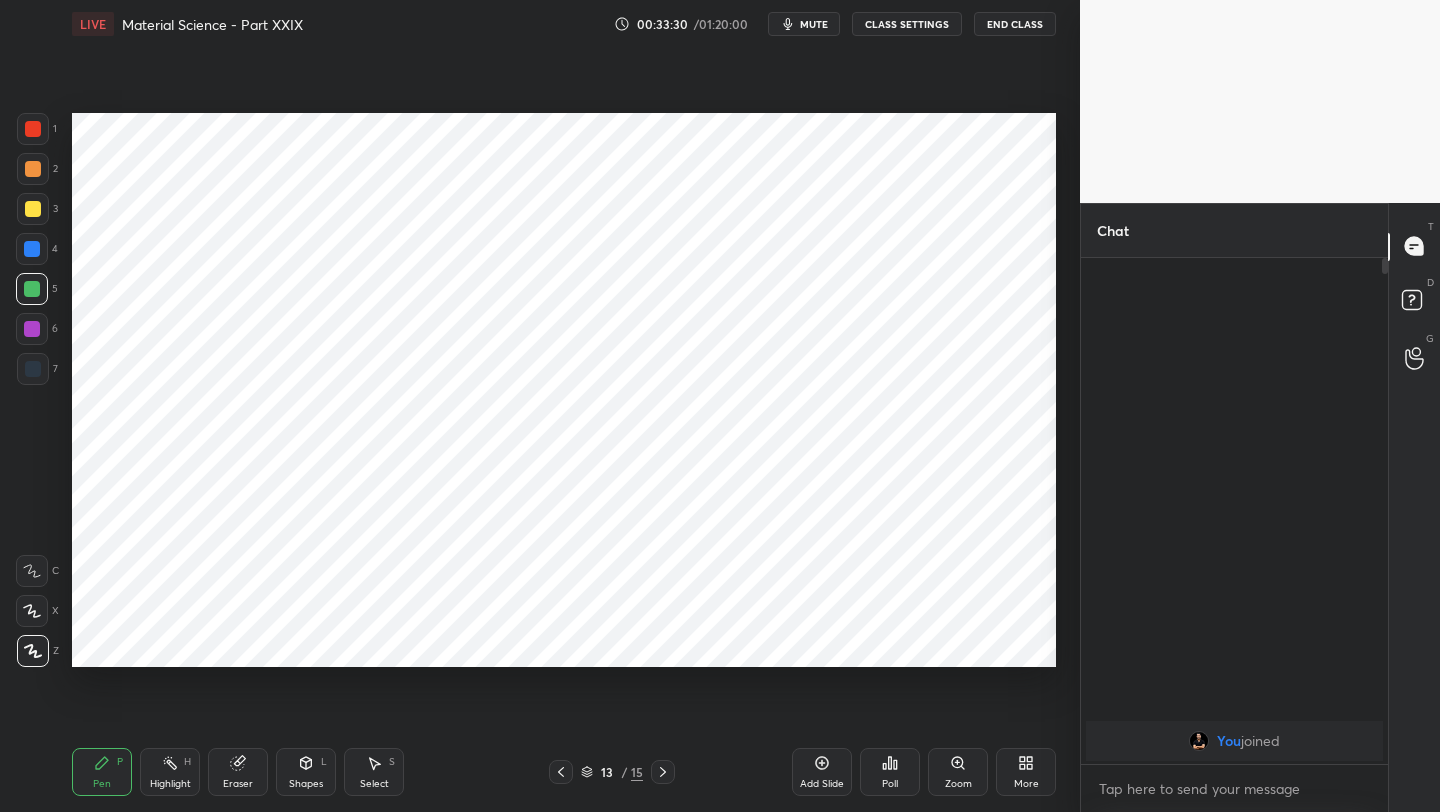 click 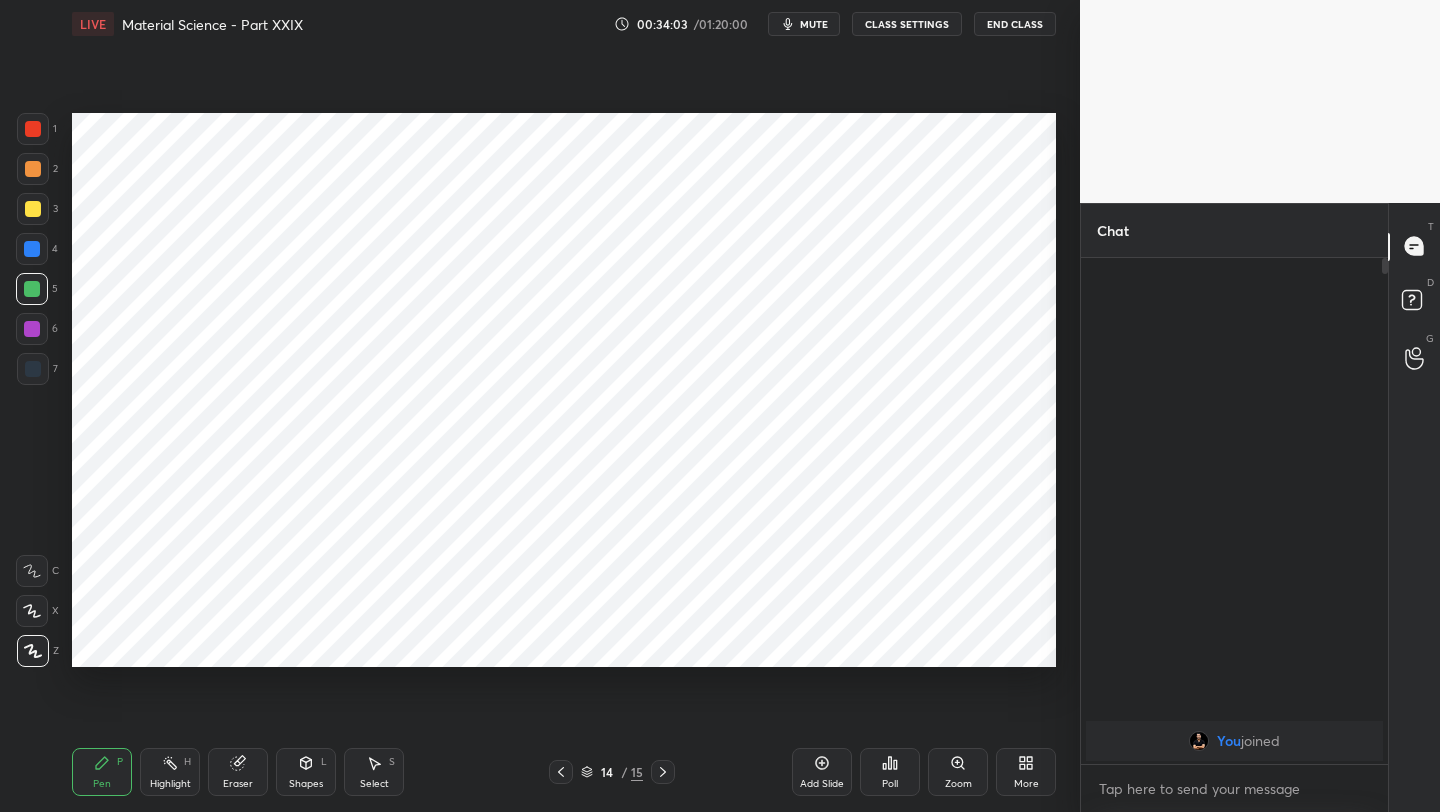 click on "End Class" at bounding box center (1015, 24) 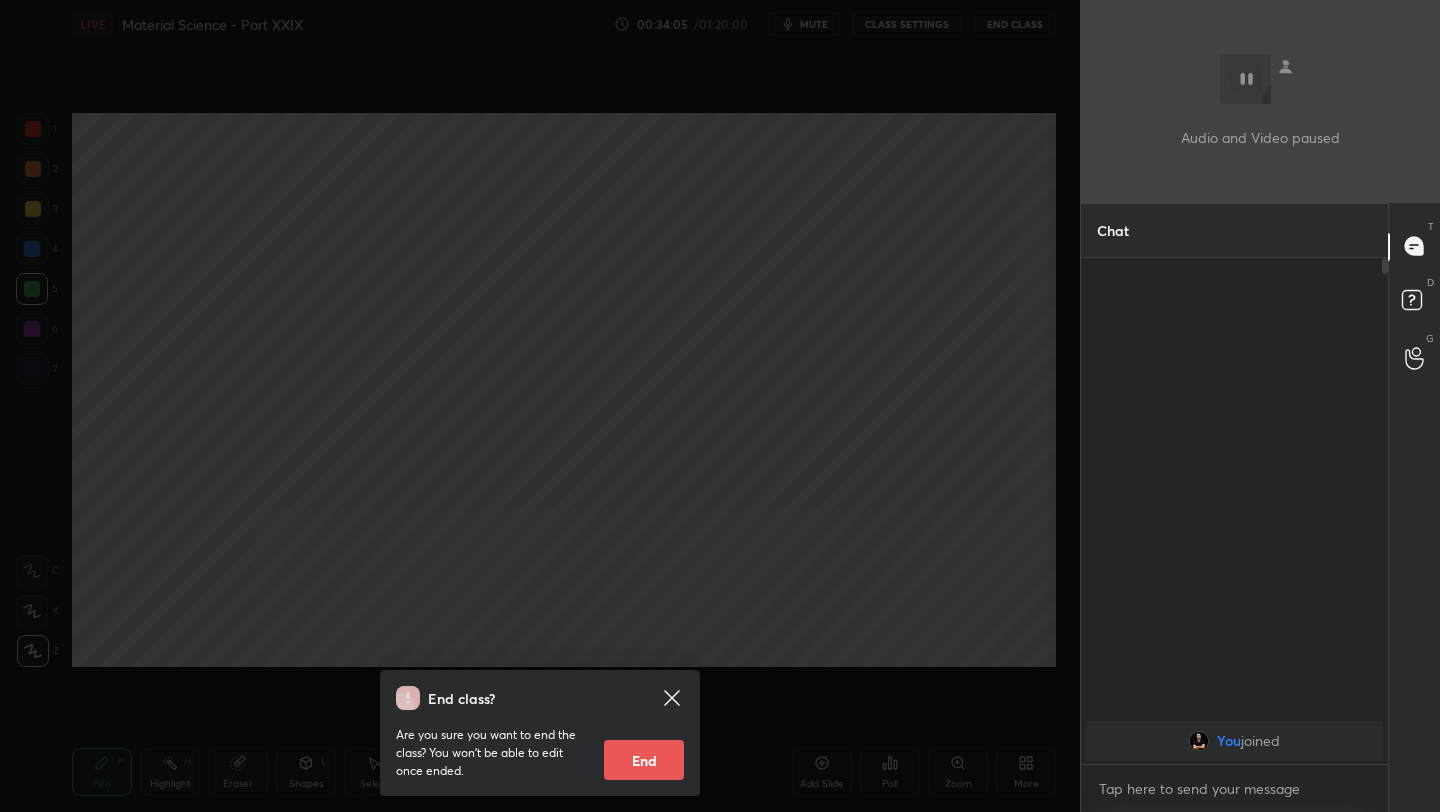 click on "End" at bounding box center [644, 760] 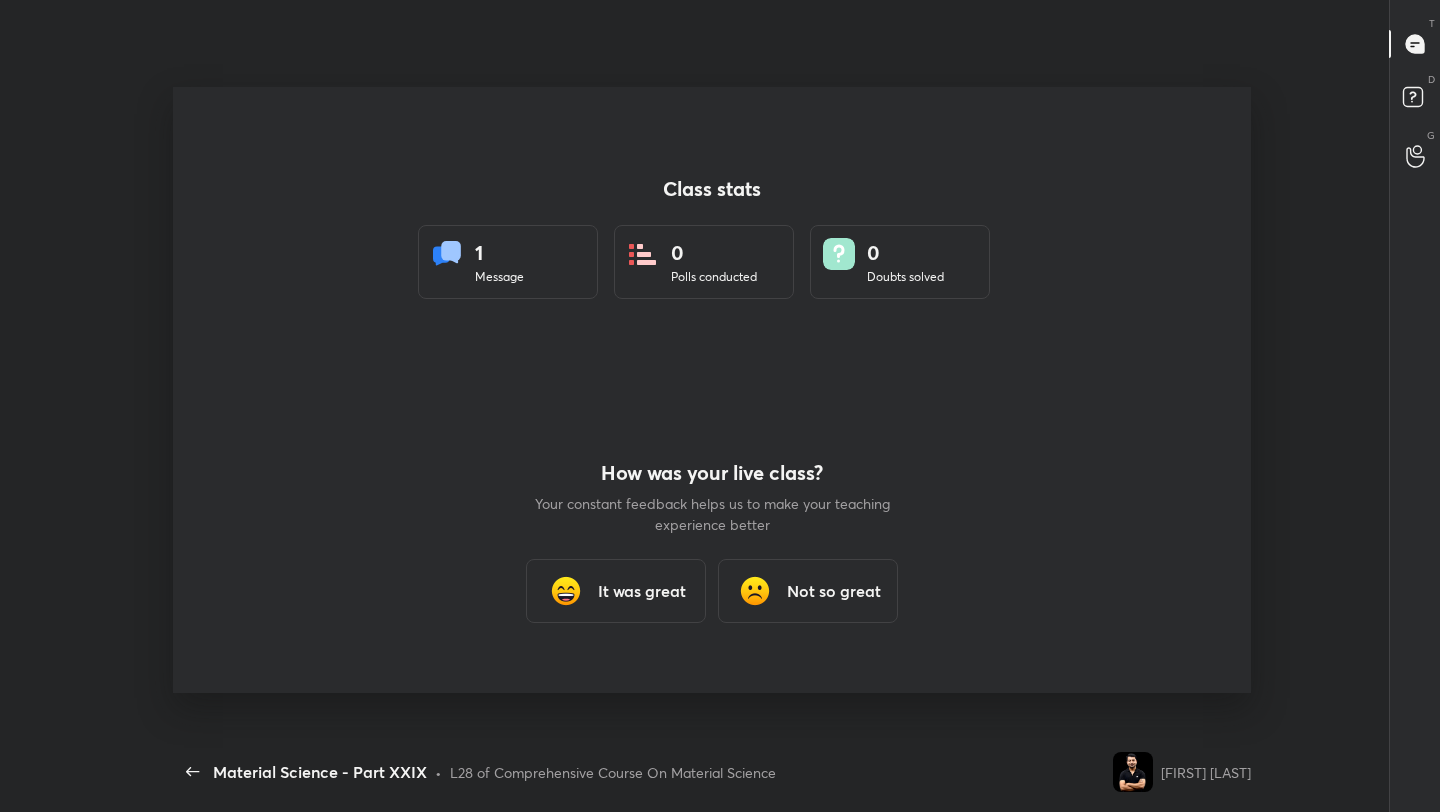 scroll, scrollTop: 99316, scrollLeft: 98797, axis: both 